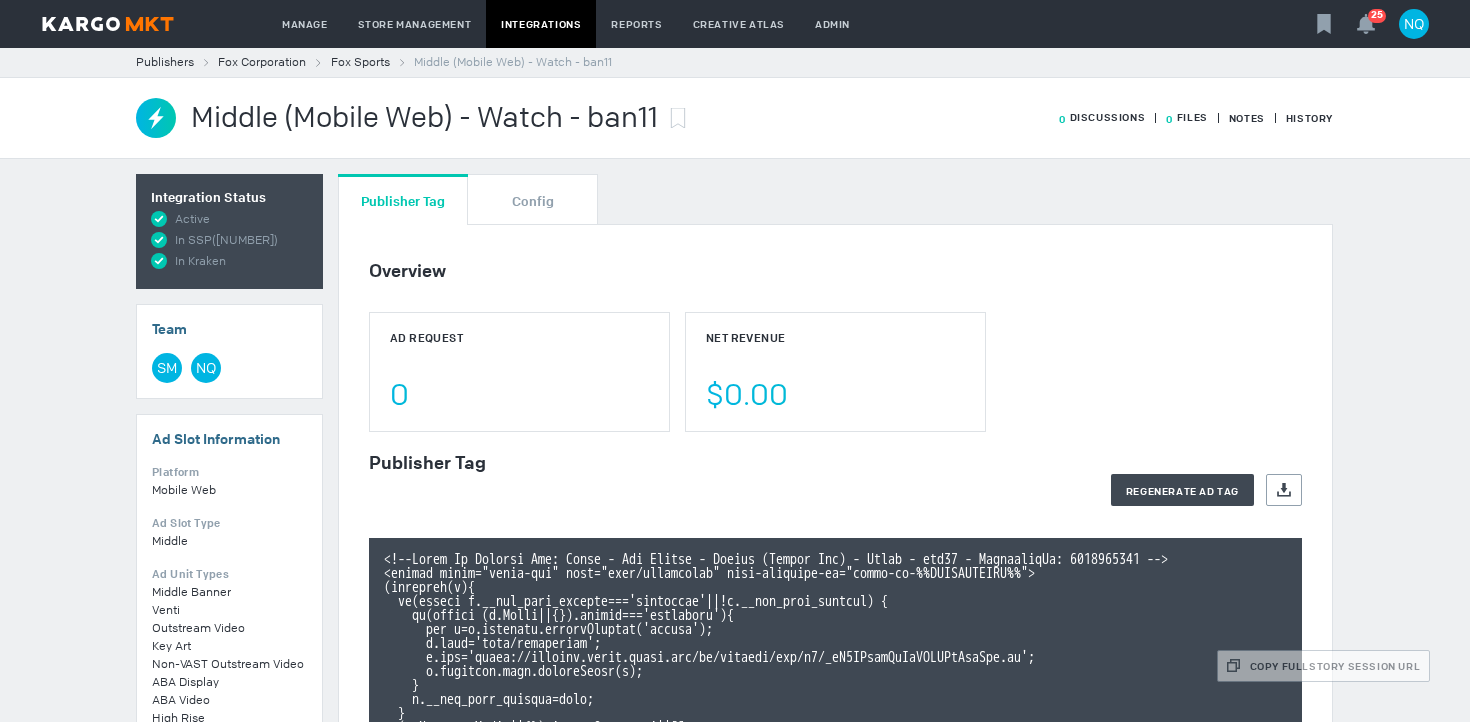 scroll, scrollTop: 0, scrollLeft: 0, axis: both 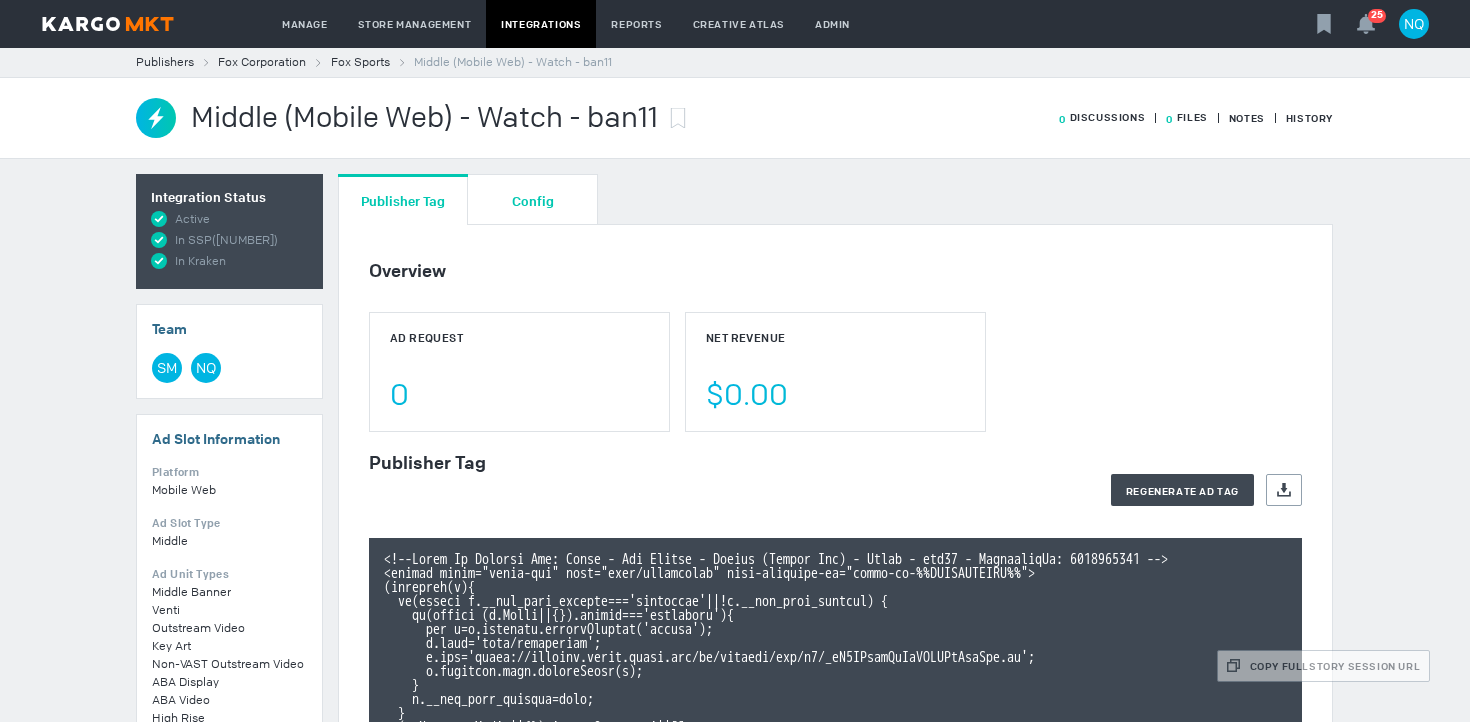click on "Config" at bounding box center [533, 200] 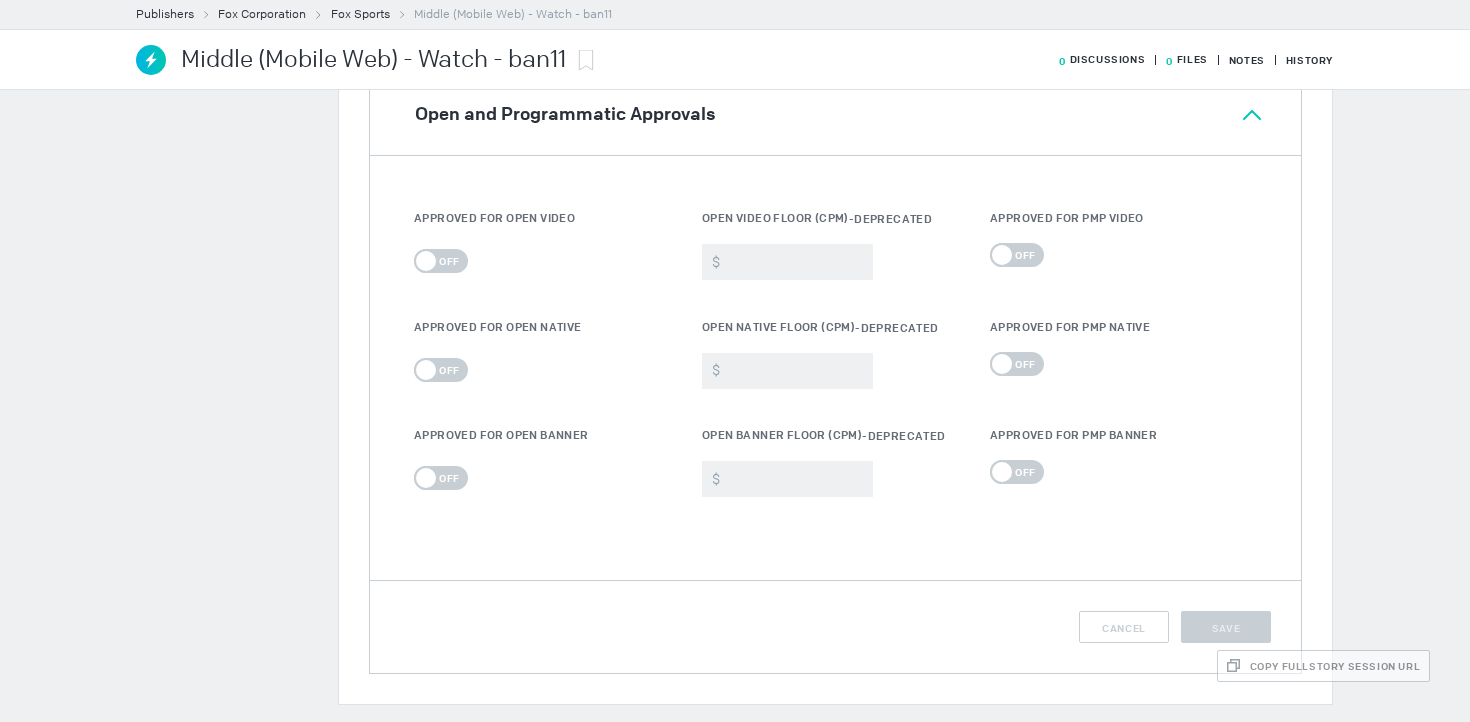 scroll, scrollTop: 0, scrollLeft: 0, axis: both 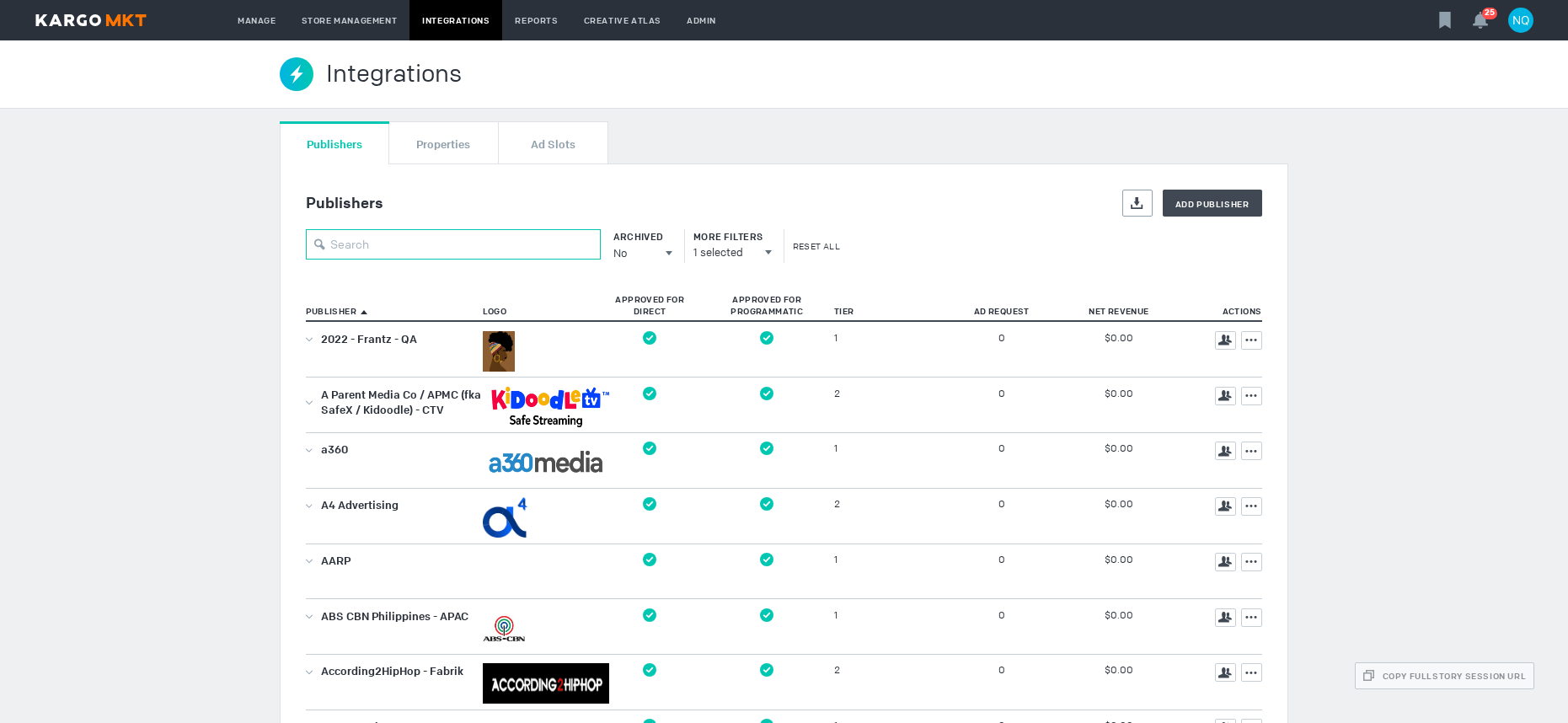 click at bounding box center [453, 244] 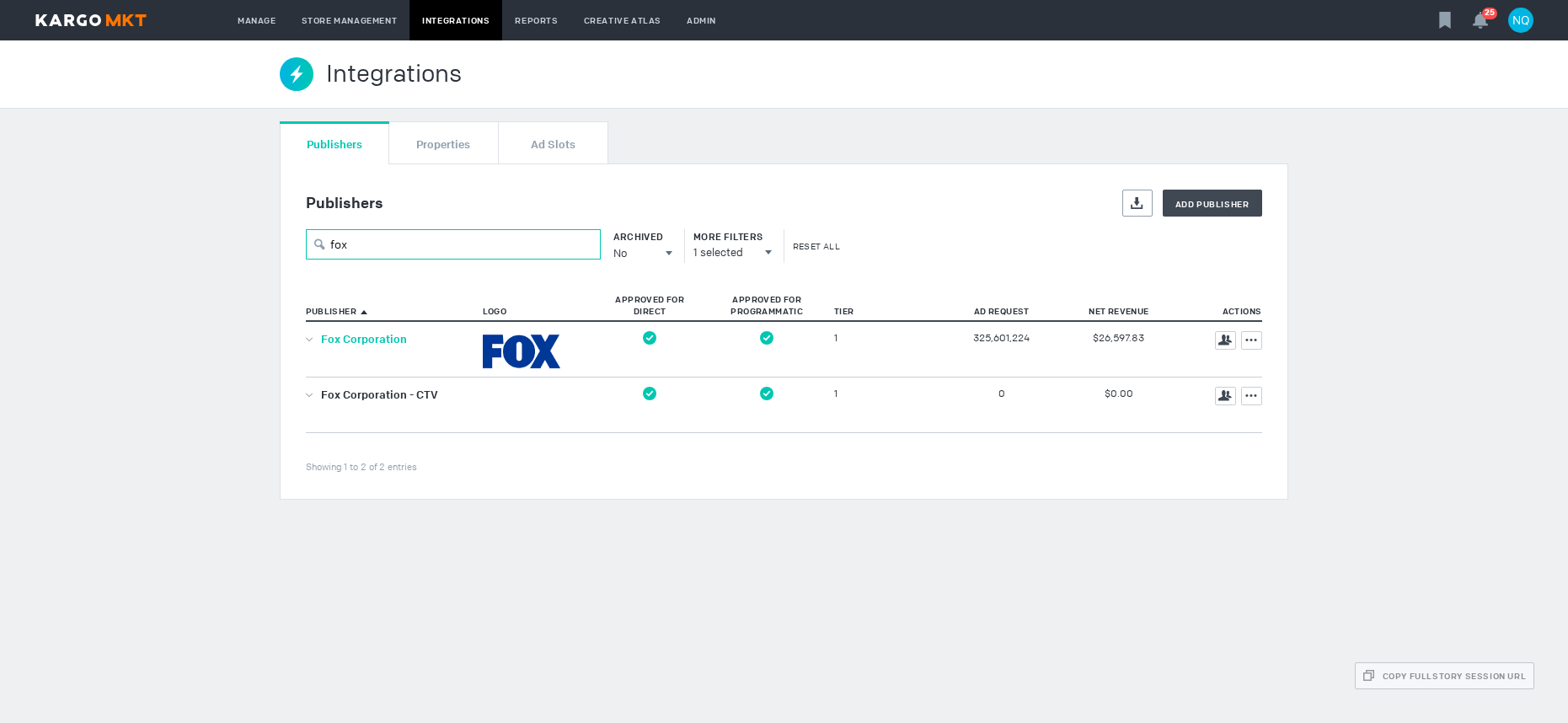 type on "fox" 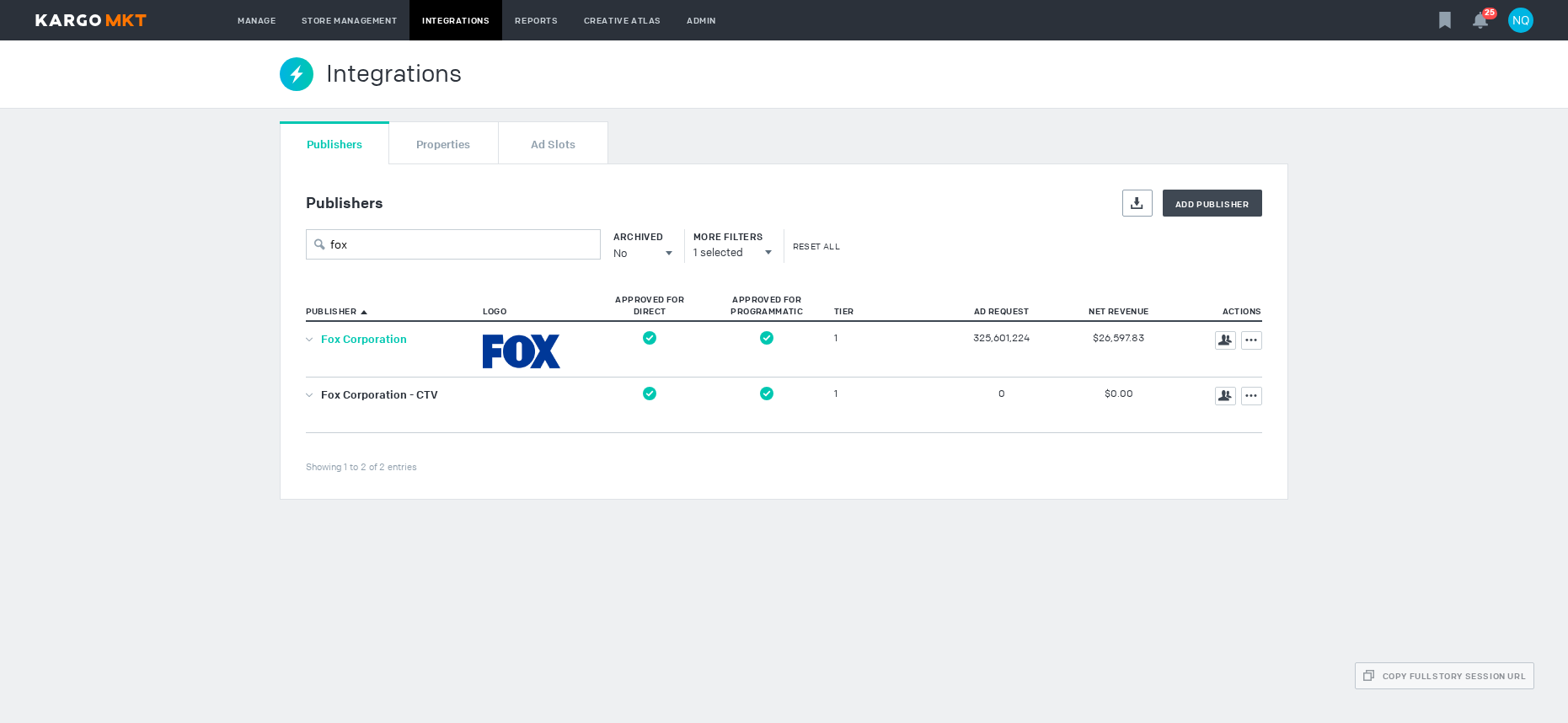 click on "Fox Corporation" at bounding box center [364, 339] 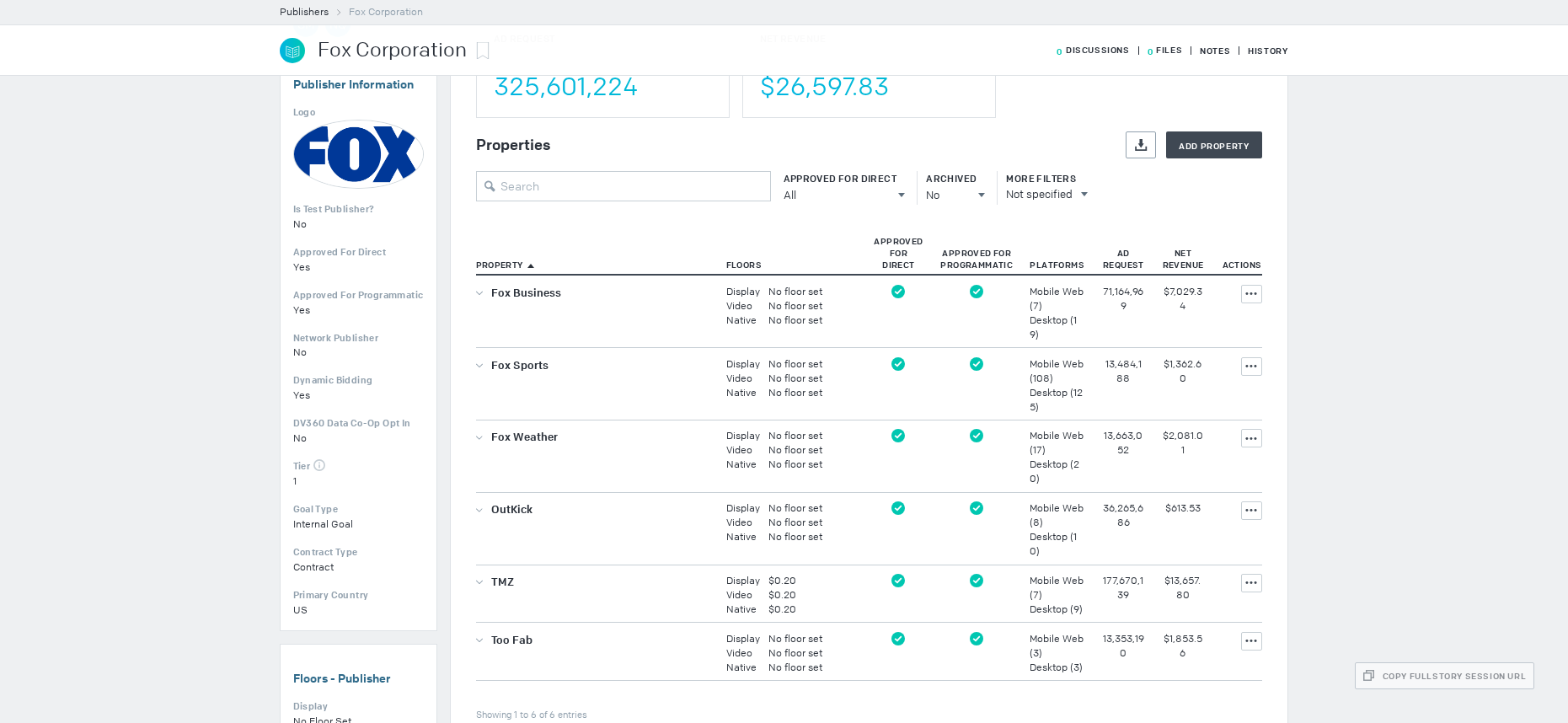 scroll, scrollTop: 251, scrollLeft: 0, axis: vertical 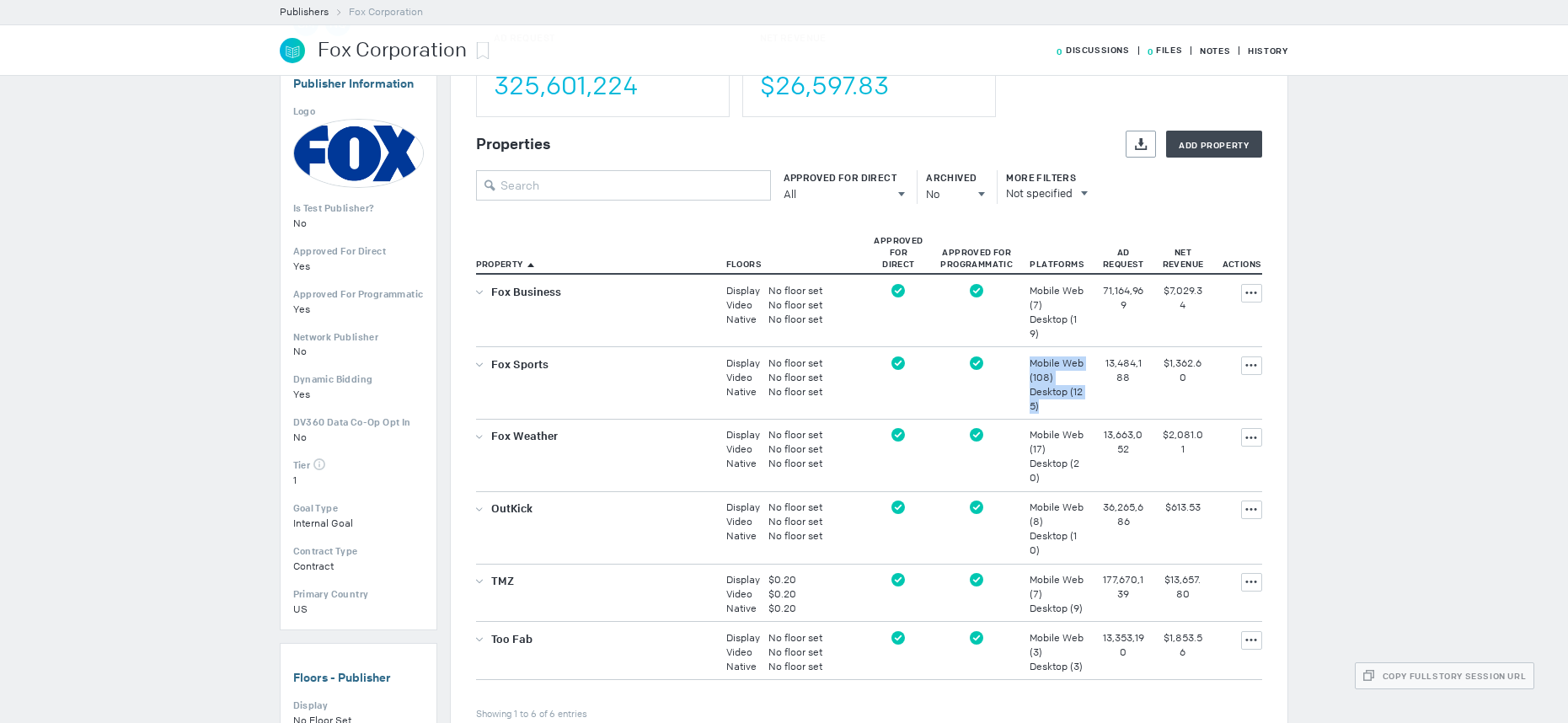 drag, startPoint x: 1020, startPoint y: 363, endPoint x: 1050, endPoint y: 410, distance: 55.758407 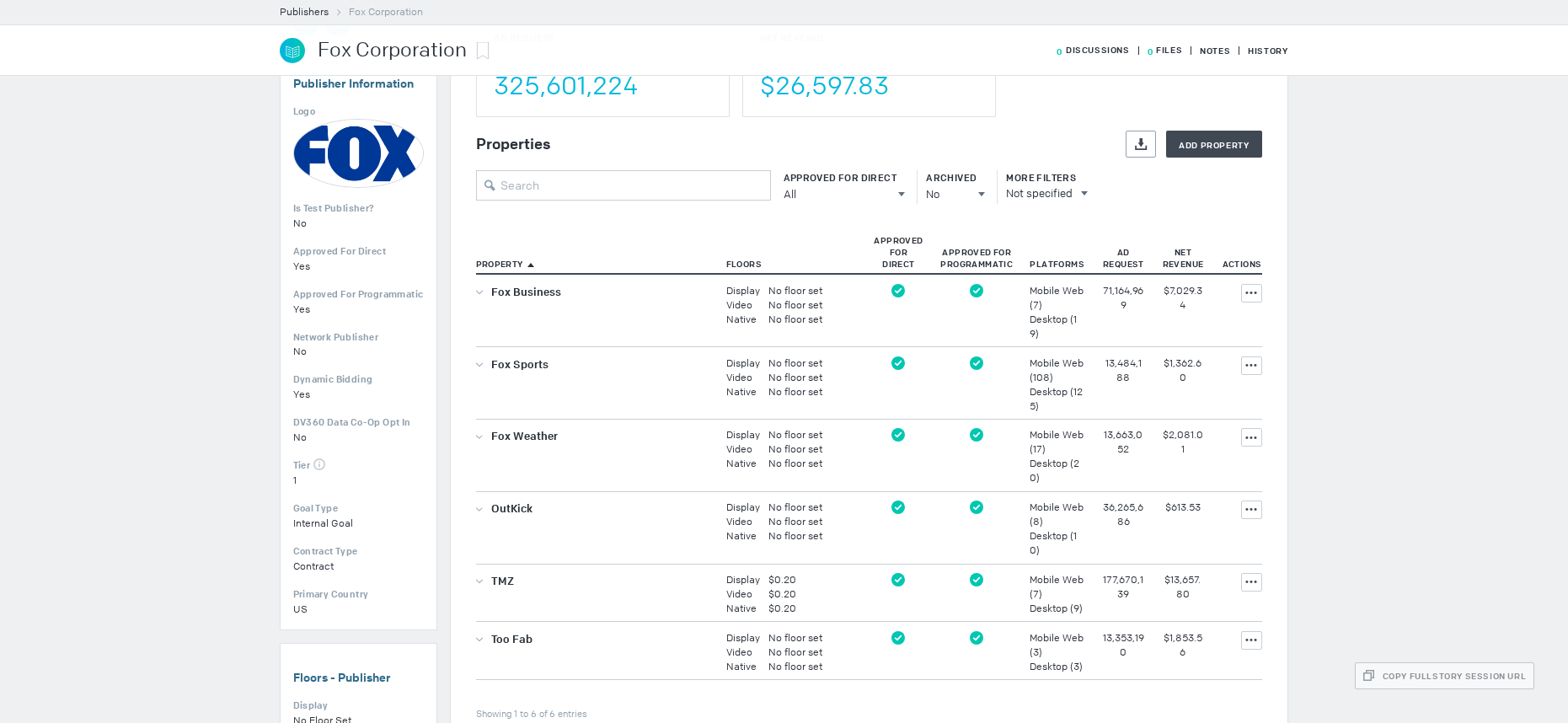 click on "Fox Weather" at bounding box center (597, 310) 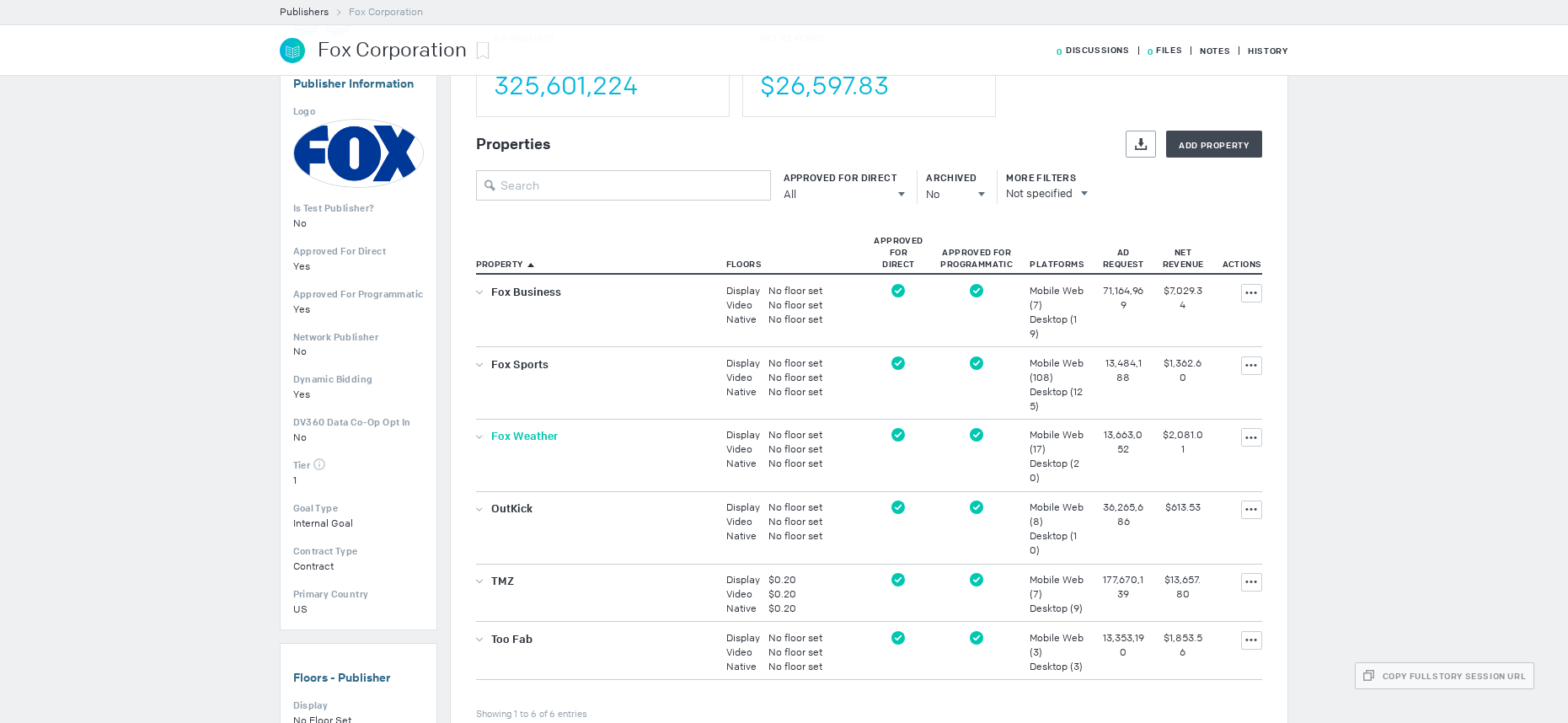click on "Fox Weather" at bounding box center [524, 436] 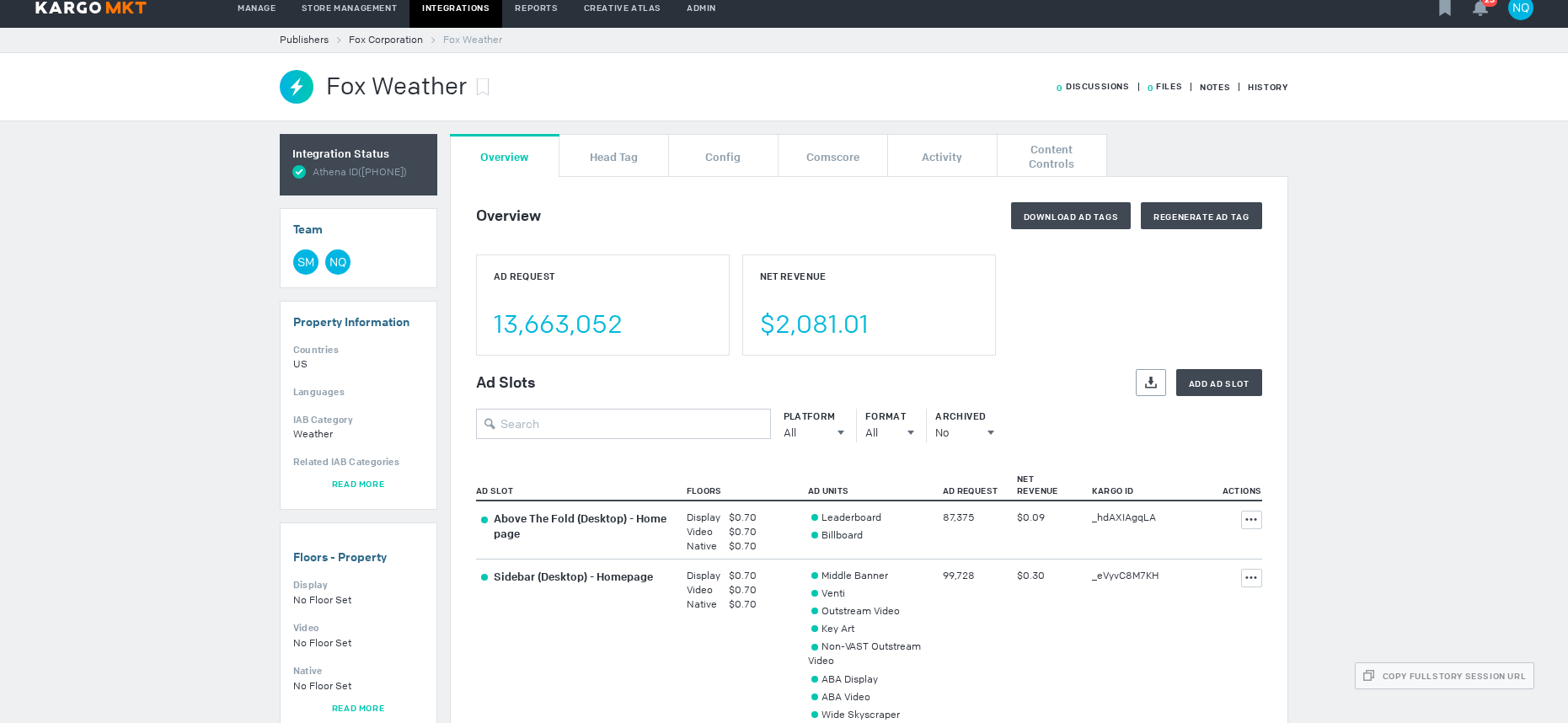 scroll, scrollTop: 0, scrollLeft: 0, axis: both 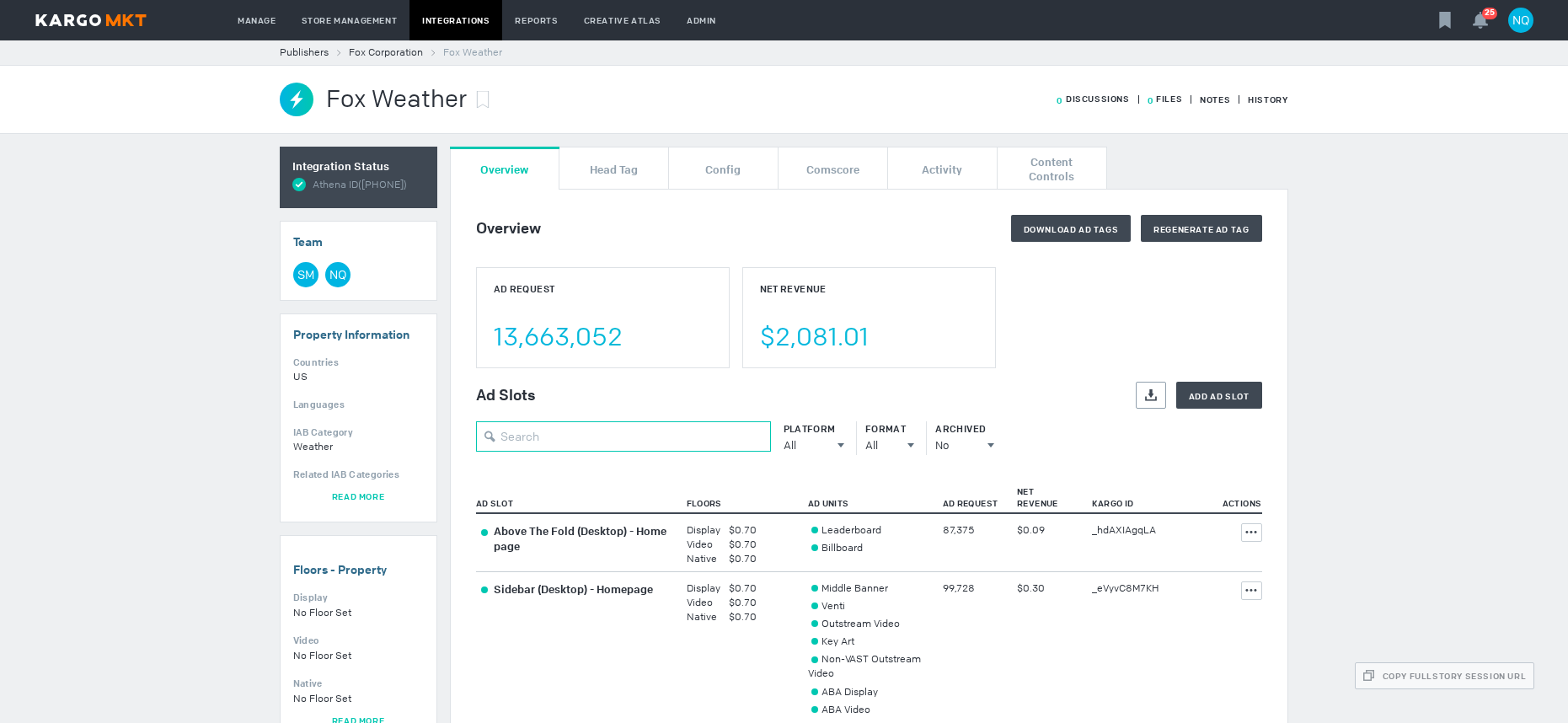 click at bounding box center [623, 436] 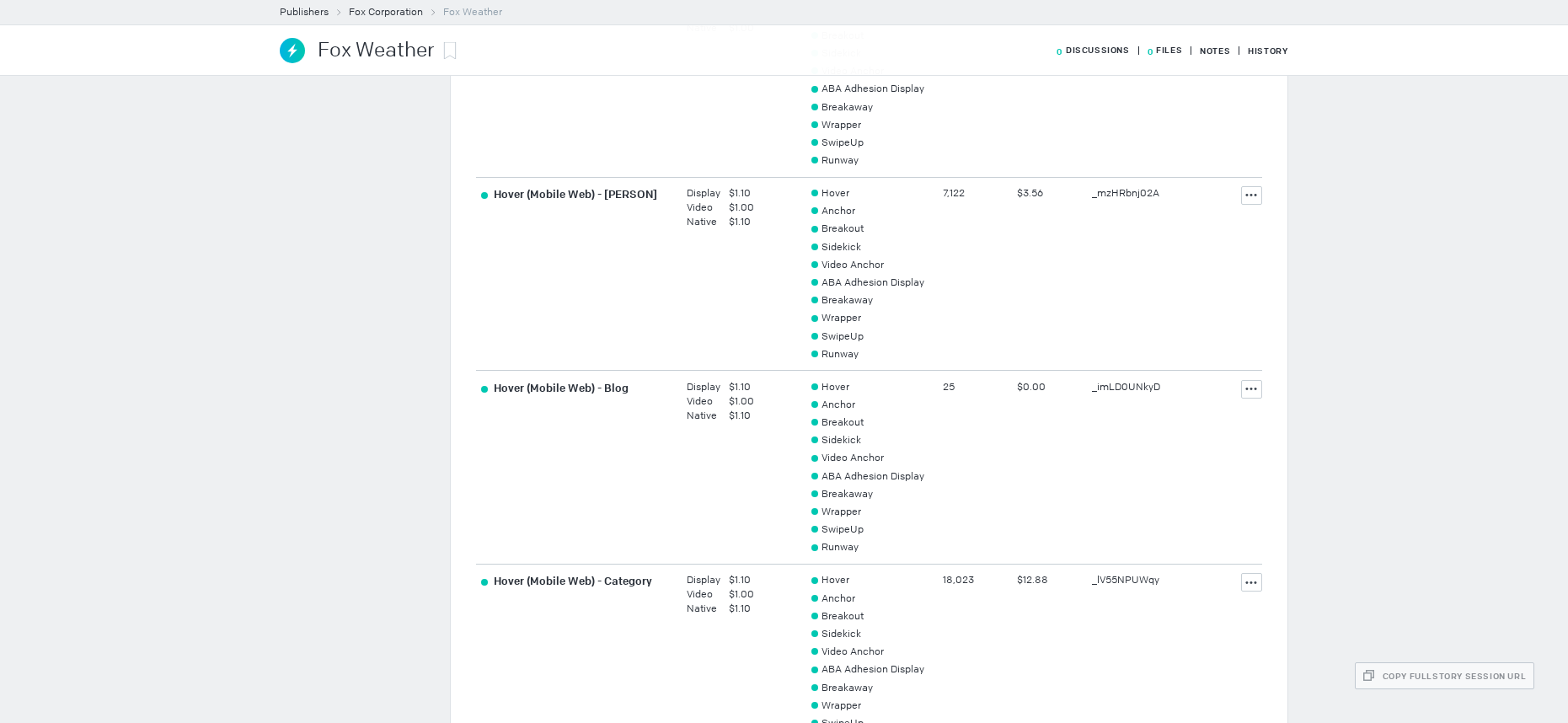 scroll, scrollTop: 1437, scrollLeft: 0, axis: vertical 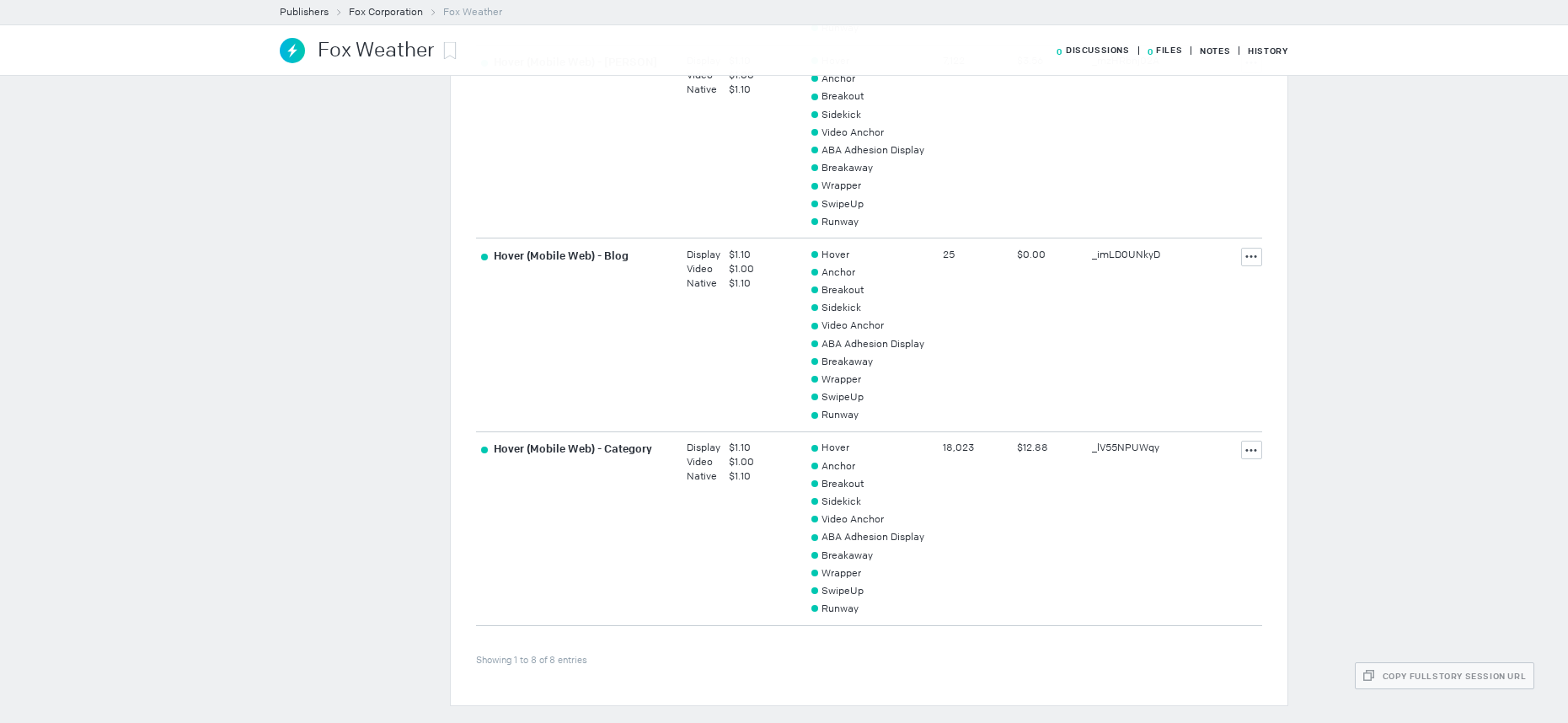 type on "hover" 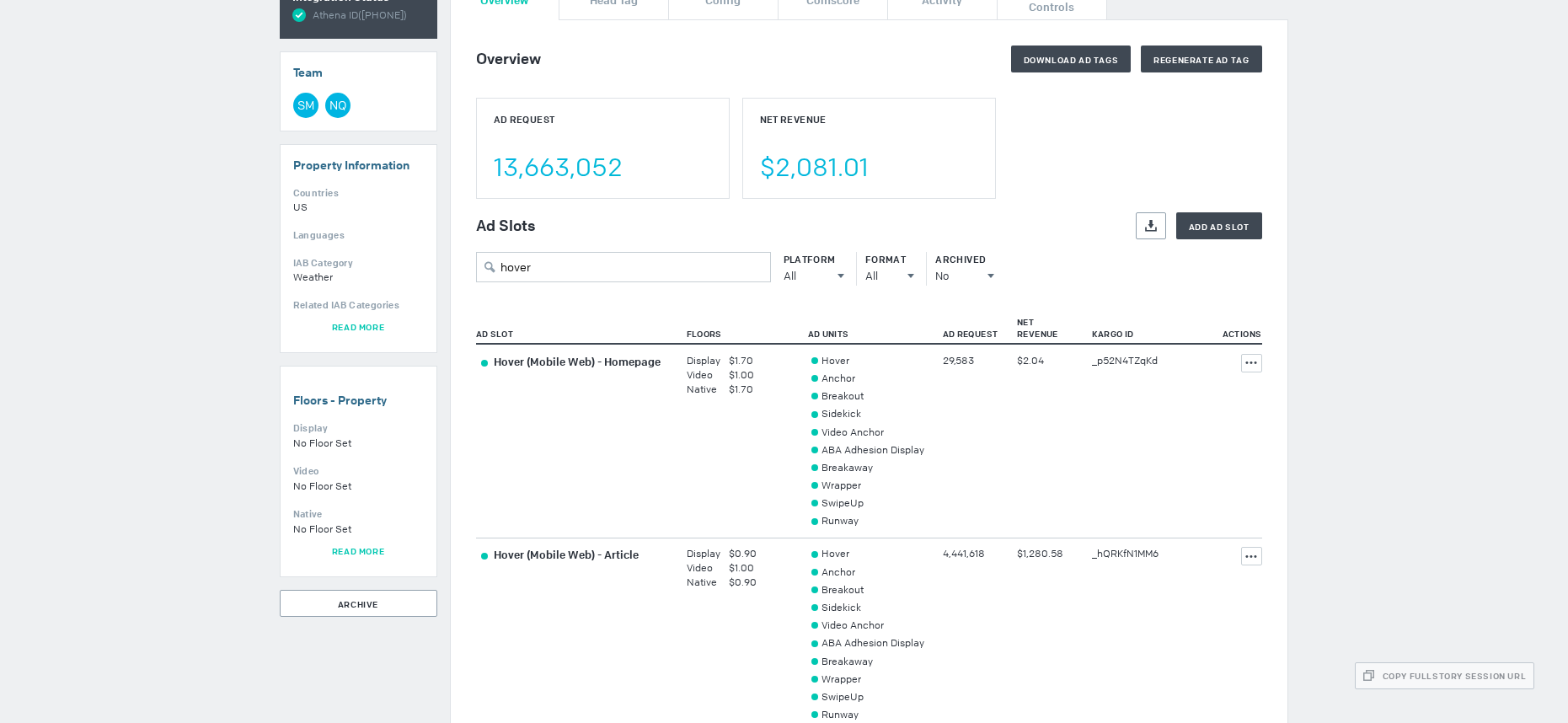 scroll, scrollTop: 0, scrollLeft: 0, axis: both 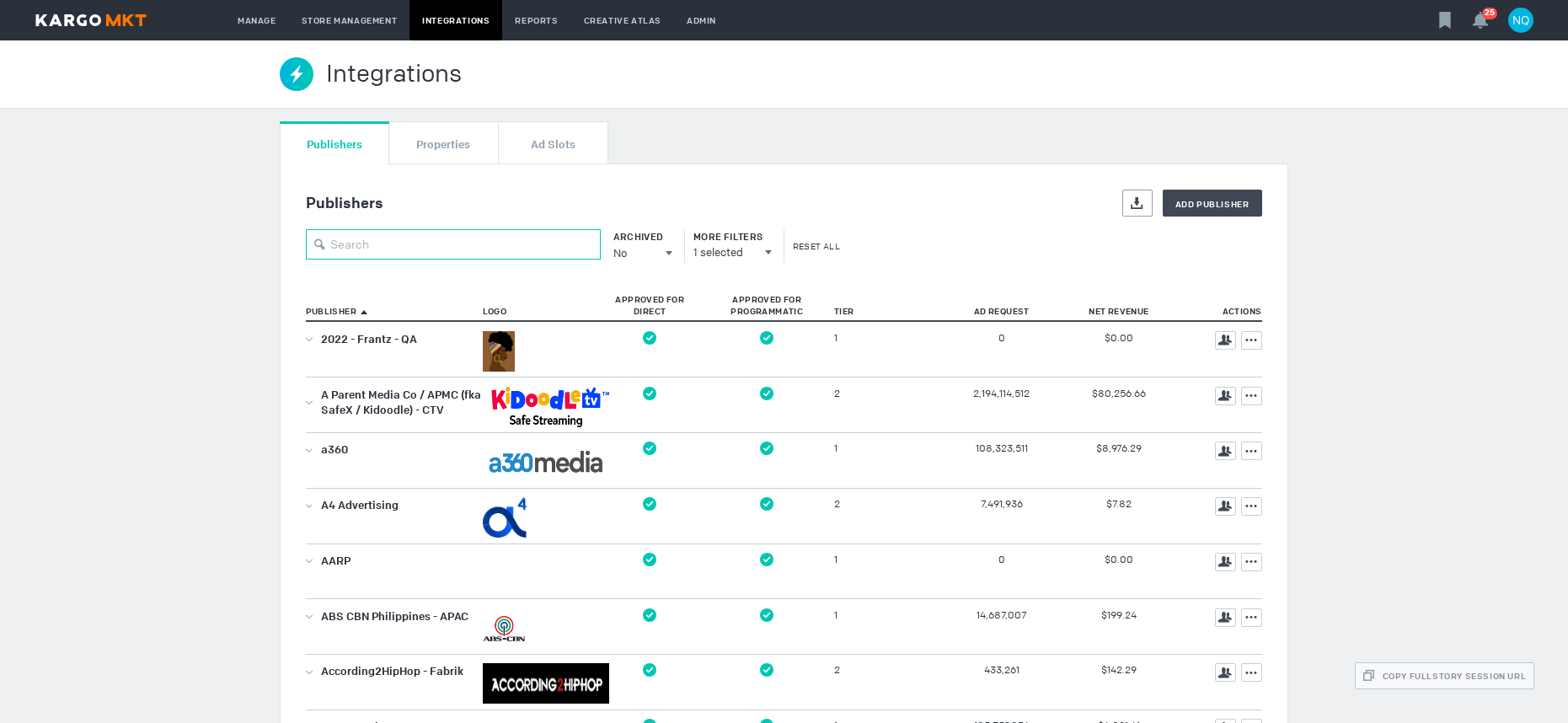 click at bounding box center (453, 244) 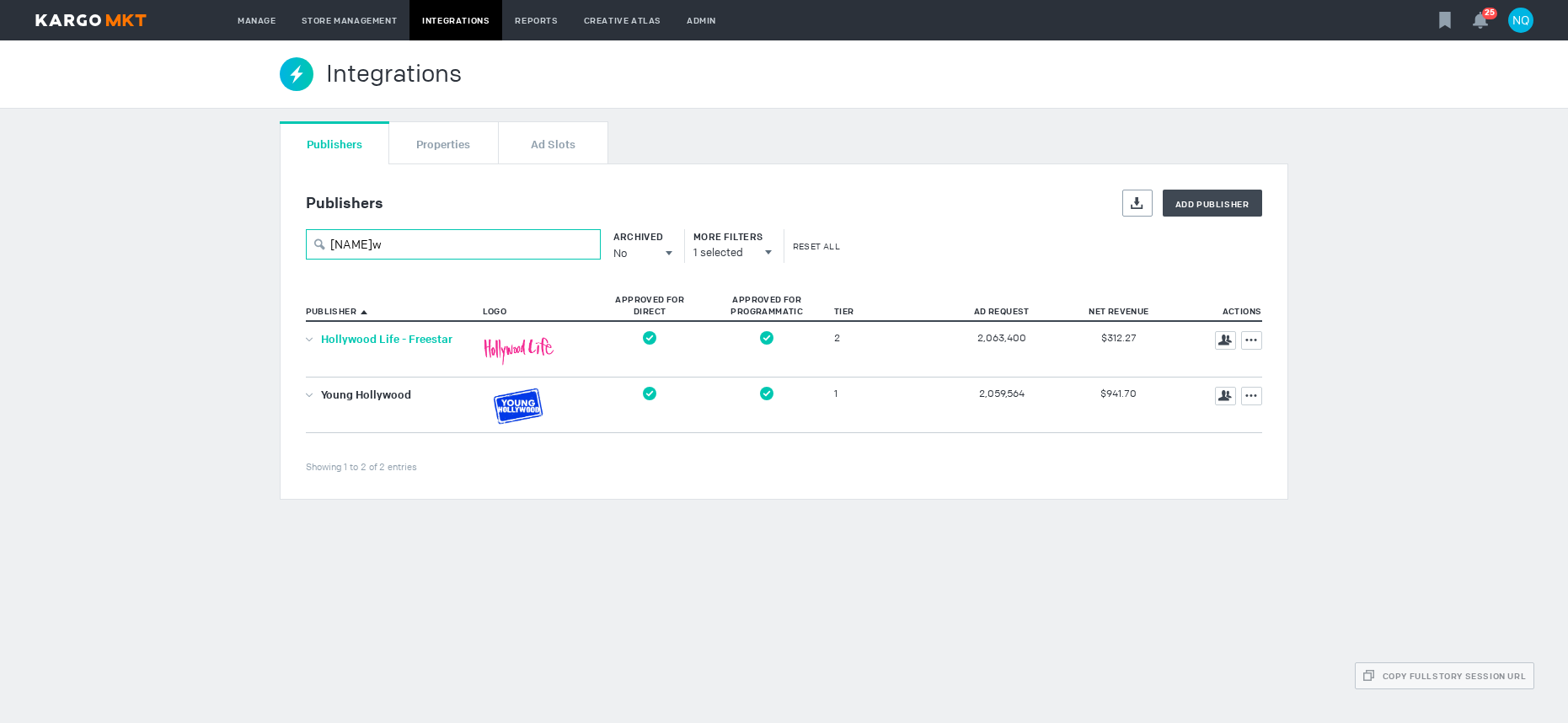 type on "hollyw" 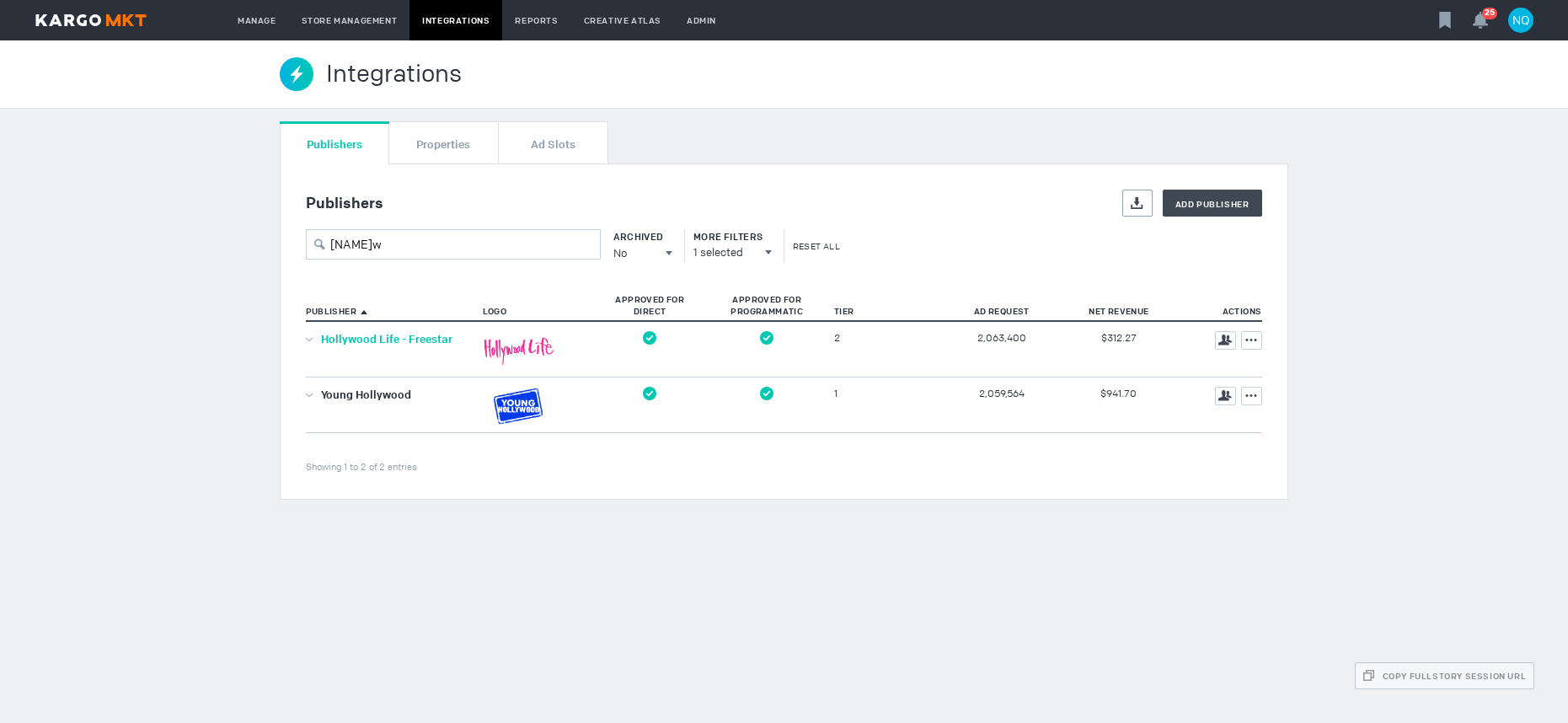 click on "Hollywood Life - Freestar" at bounding box center [387, 339] 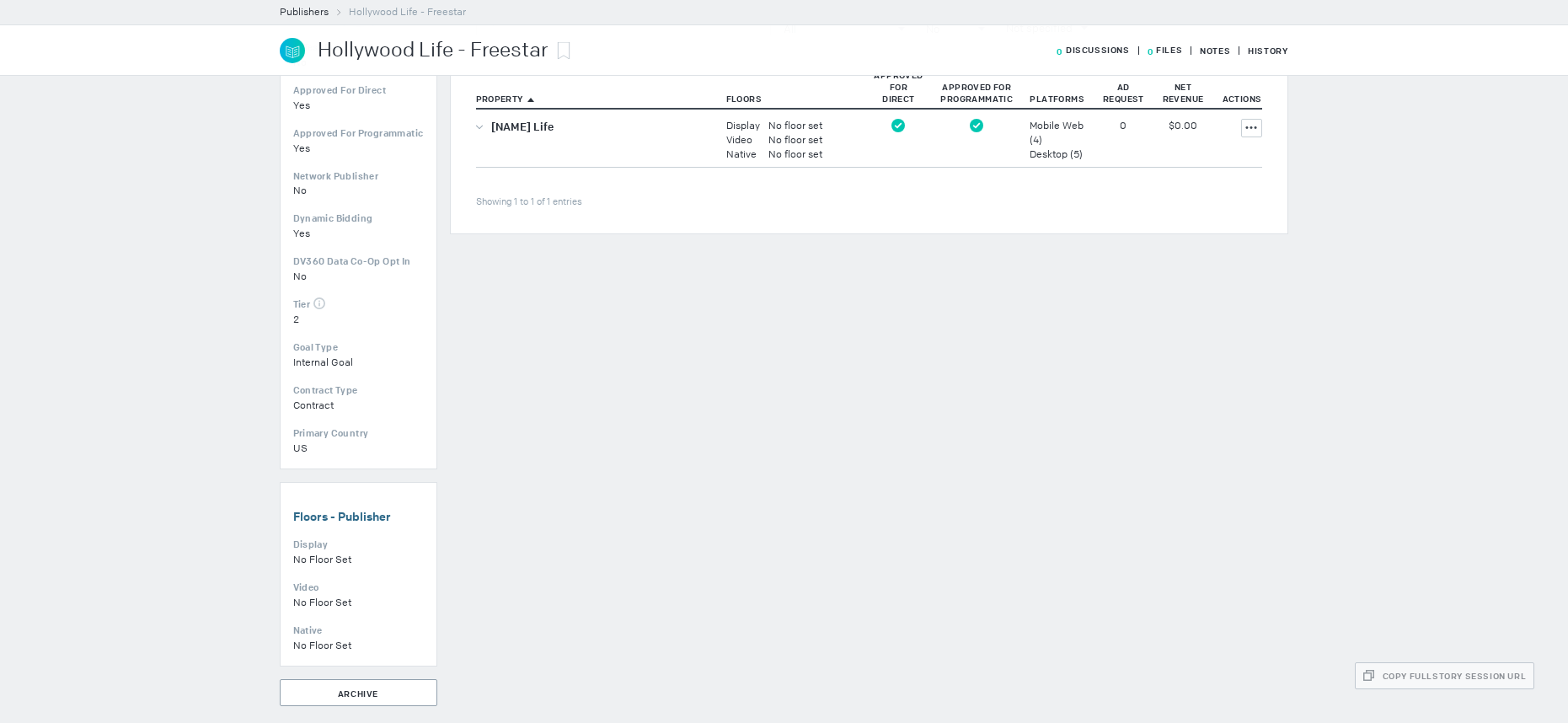 scroll, scrollTop: 431, scrollLeft: 0, axis: vertical 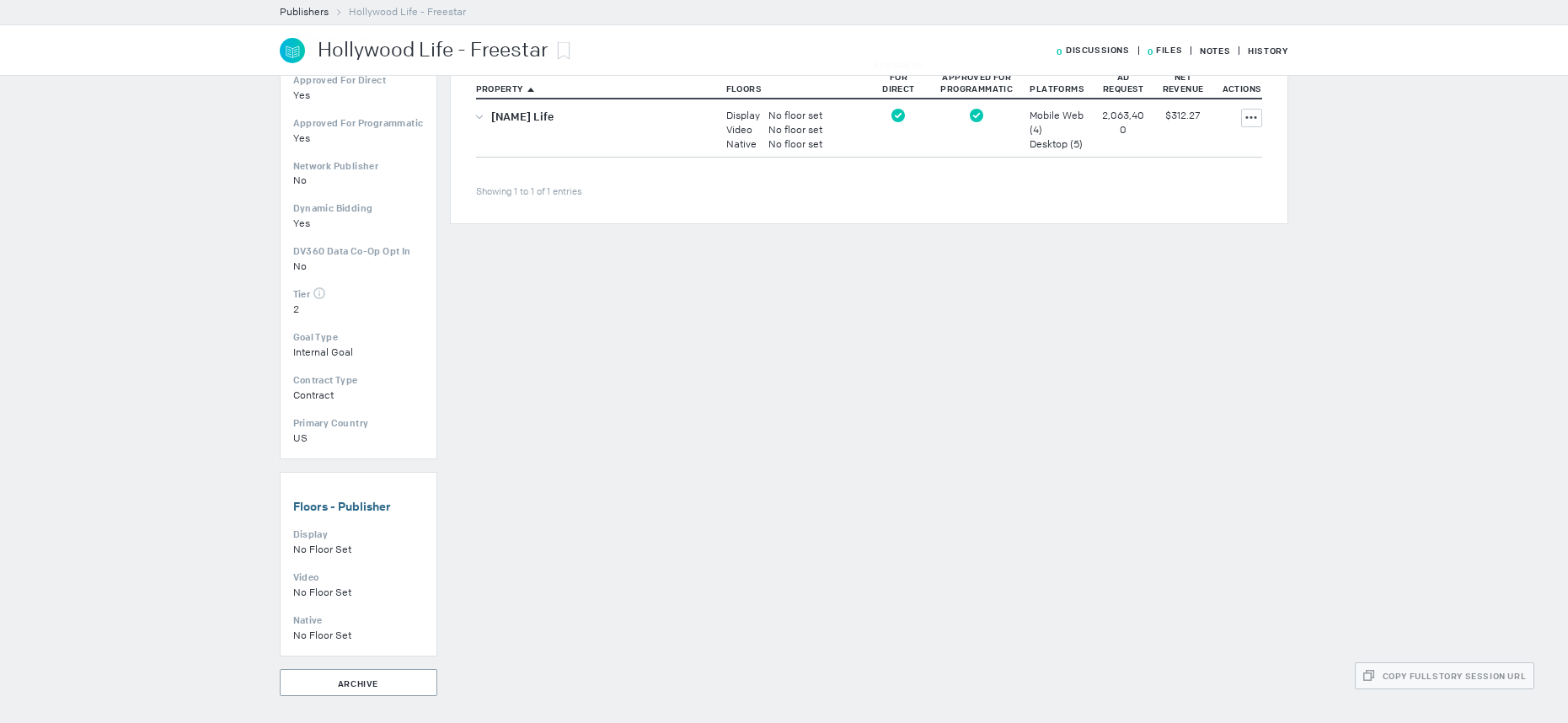 click on "Hollywood Life" at bounding box center (600, 116) 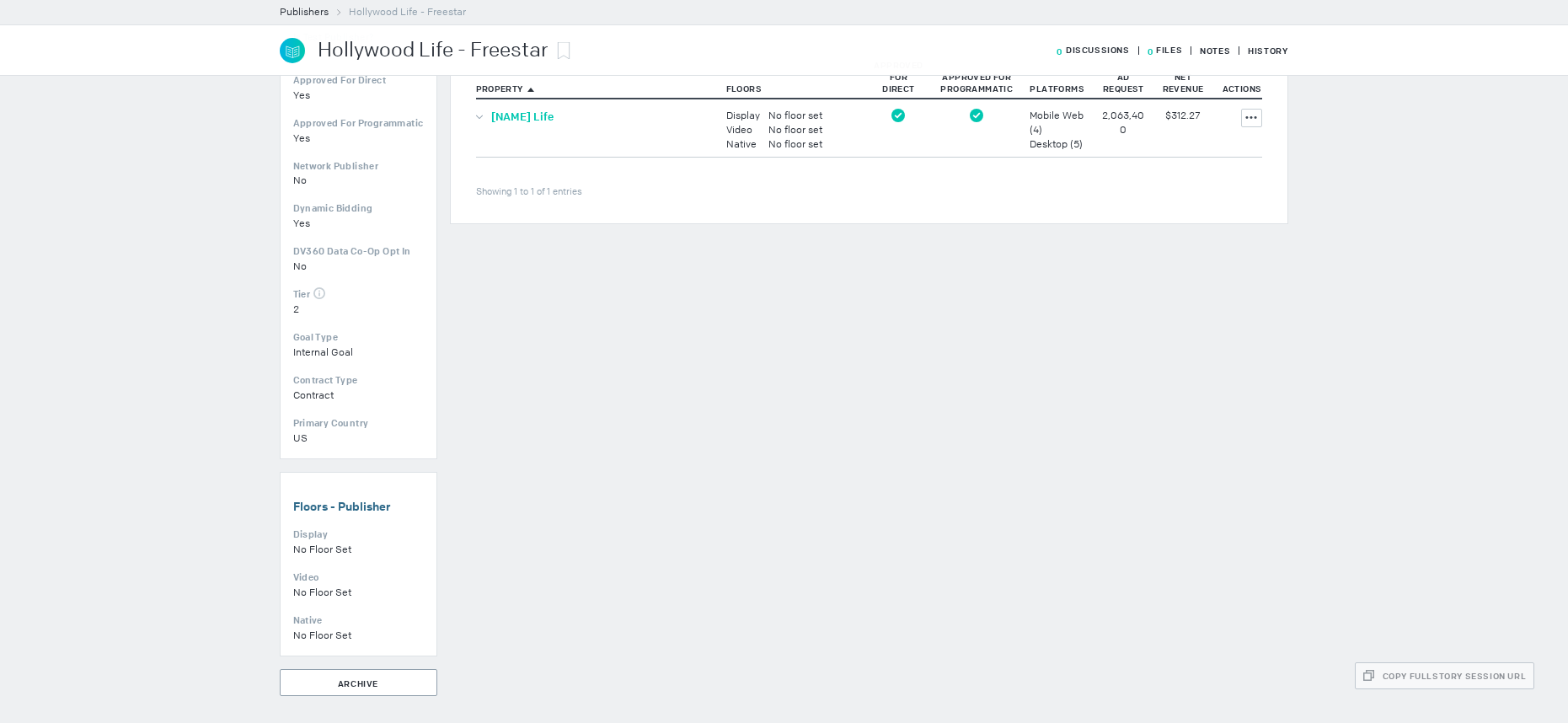 click on "Hollywood Life" at bounding box center [522, 116] 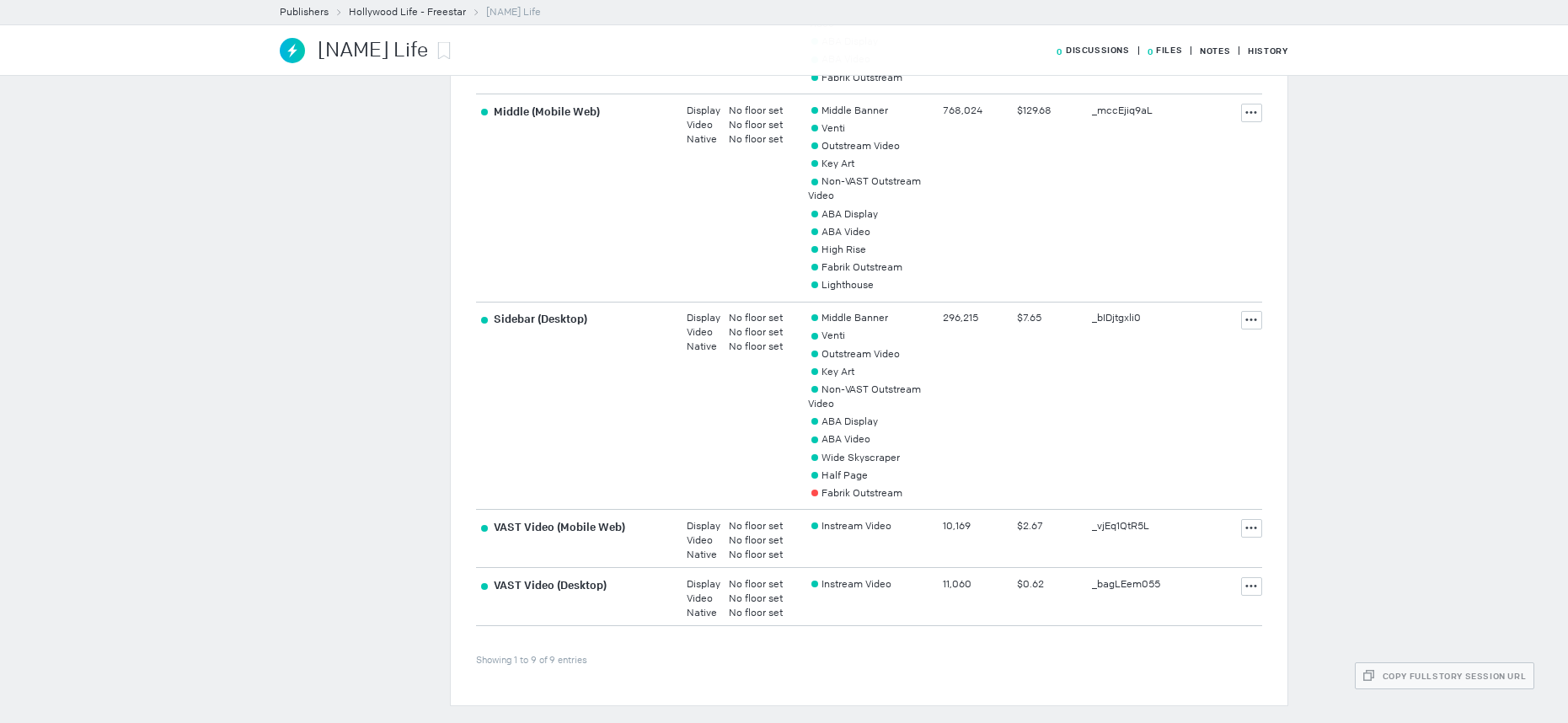 scroll, scrollTop: 0, scrollLeft: 0, axis: both 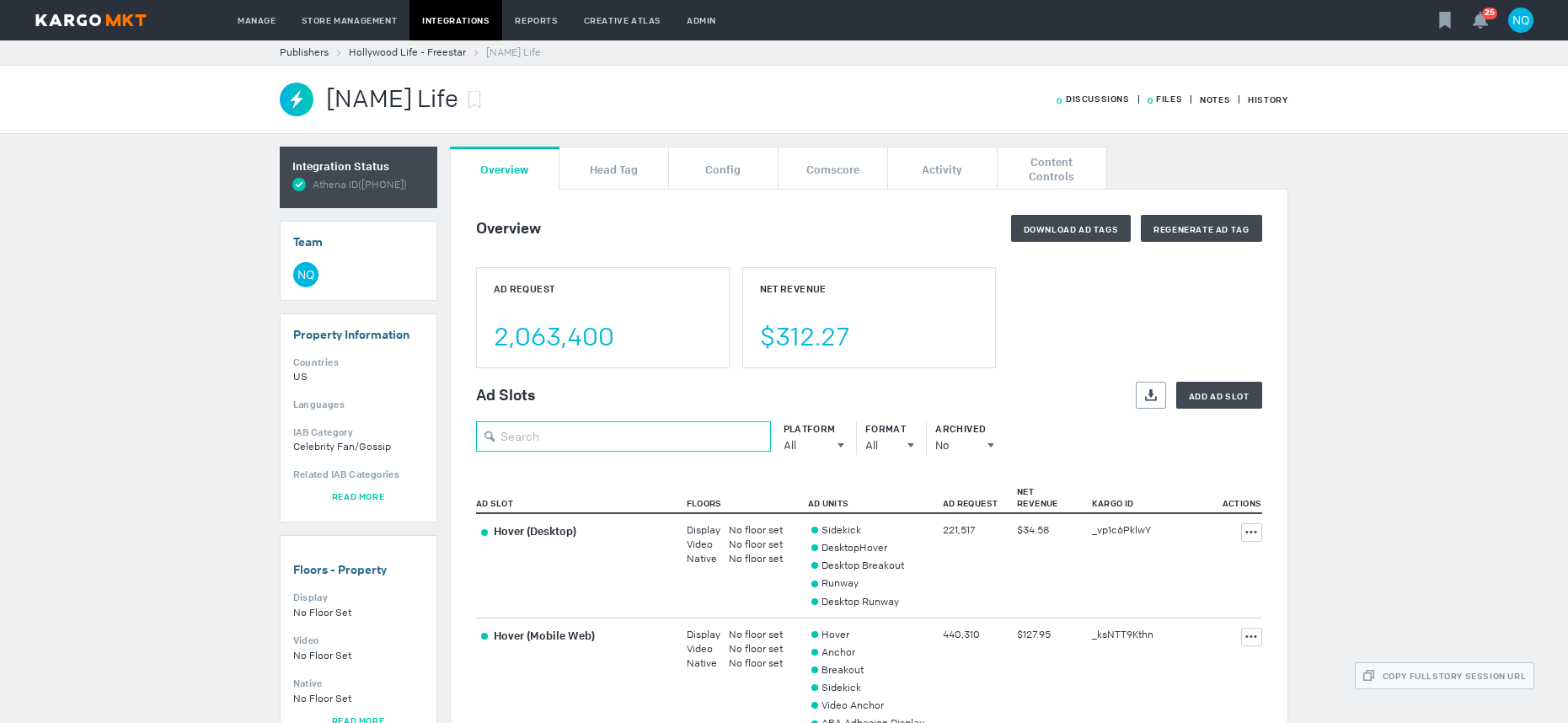 click at bounding box center [623, 436] 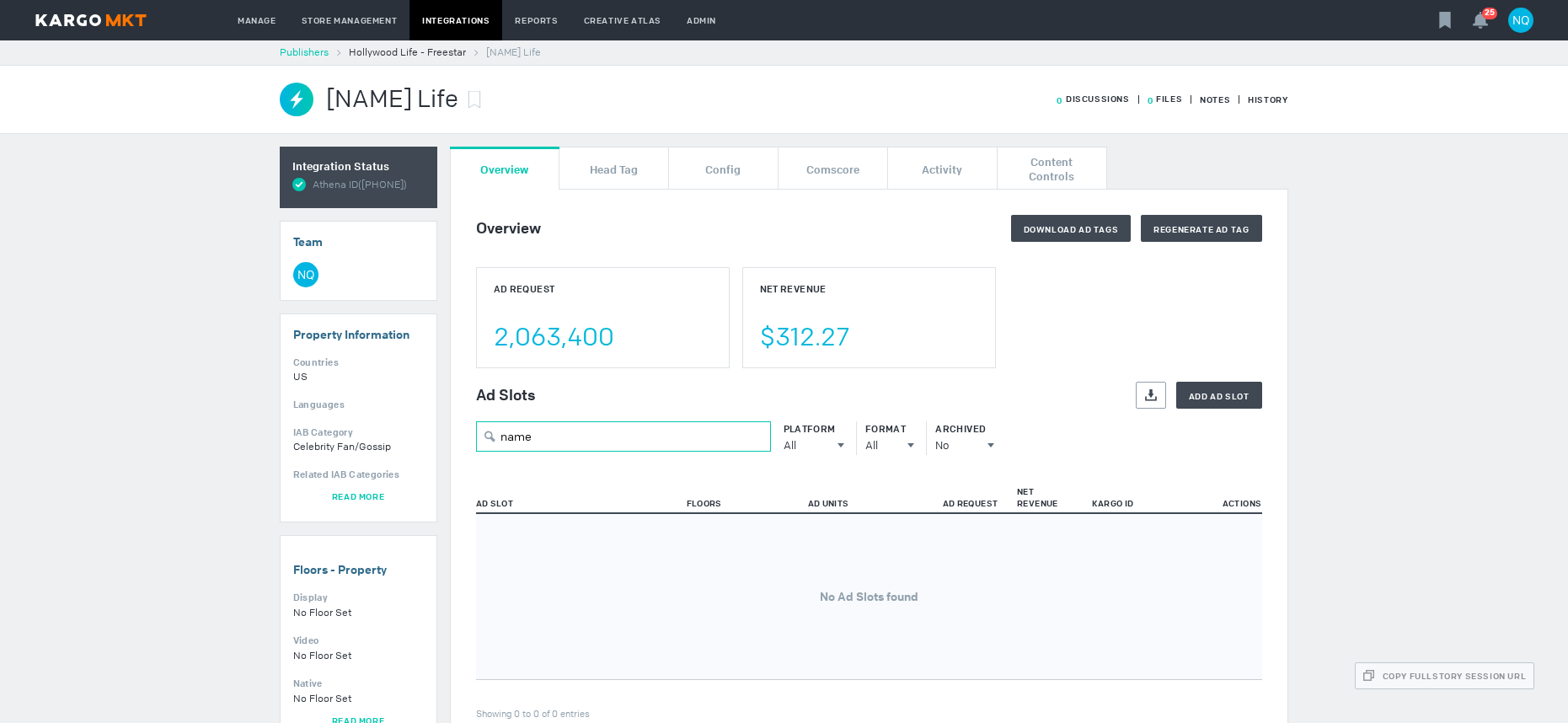 type on "name" 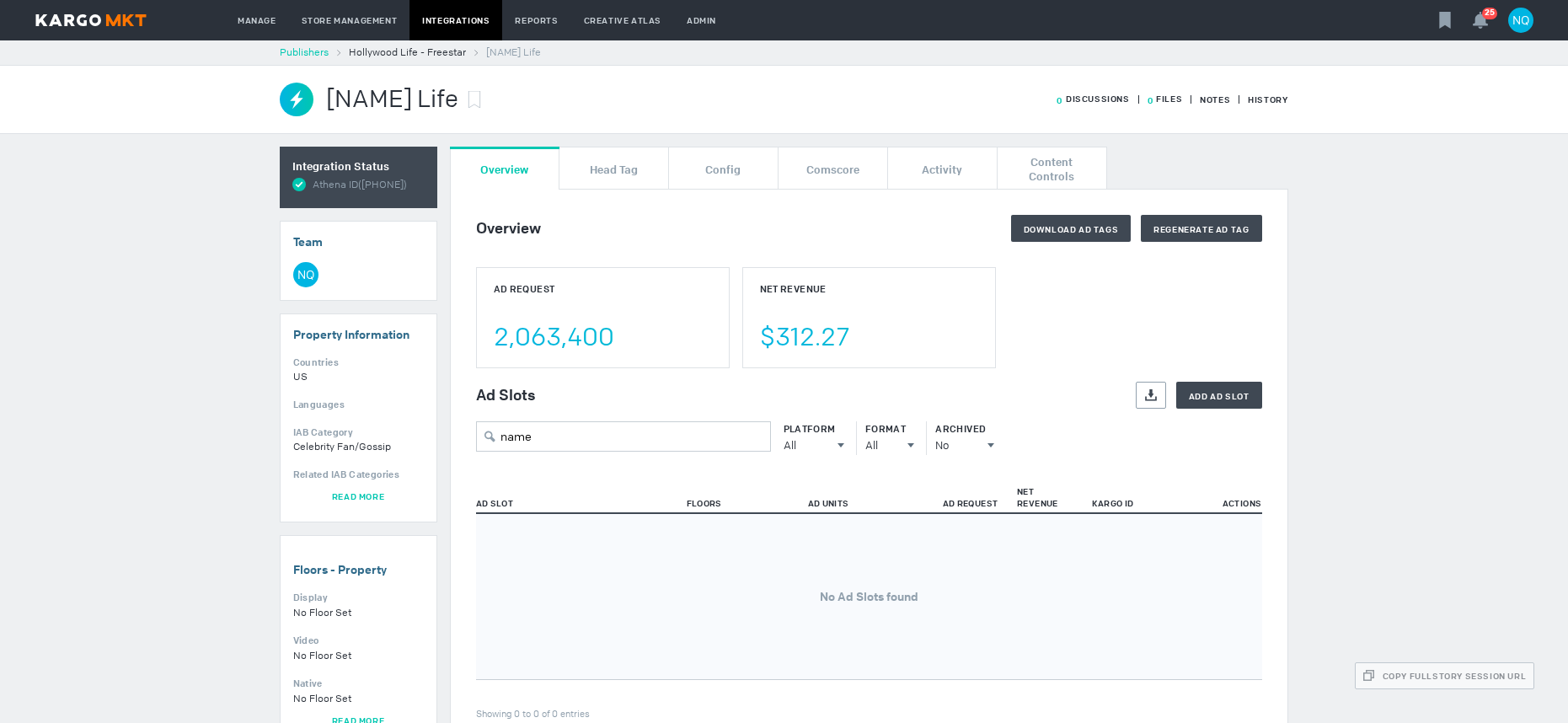 click on "Publishers" at bounding box center (304, 52) 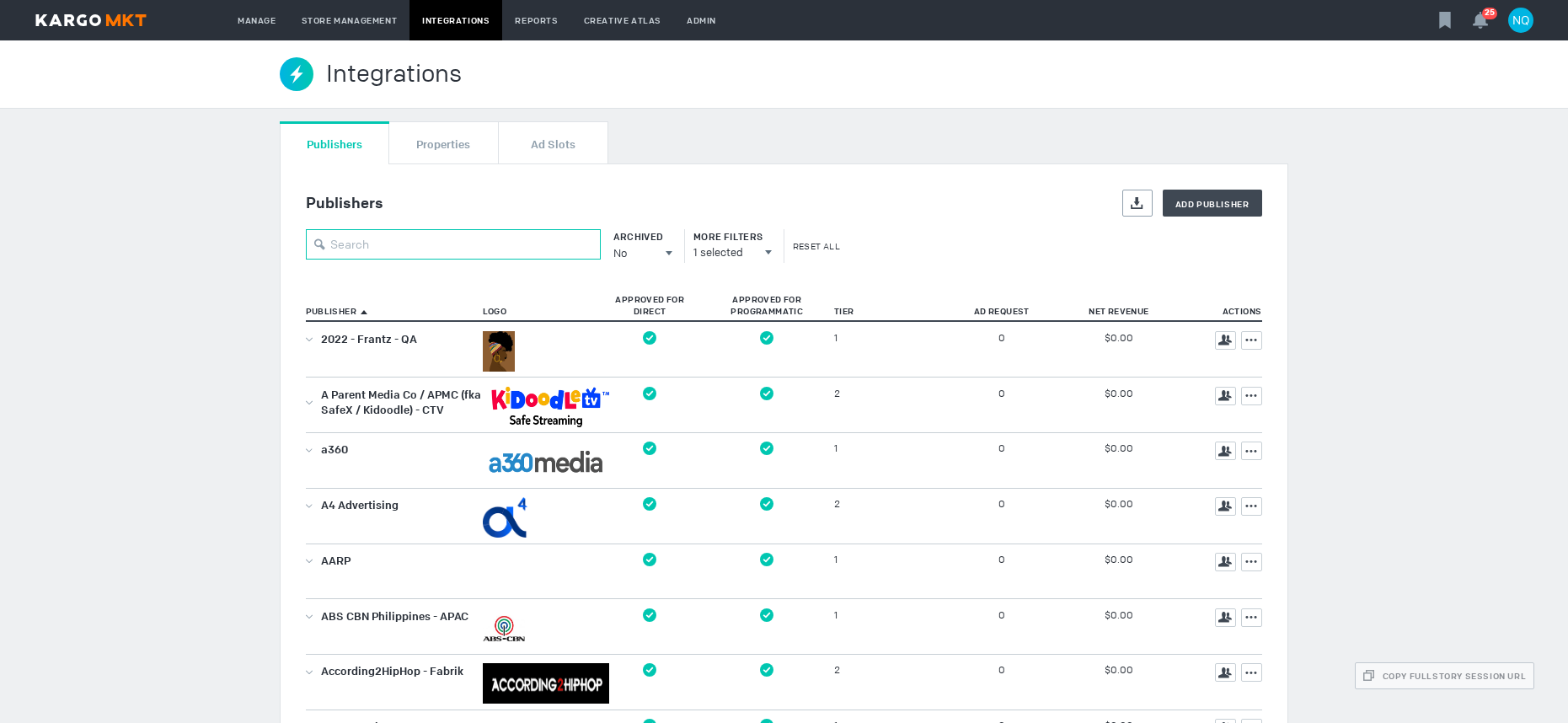 click at bounding box center [453, 244] 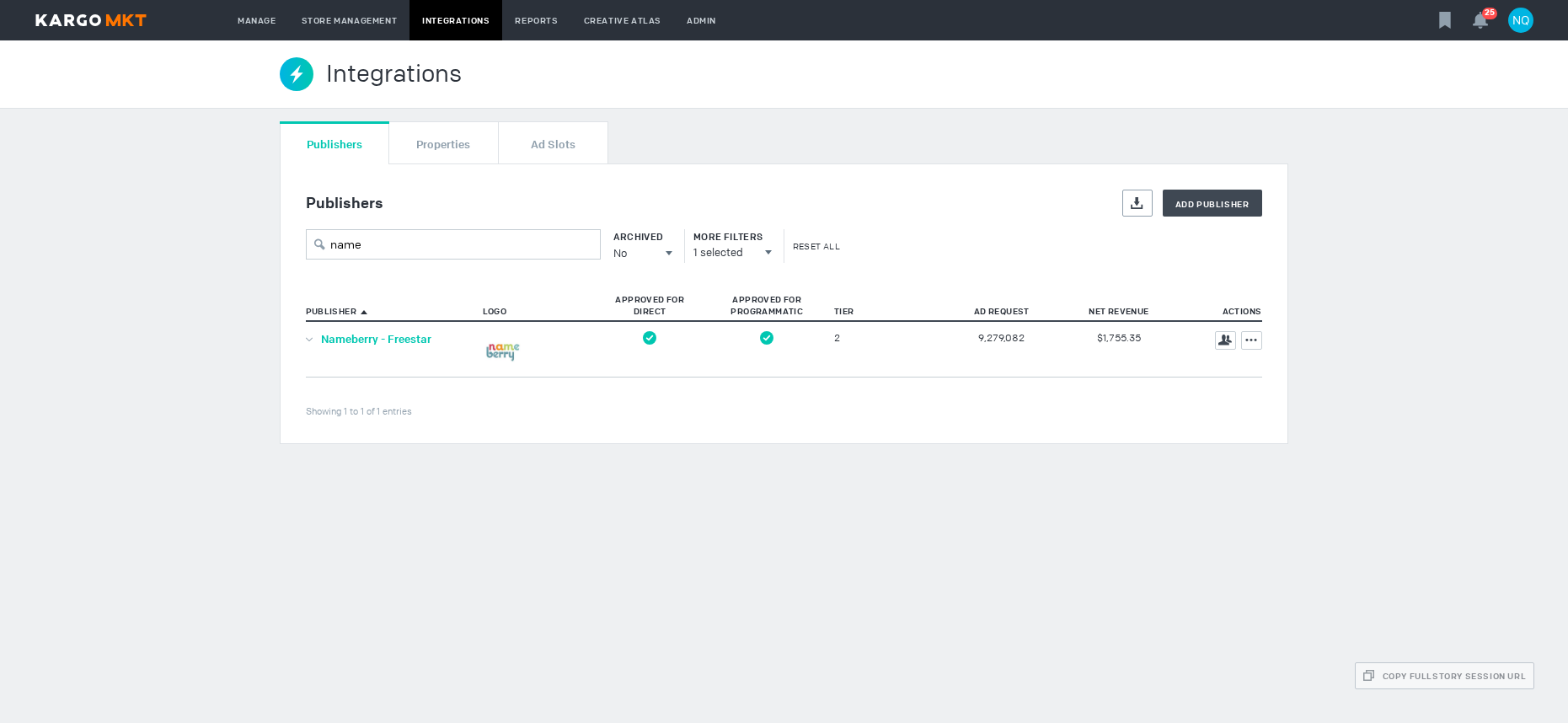 click on "Nameberry - Freestar" at bounding box center (376, 339) 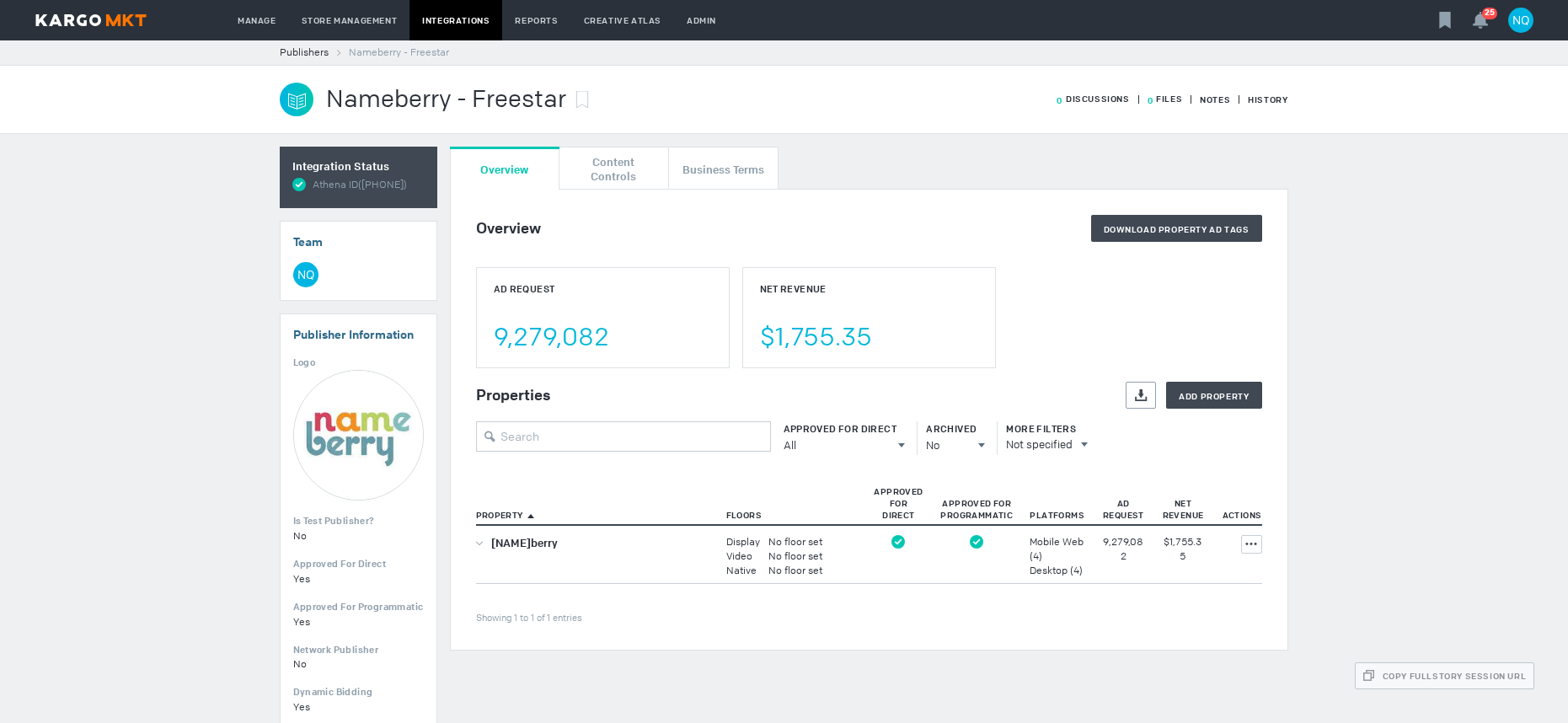click on "Nameberry" at bounding box center [597, 554] 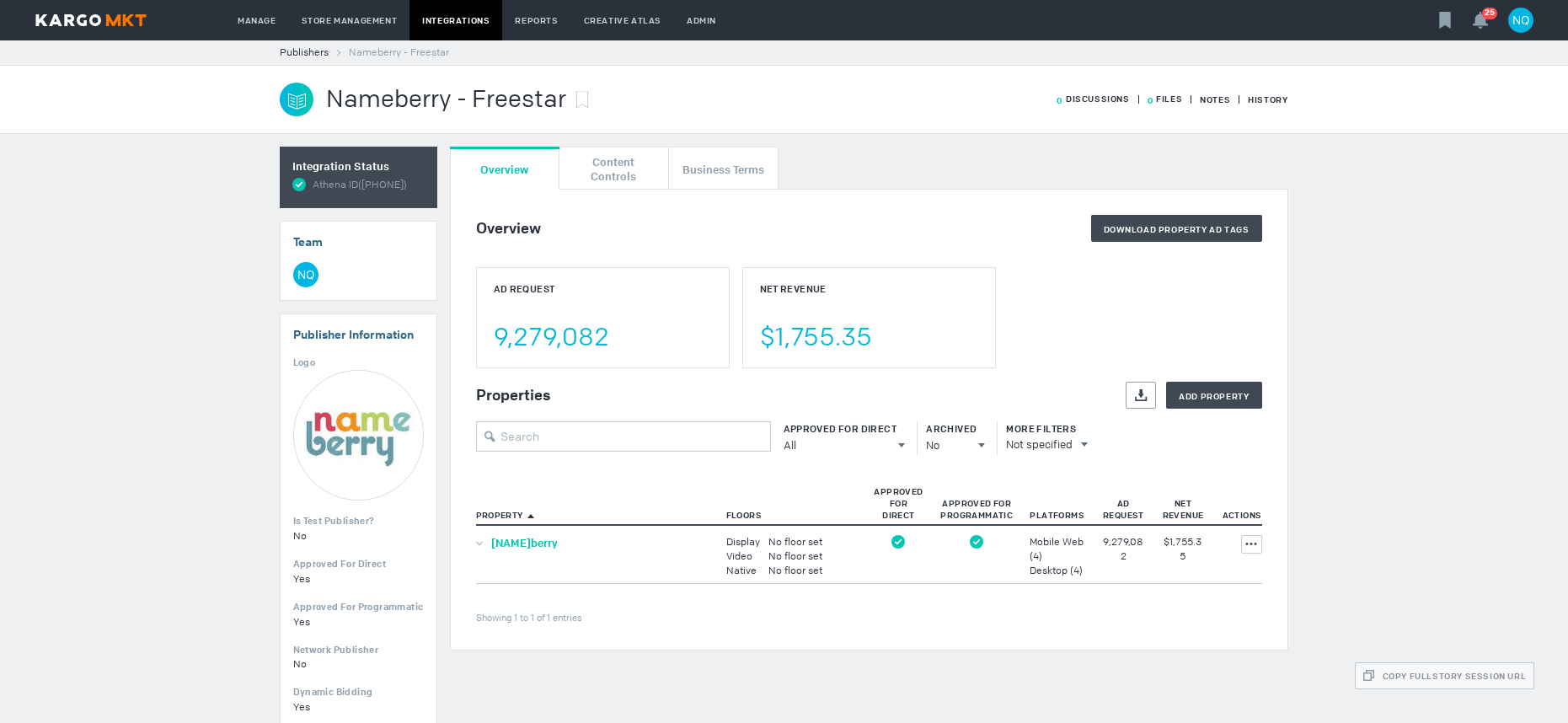 click on "Nameberry" at bounding box center (524, 543) 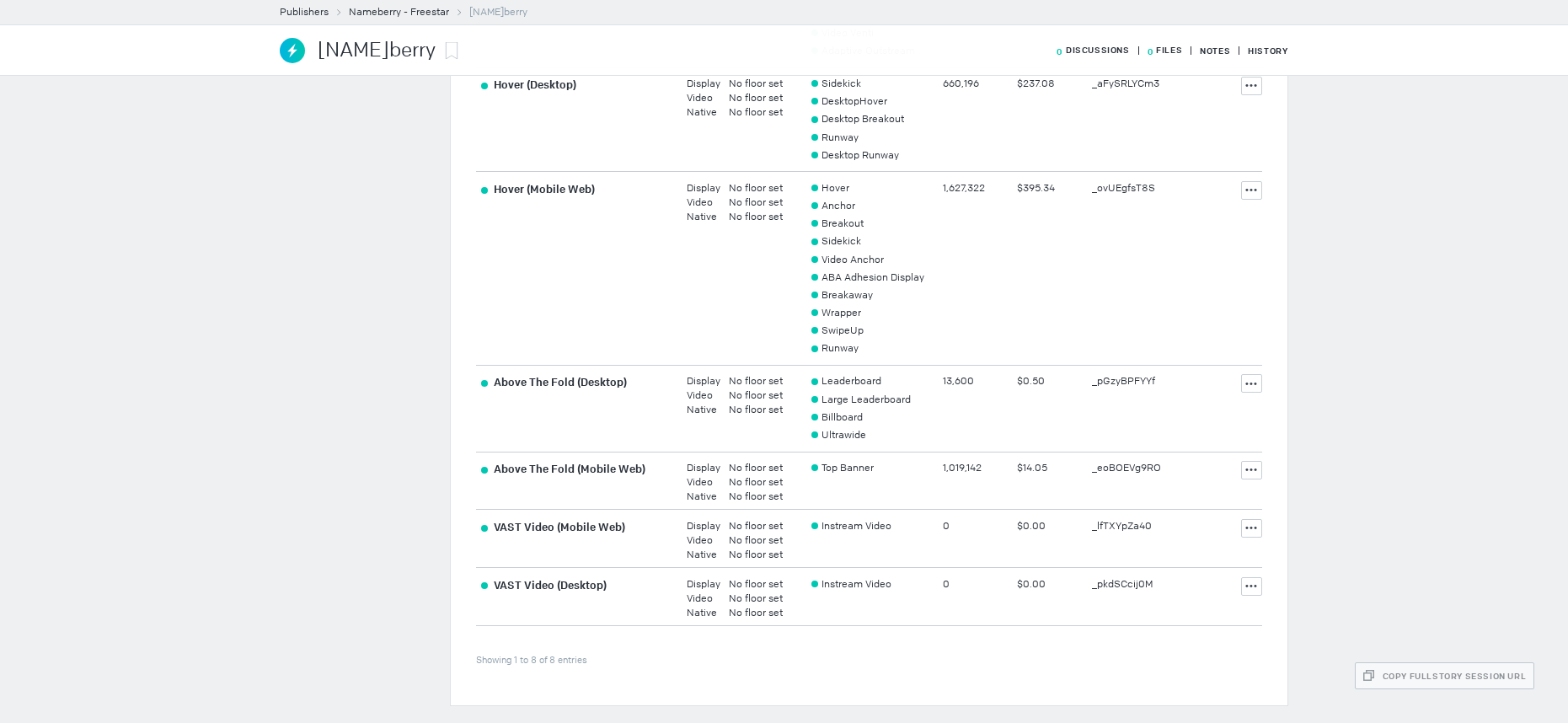 scroll, scrollTop: 951, scrollLeft: 0, axis: vertical 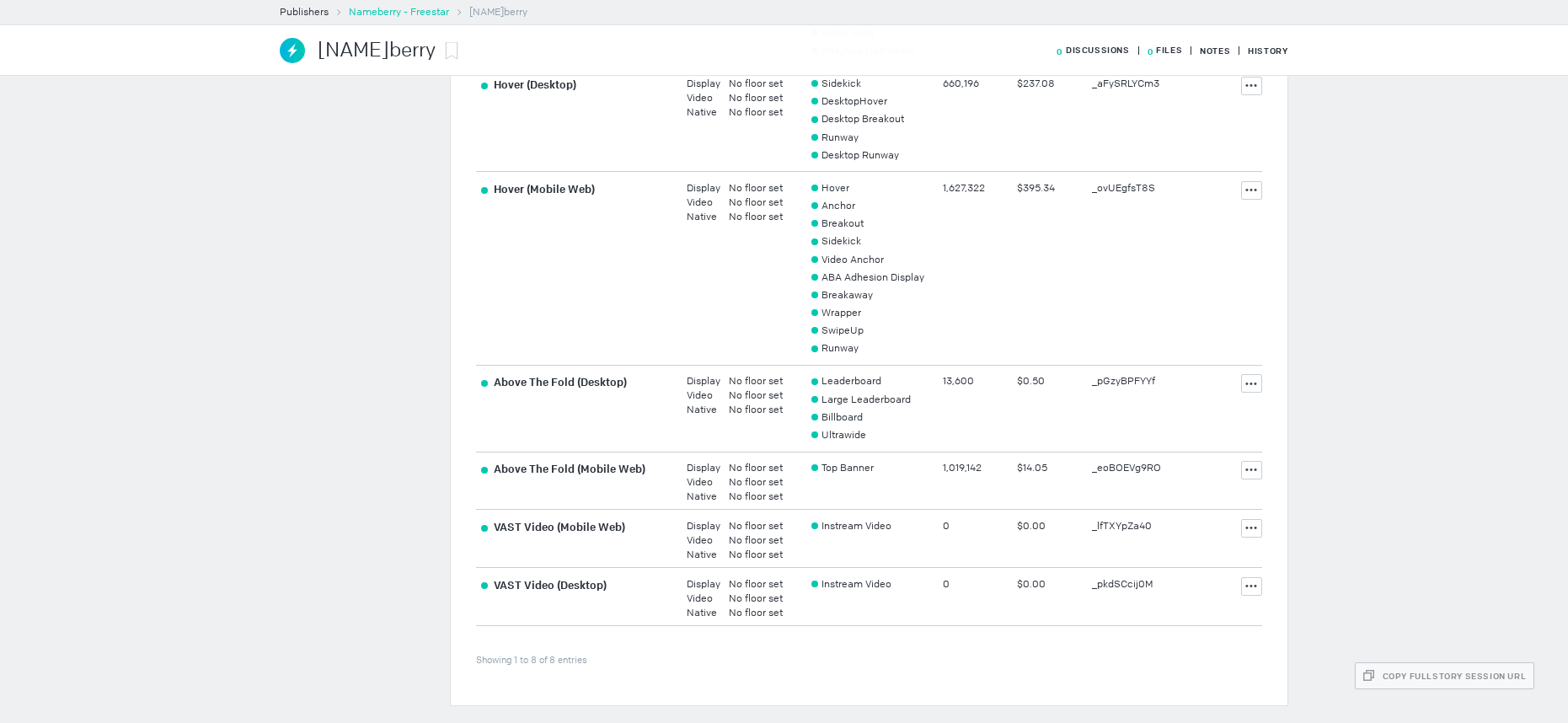 click on "Nameberry - Freestar" at bounding box center [399, 12] 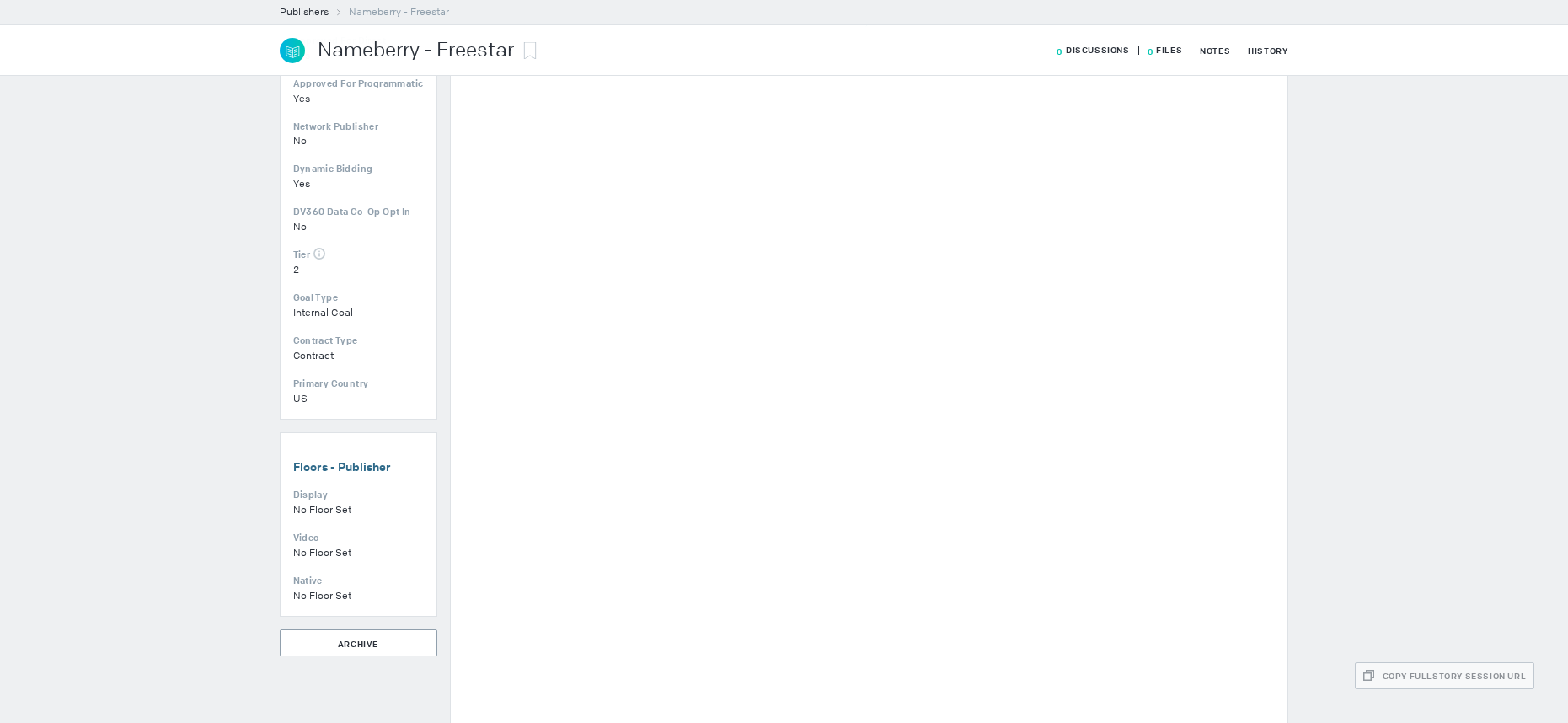 click on "Publishers" at bounding box center (304, 12) 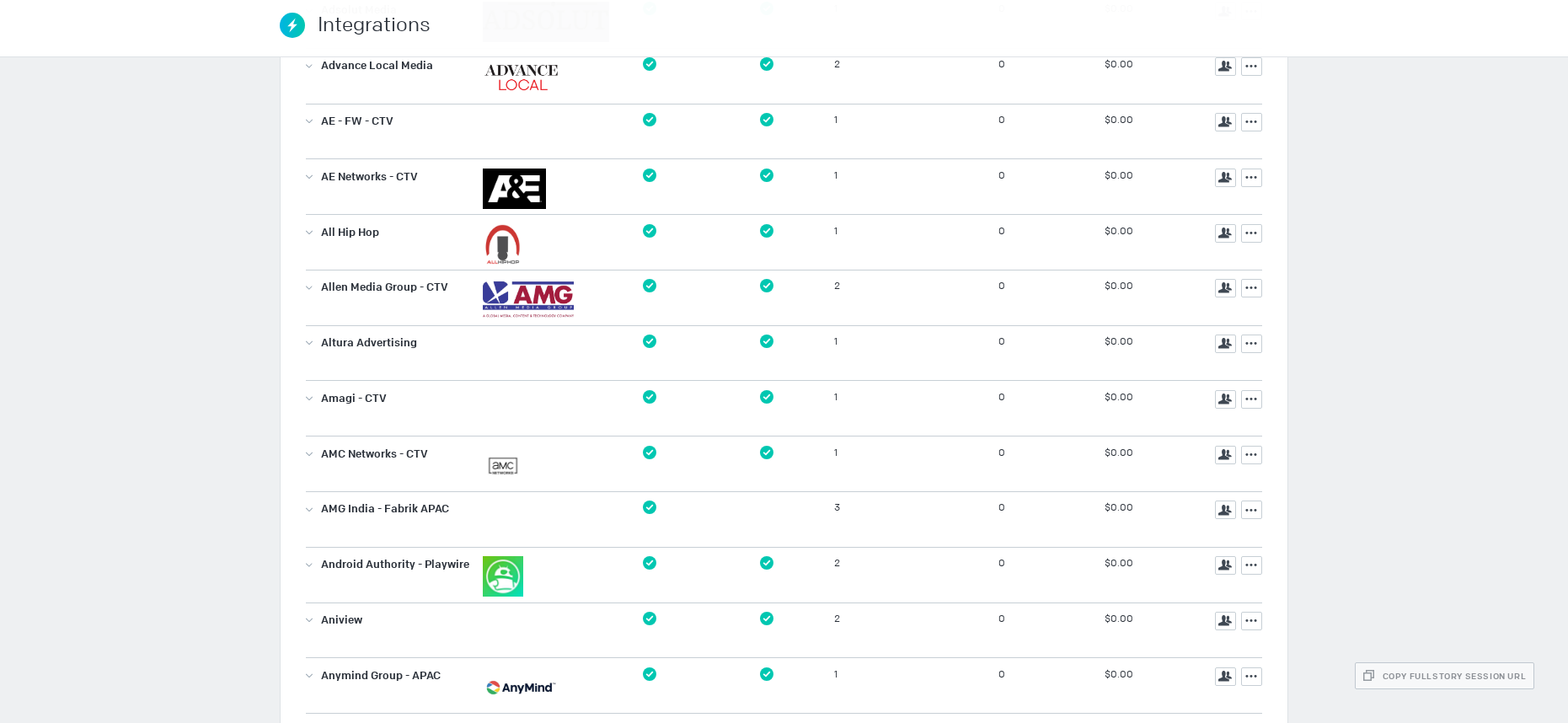 scroll, scrollTop: 0, scrollLeft: 0, axis: both 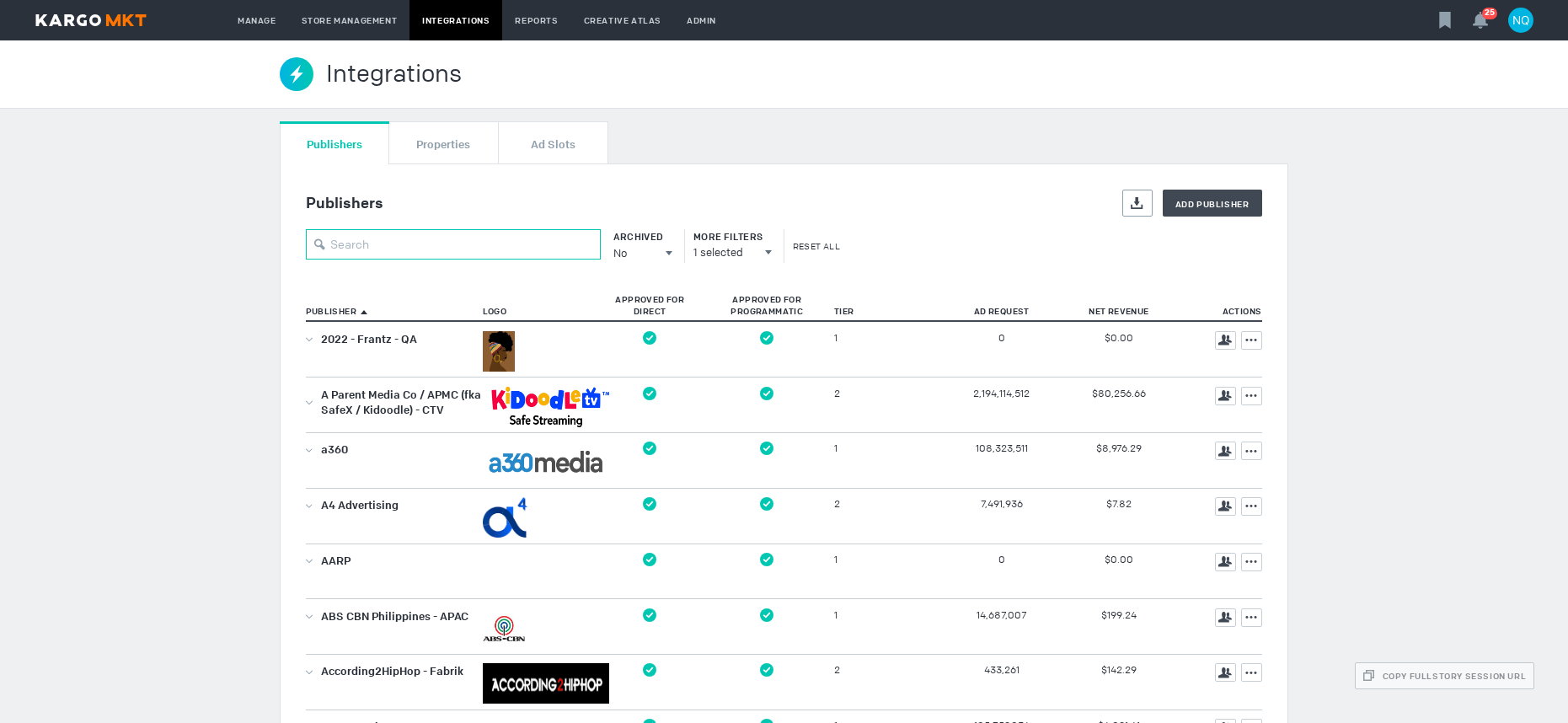 click at bounding box center [453, 244] 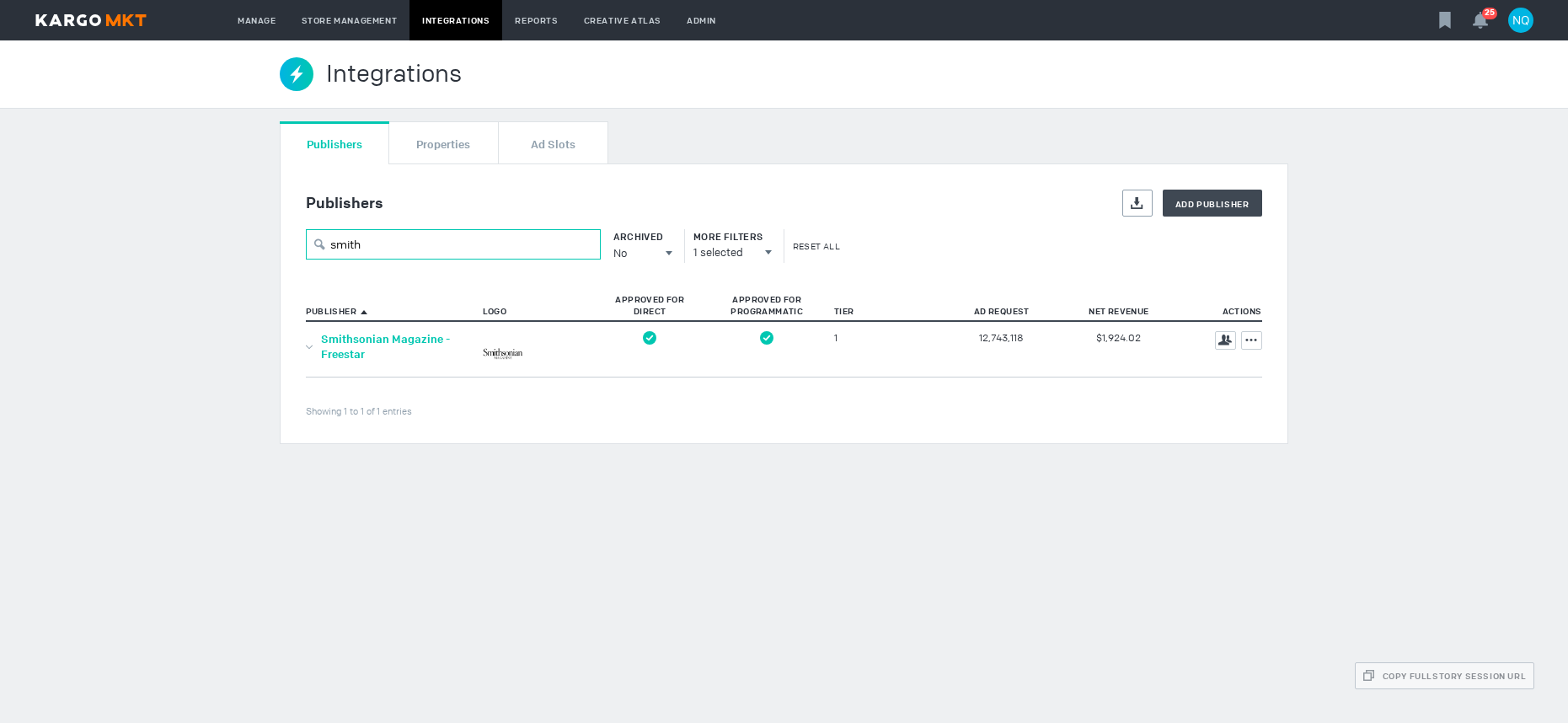 type on "smith" 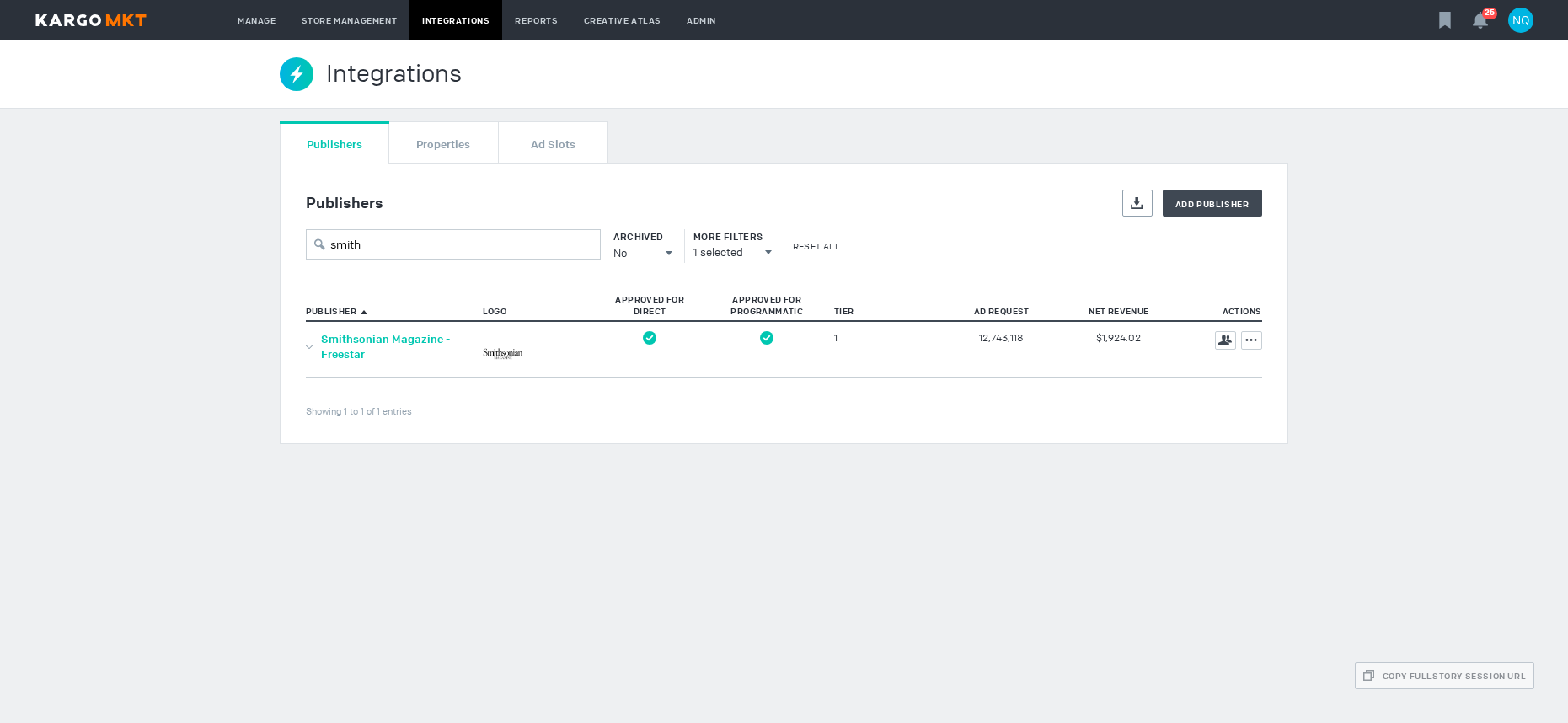 click on "Smithsonian Magazine - Freestar" at bounding box center [385, 346] 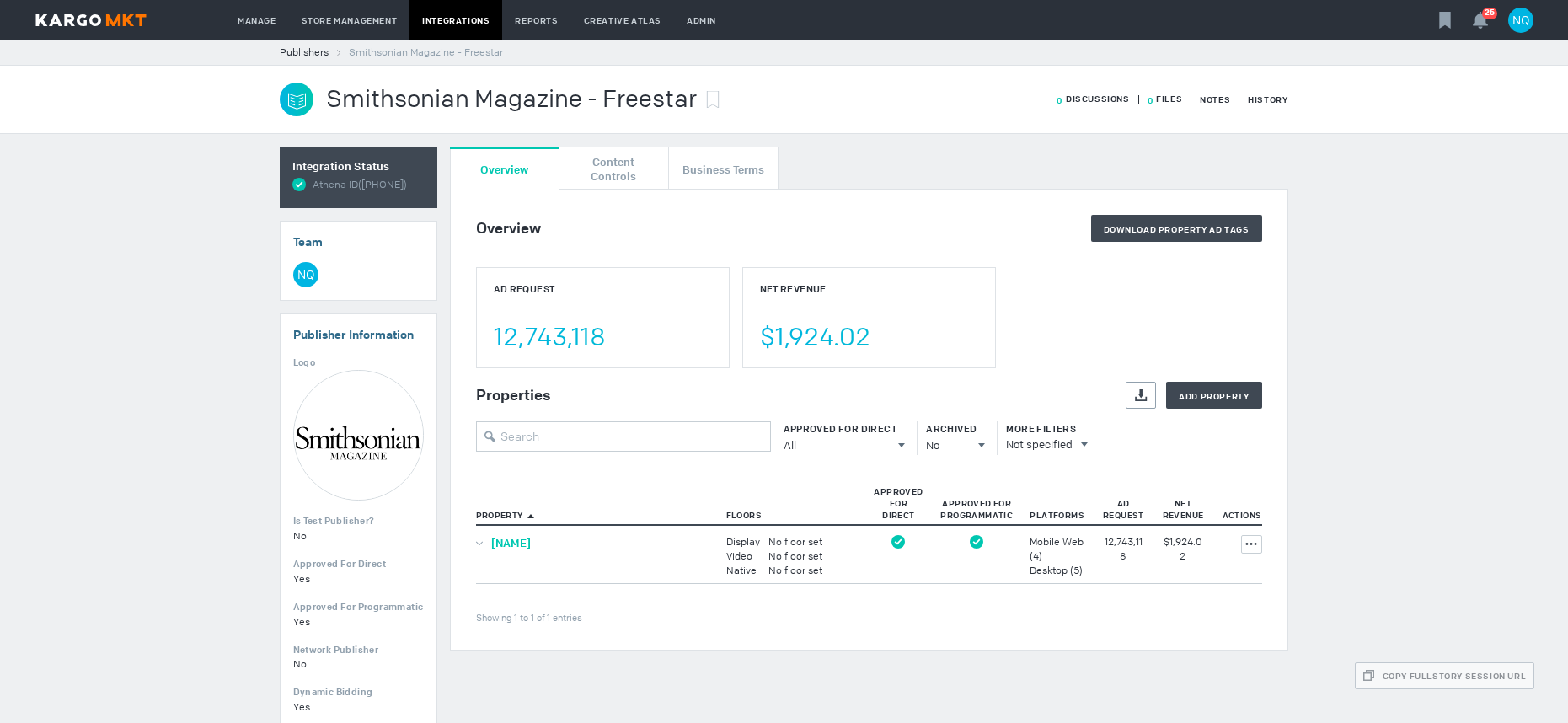 click on "Smithsonian Magazine" at bounding box center [511, 543] 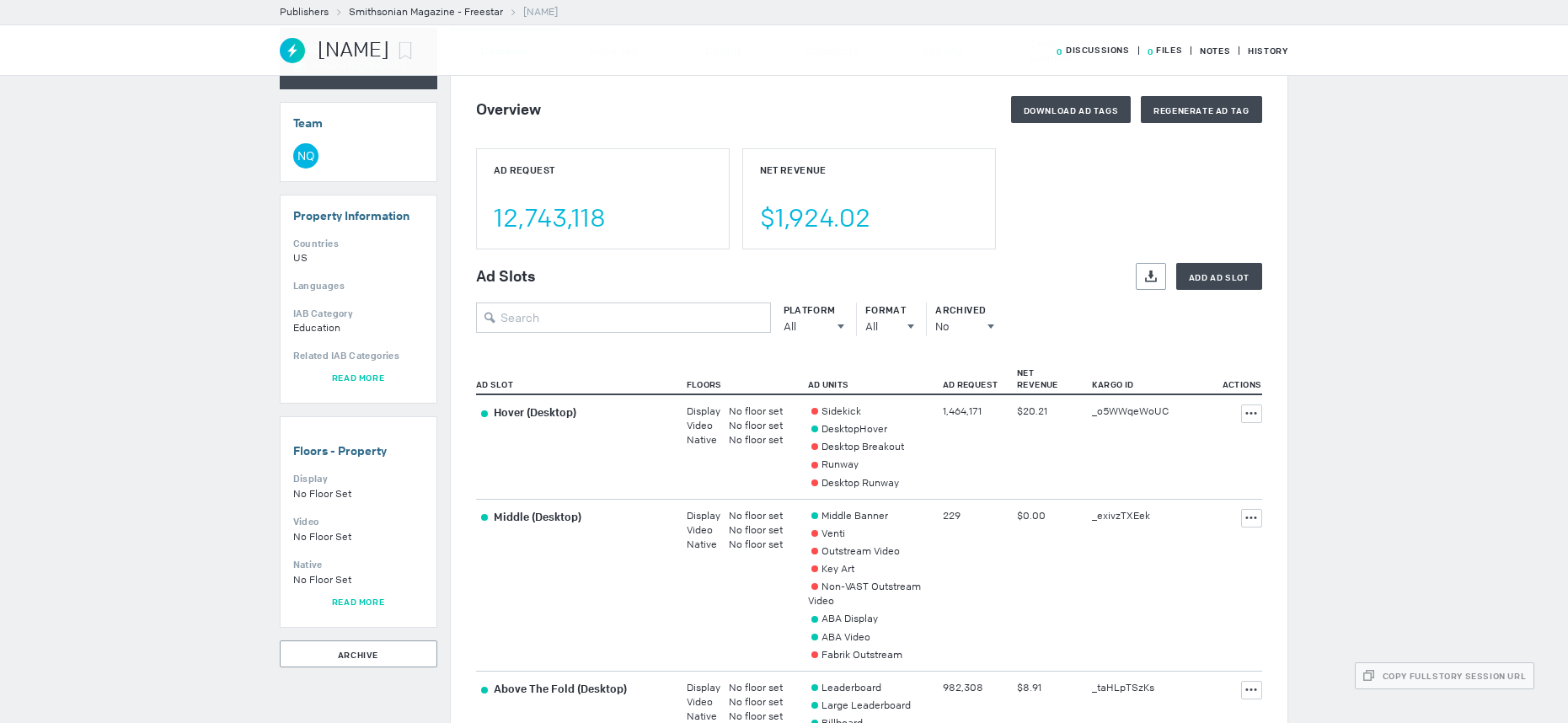 scroll, scrollTop: 0, scrollLeft: 0, axis: both 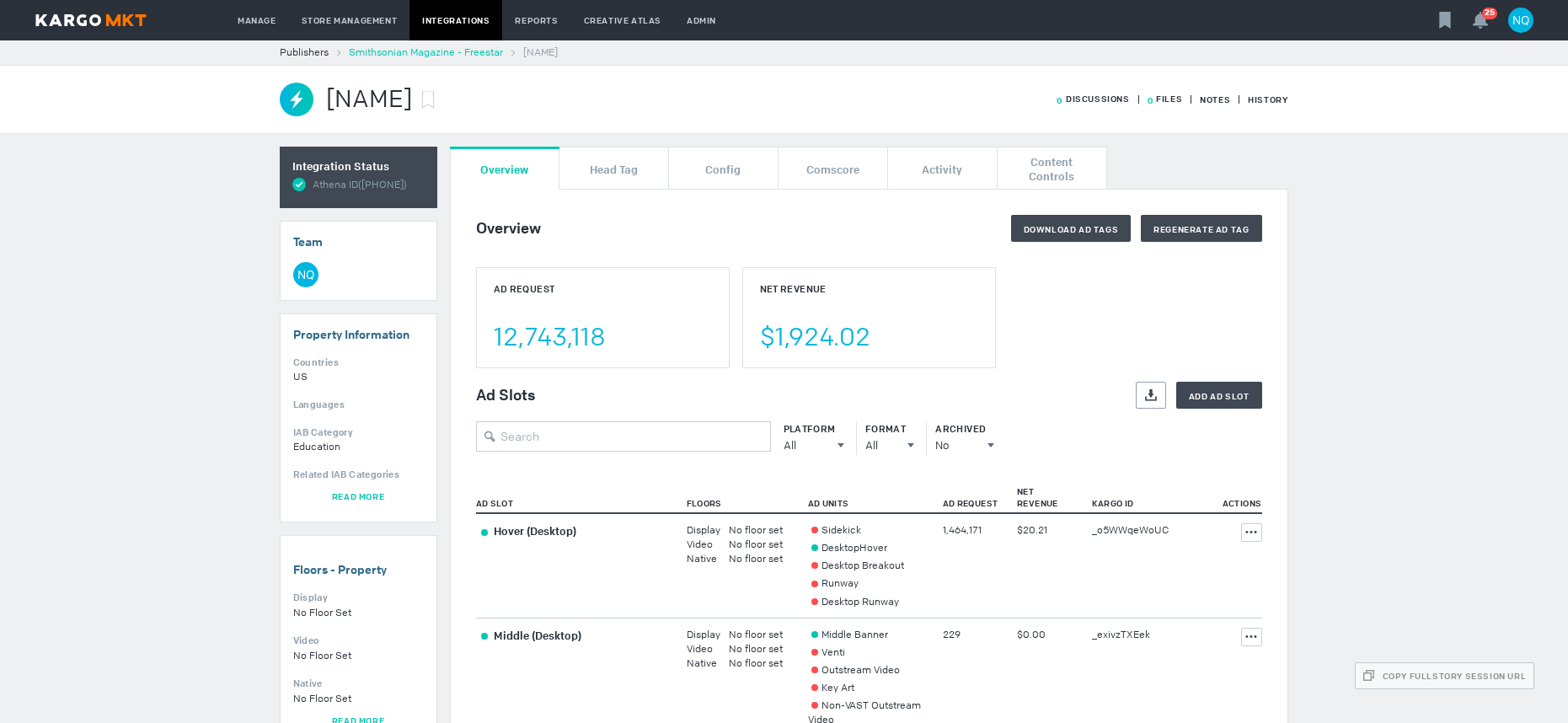 click on "Smithsonian Magazine - Freestar" at bounding box center [425, 52] 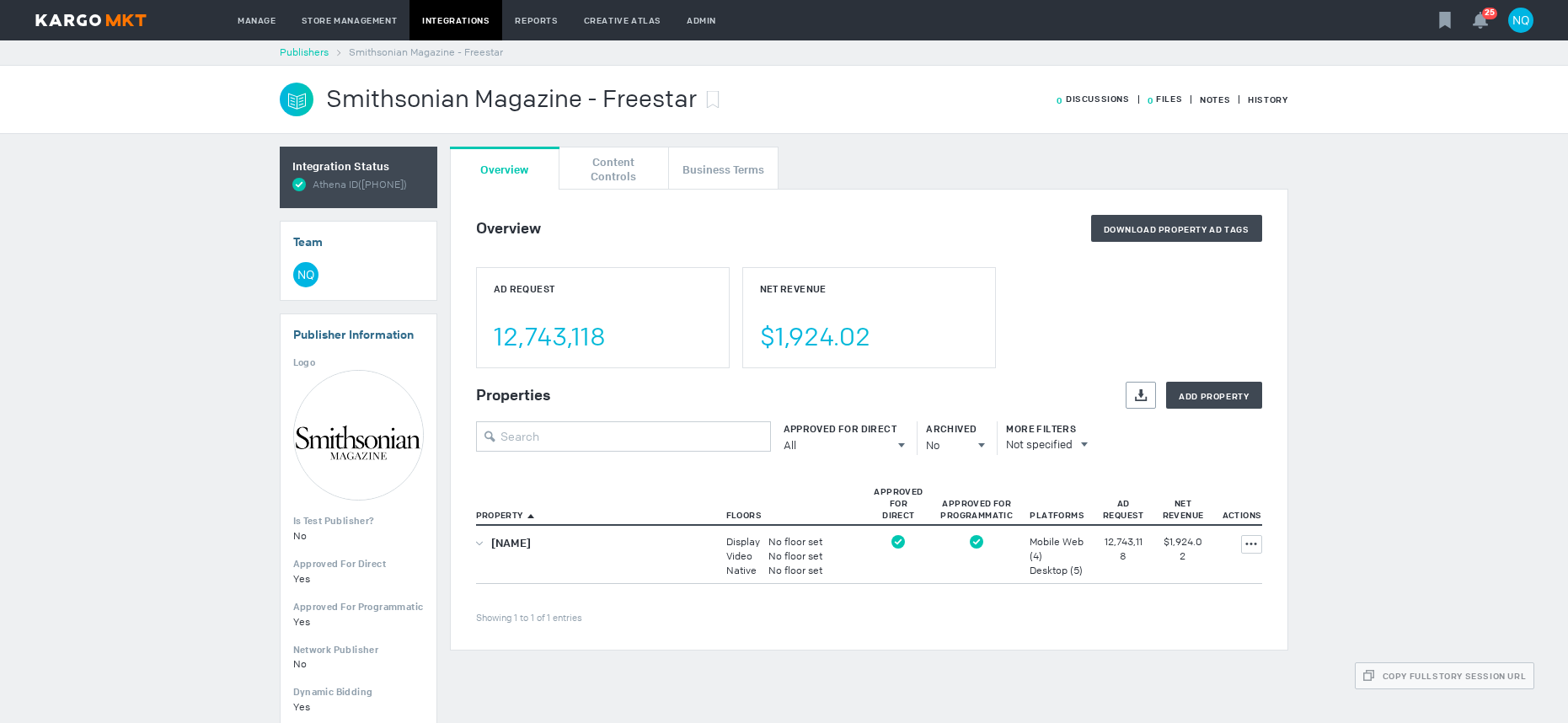 click on "Publishers" at bounding box center (304, 52) 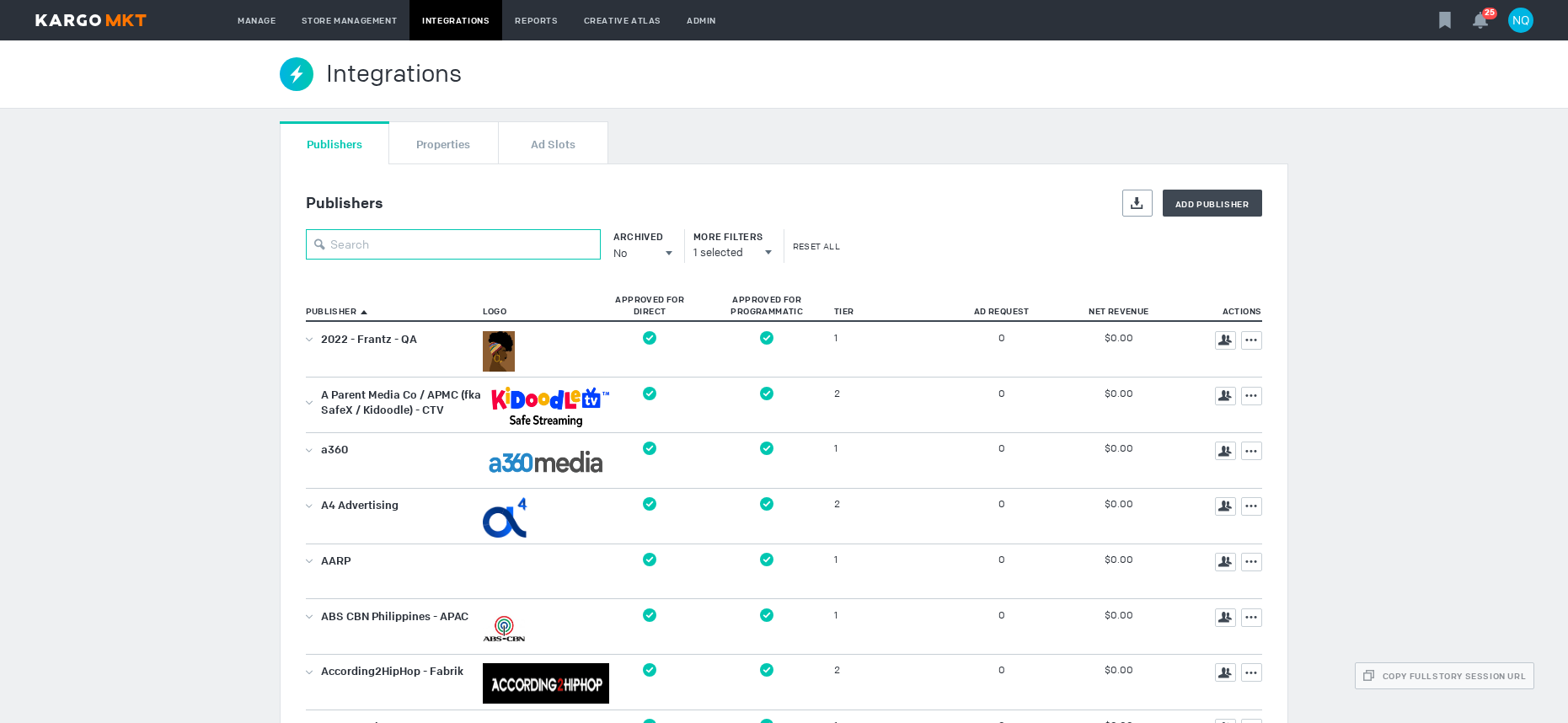 click at bounding box center (453, 244) 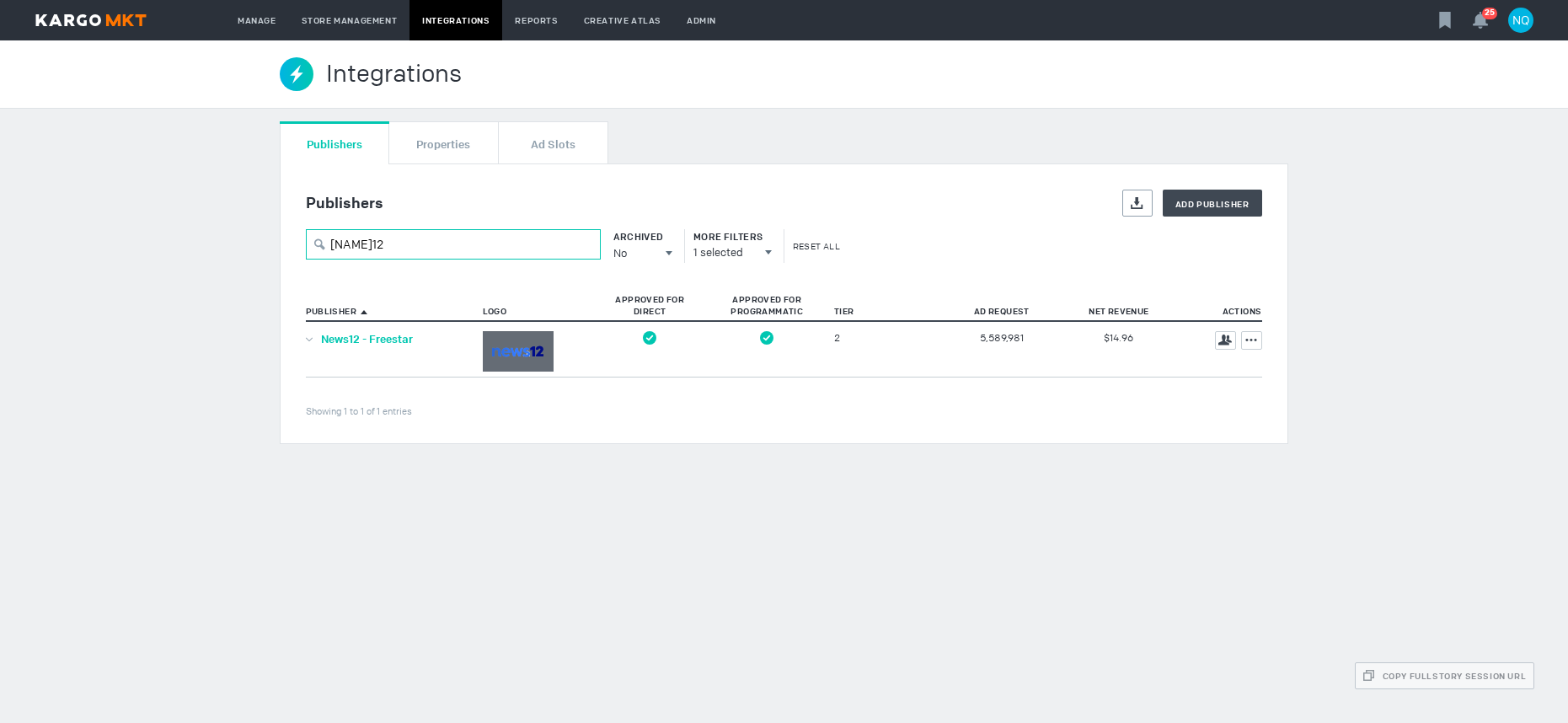 type on "news12" 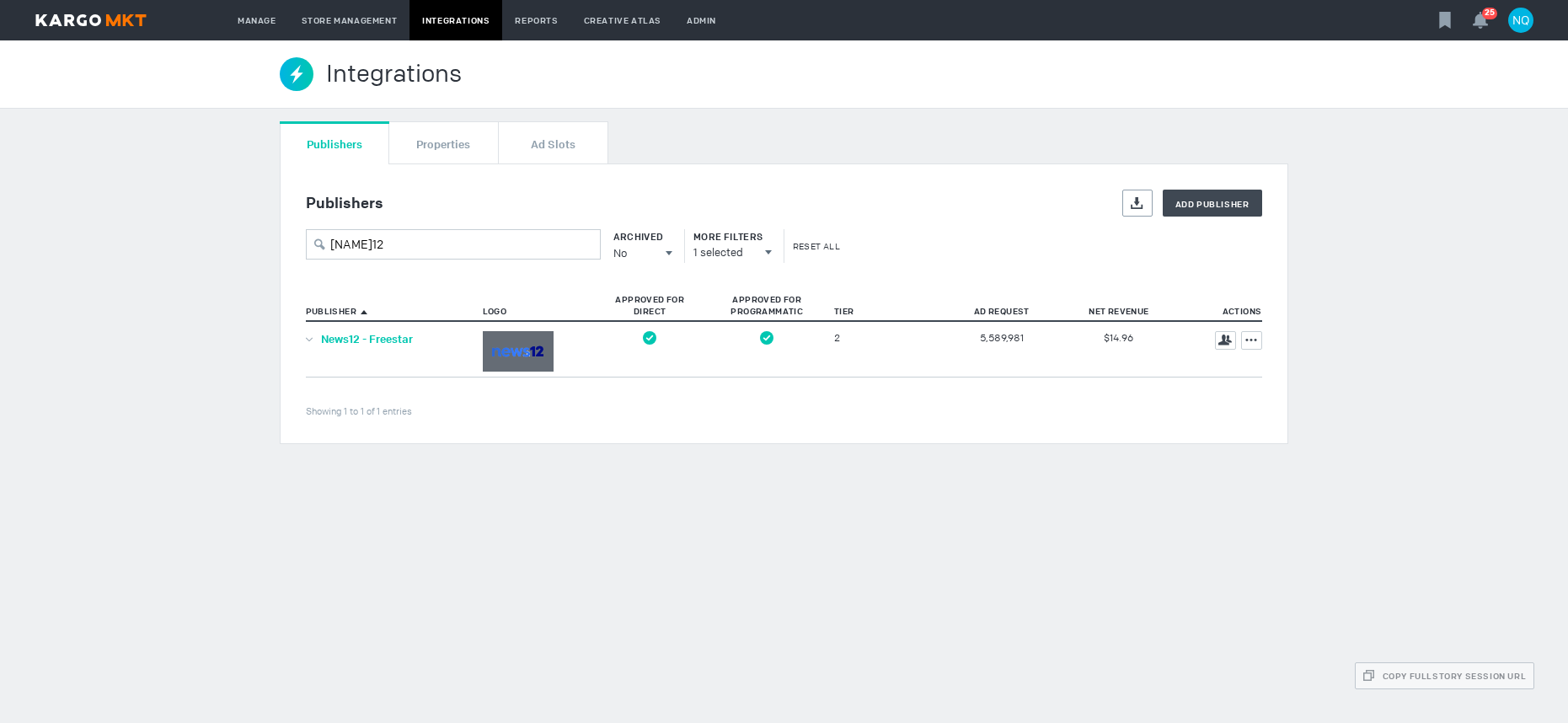click on "News12 - Freestar" at bounding box center (367, 339) 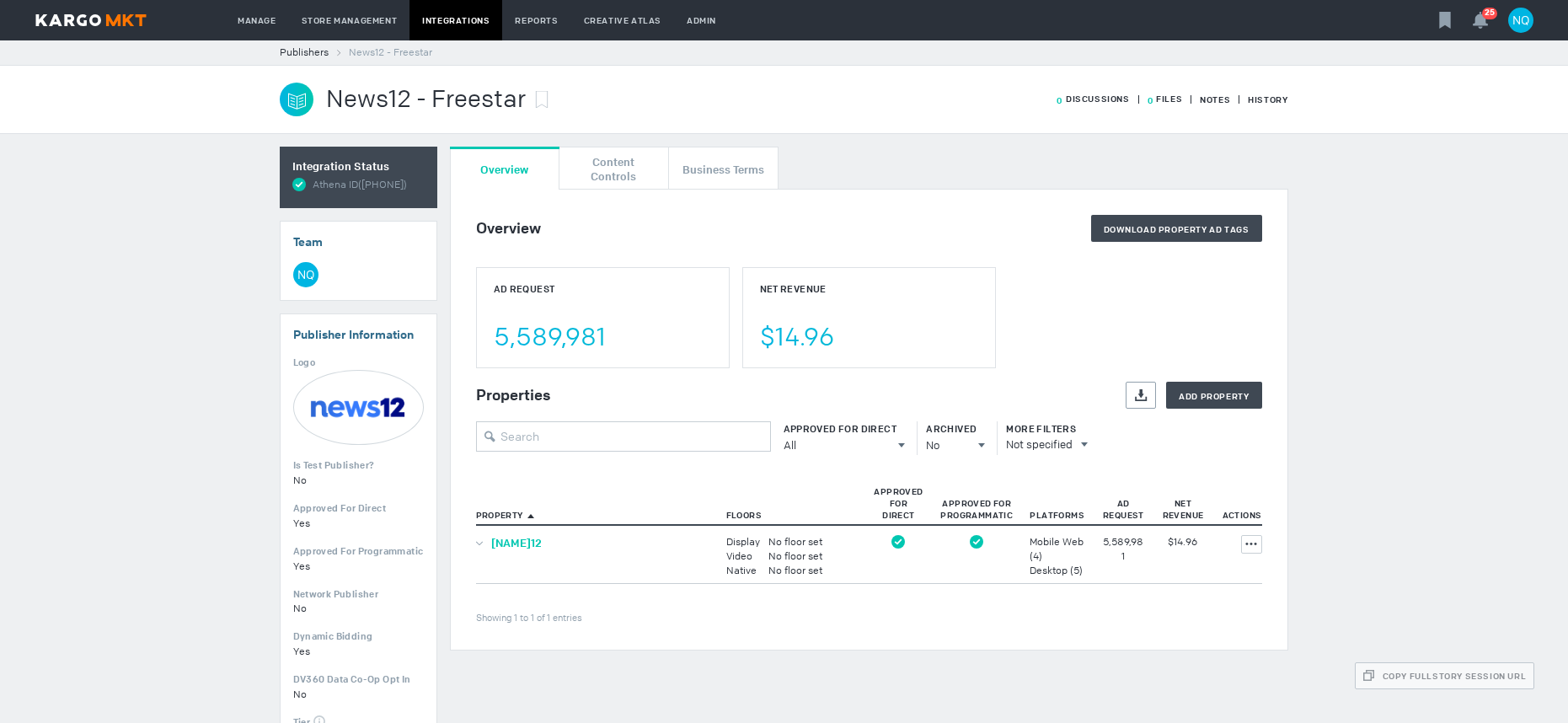 click on "News12" at bounding box center (516, 543) 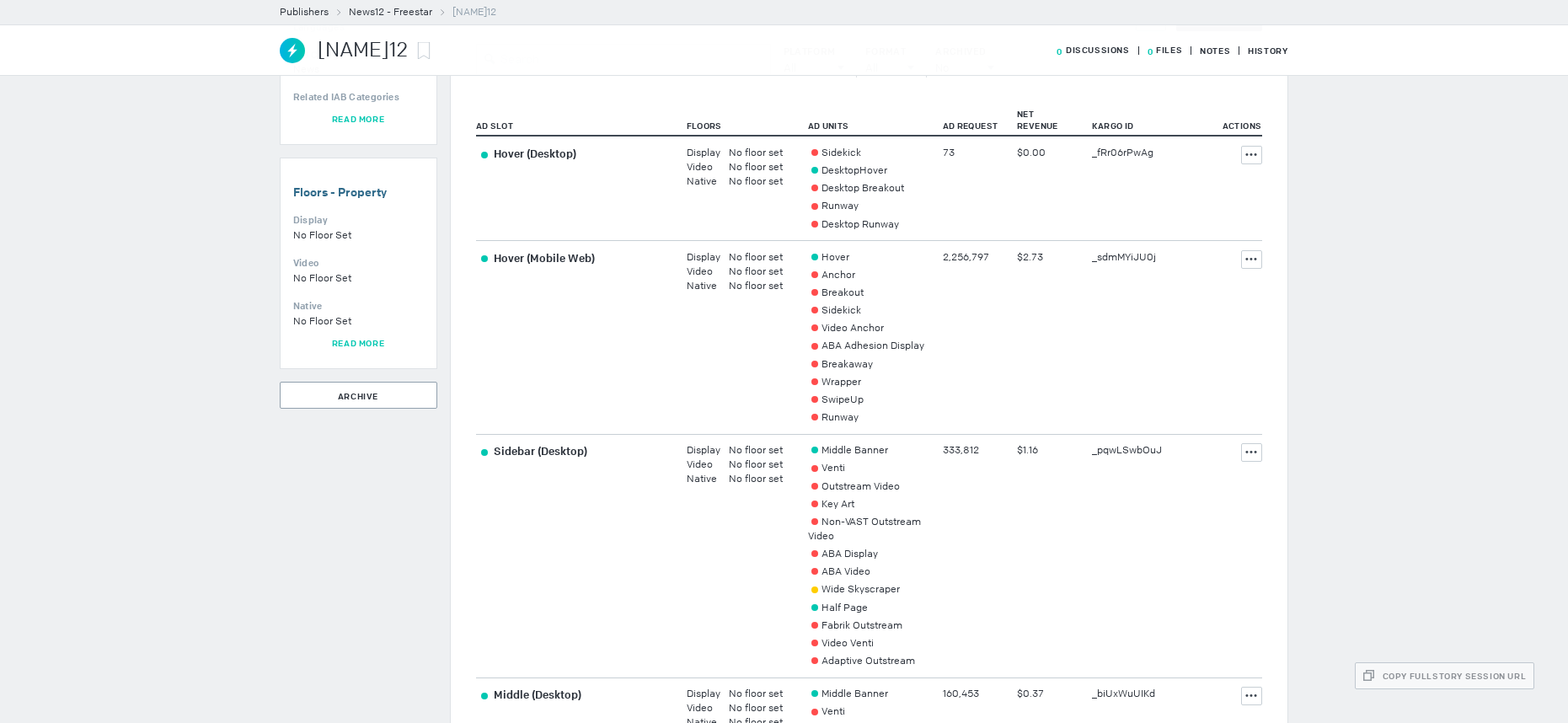 scroll, scrollTop: 1195, scrollLeft: 0, axis: vertical 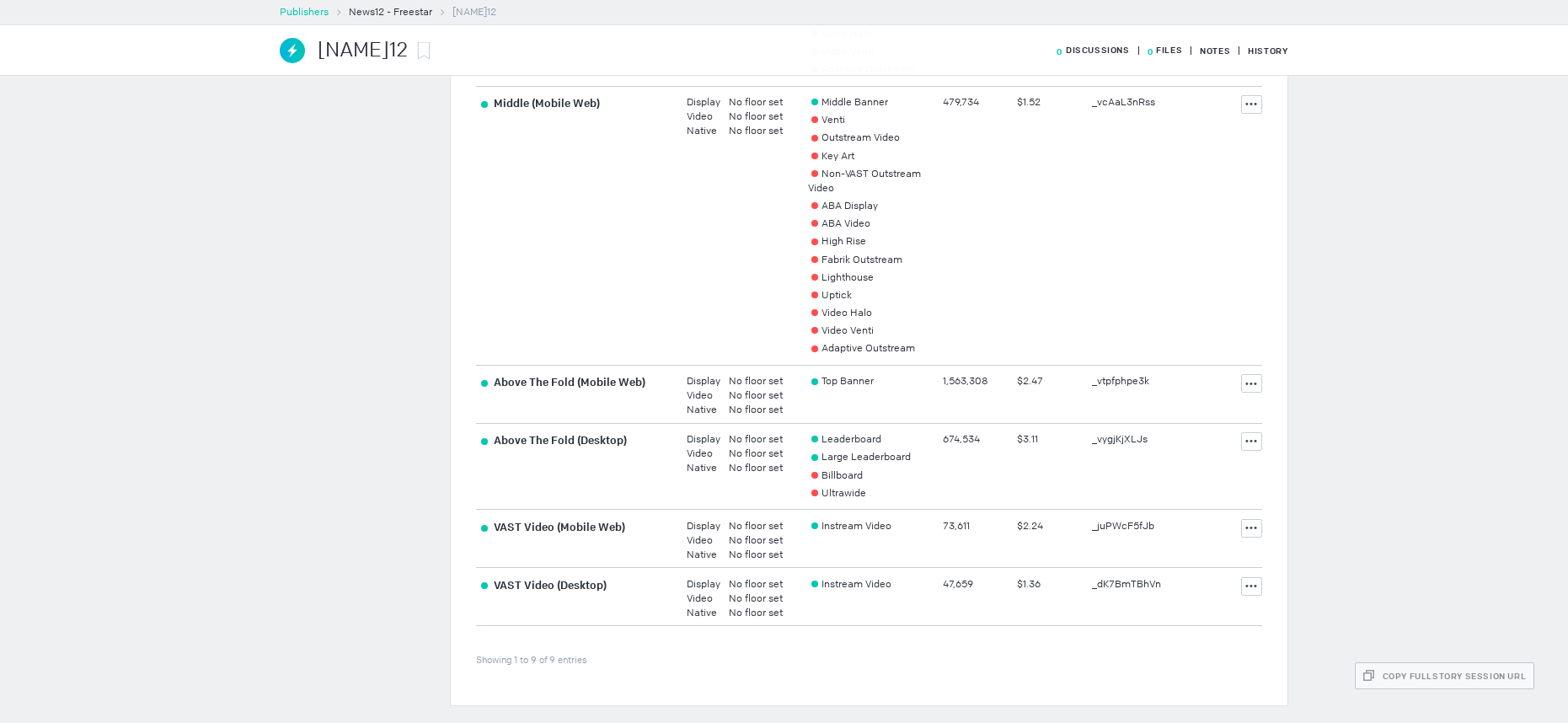 click on "Publishers" at bounding box center [304, 12] 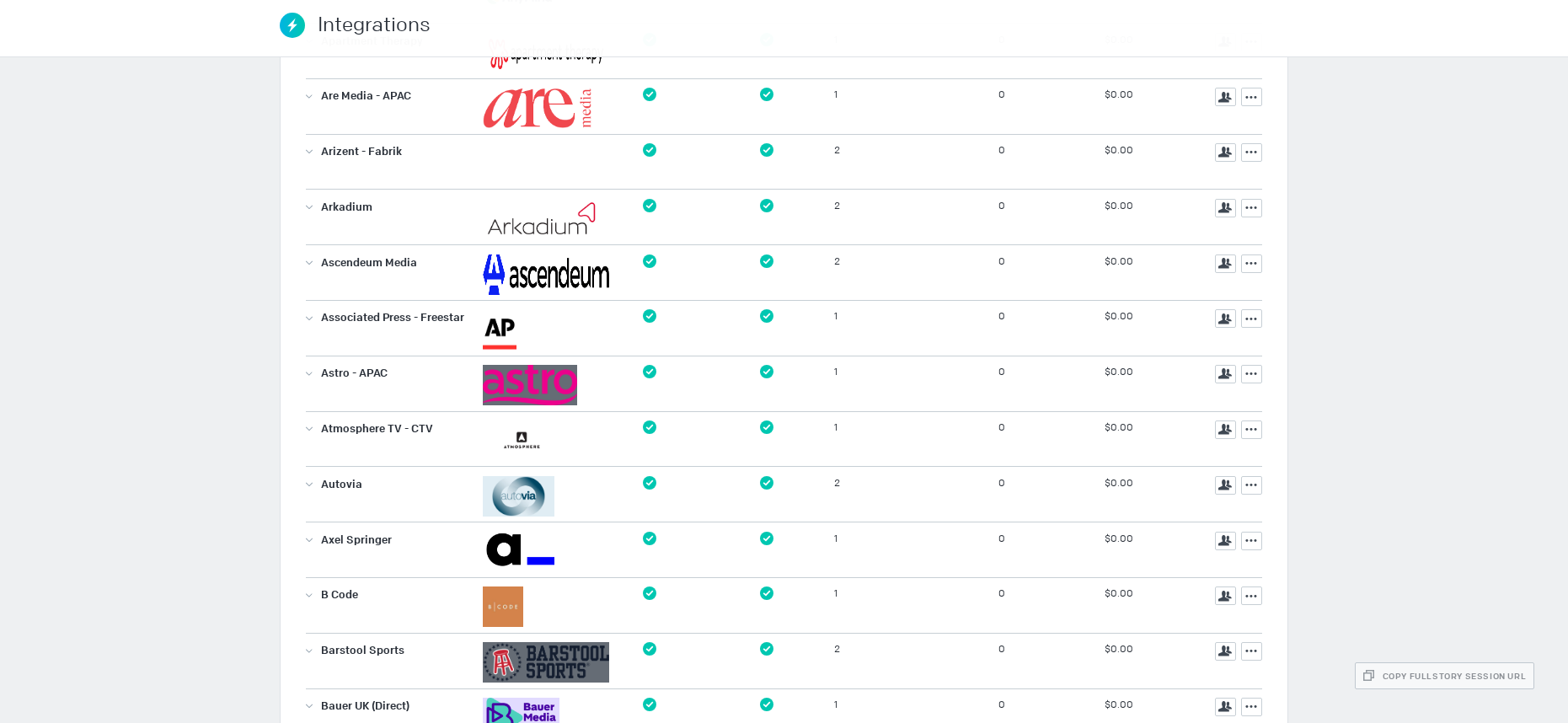scroll, scrollTop: 0, scrollLeft: 0, axis: both 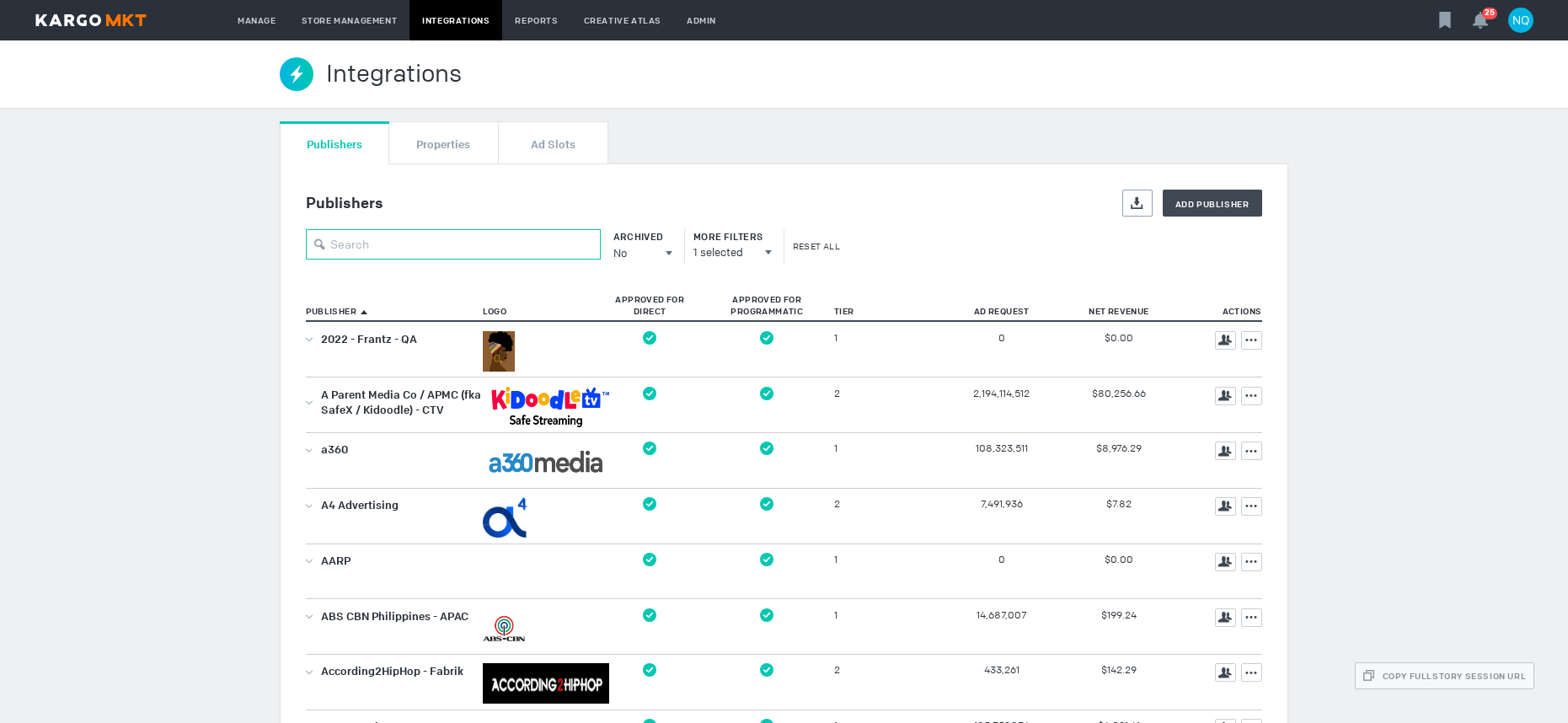 click at bounding box center [453, 244] 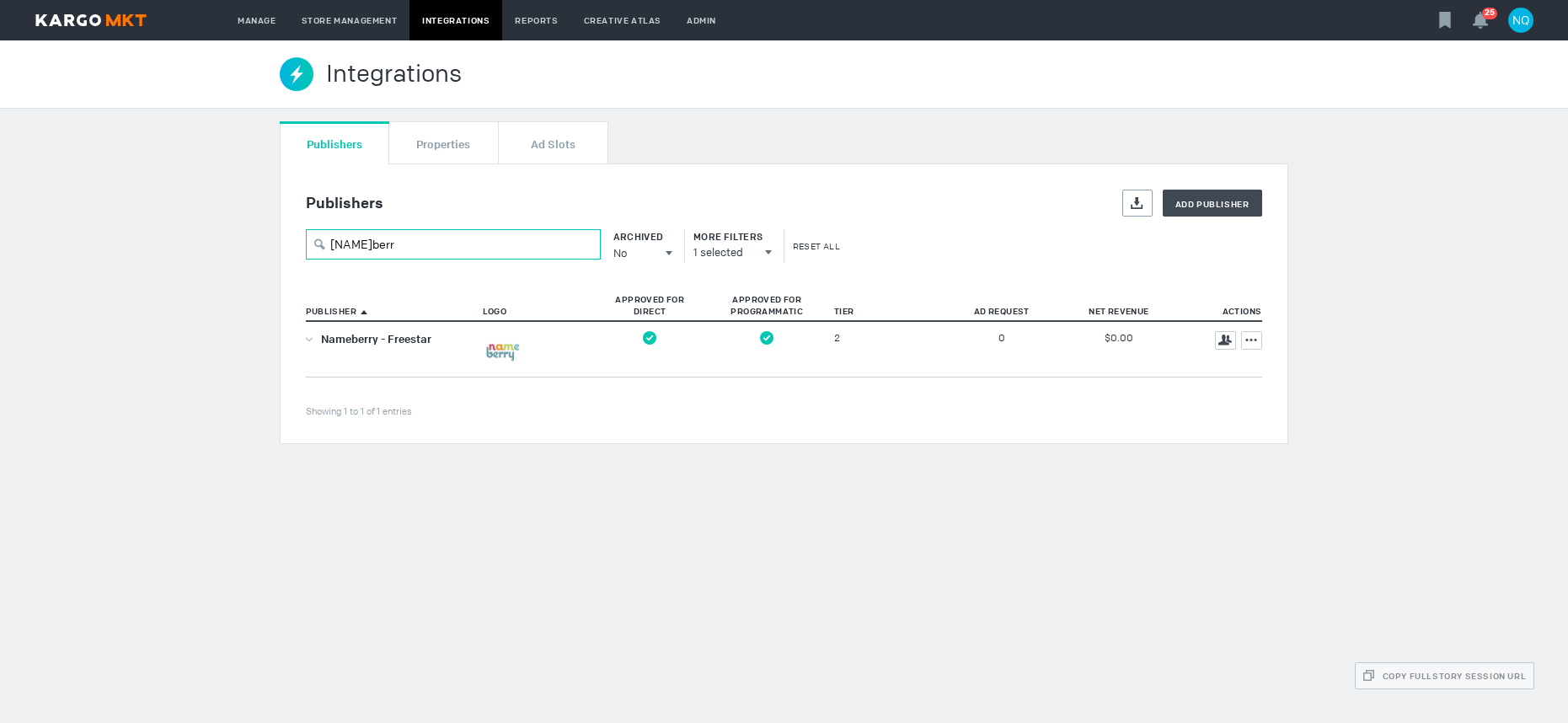 type on "nameberr" 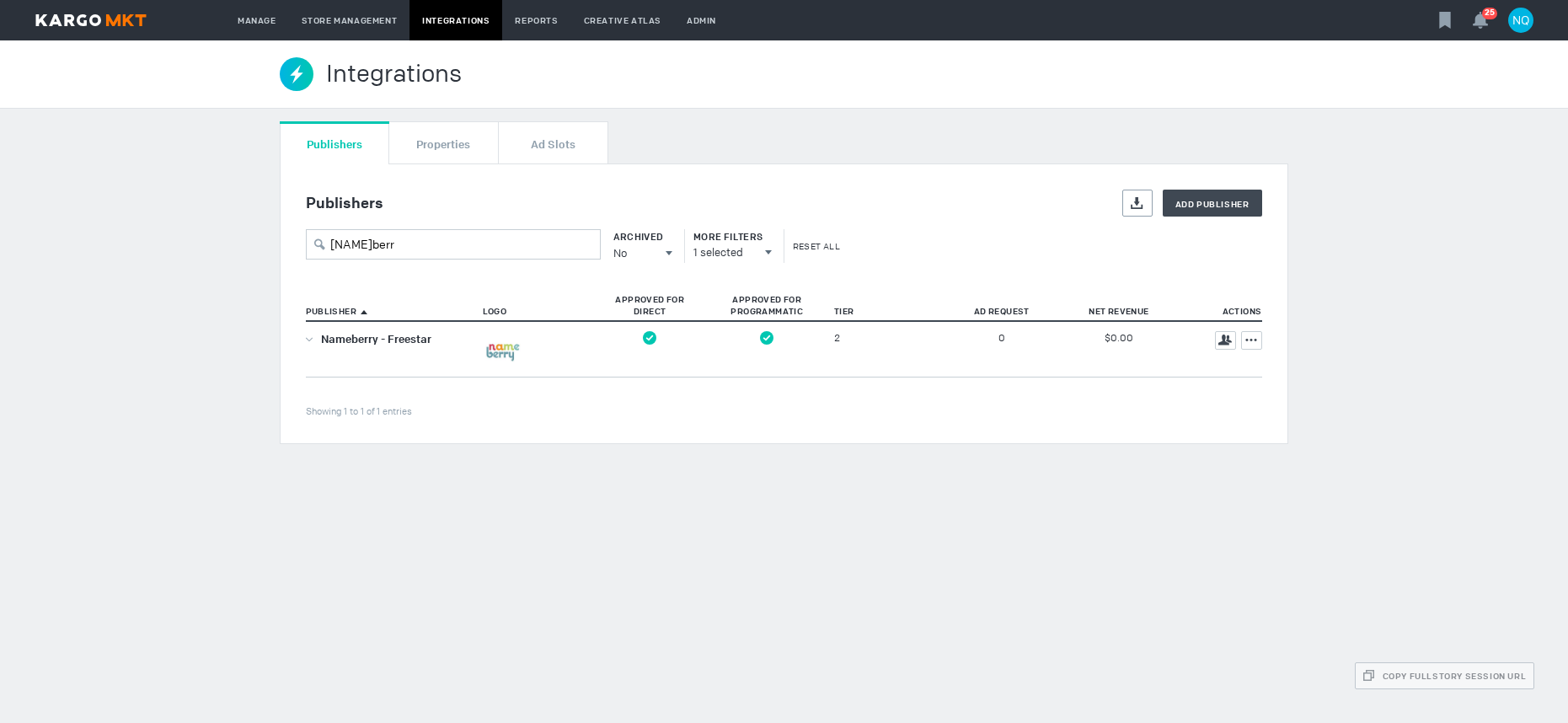 click on "Nameberry - Freestar" at bounding box center [390, 349] 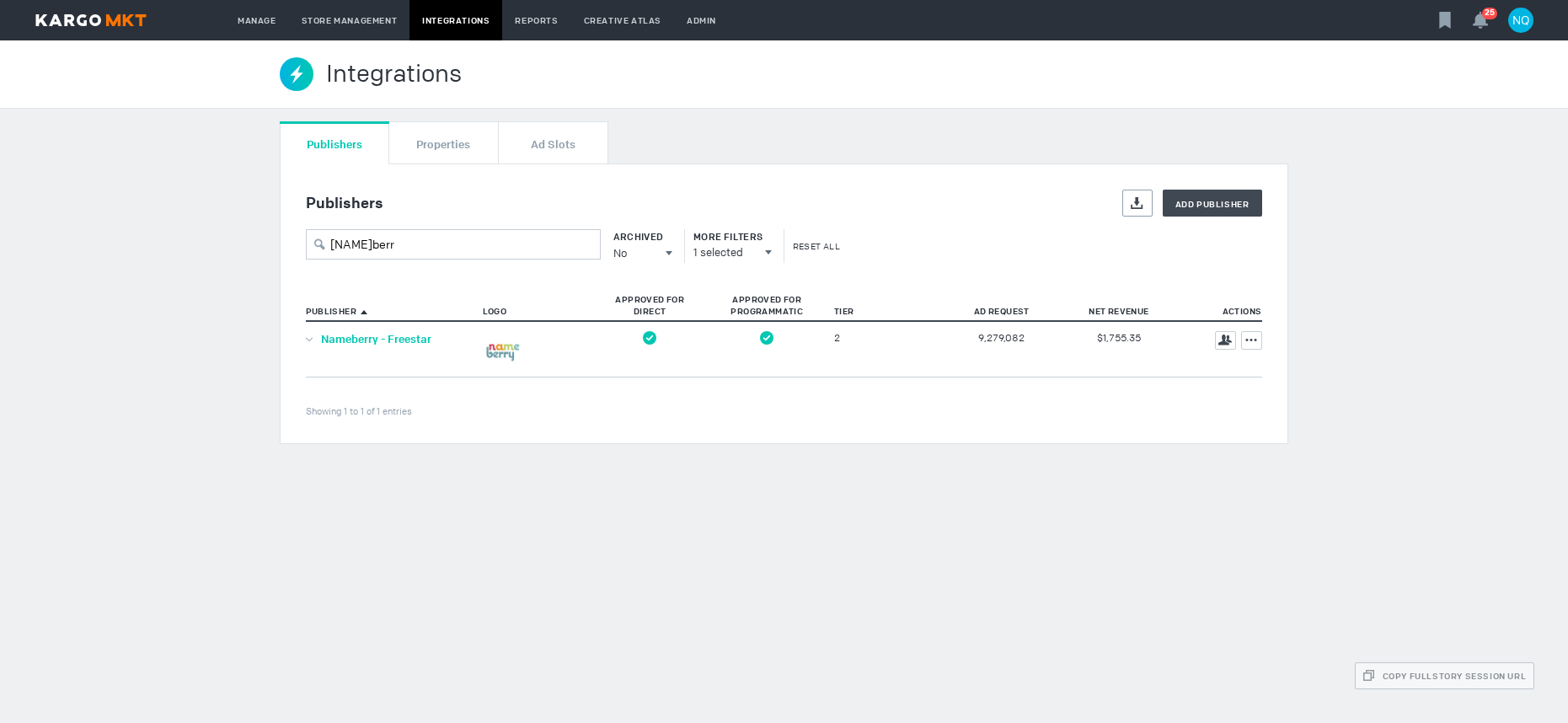 click on "Nameberry - Freestar" at bounding box center [376, 339] 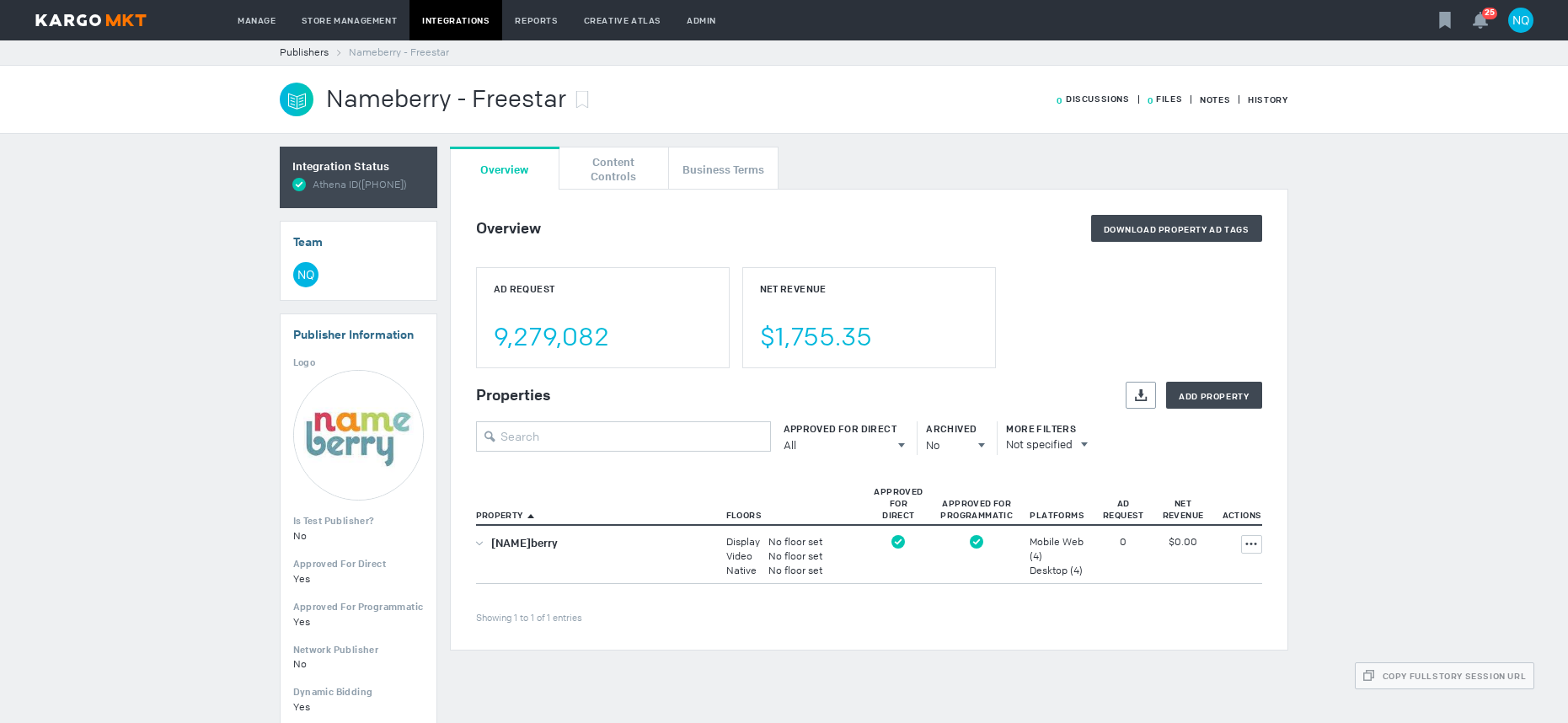 scroll, scrollTop: 3, scrollLeft: 0, axis: vertical 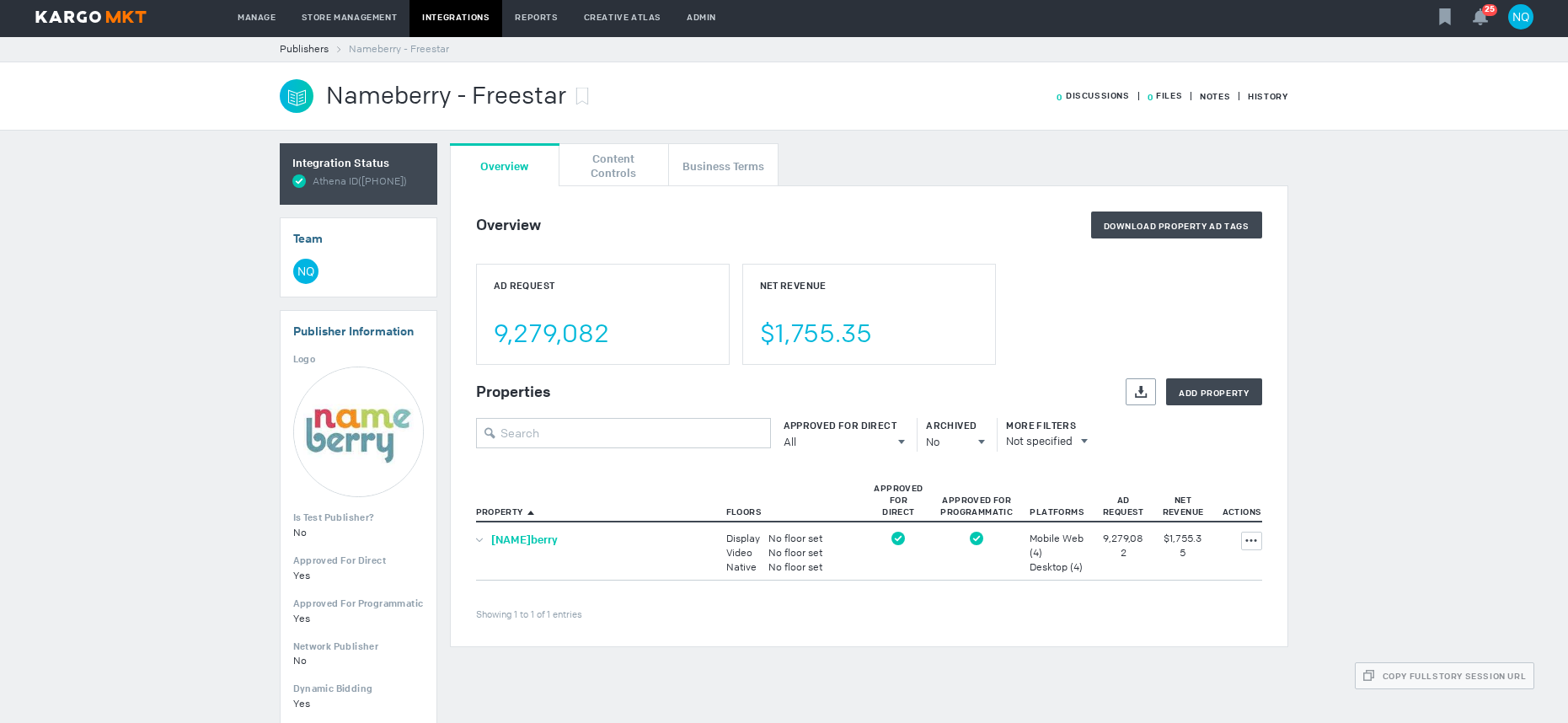 click on "Nameberry" at bounding box center (524, 539) 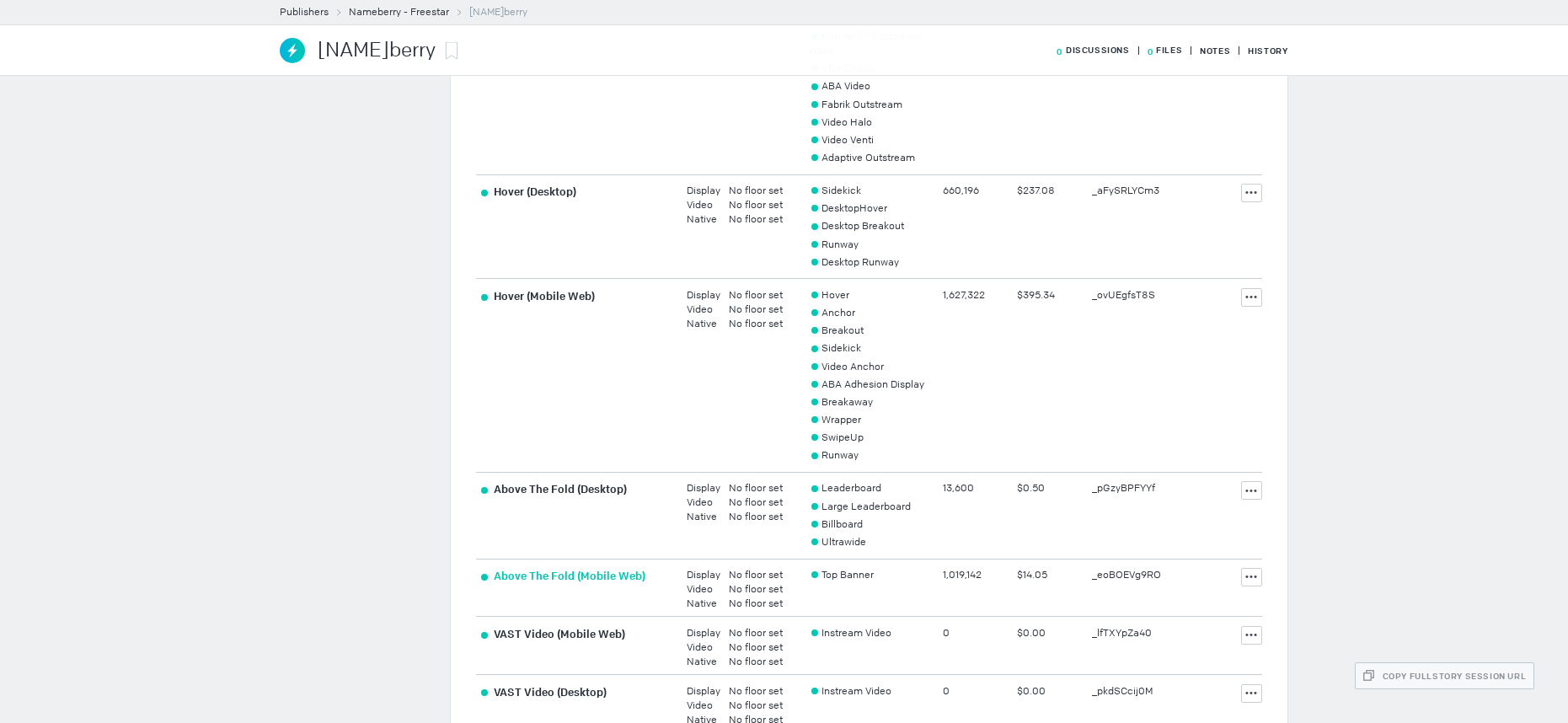 scroll, scrollTop: 951, scrollLeft: 0, axis: vertical 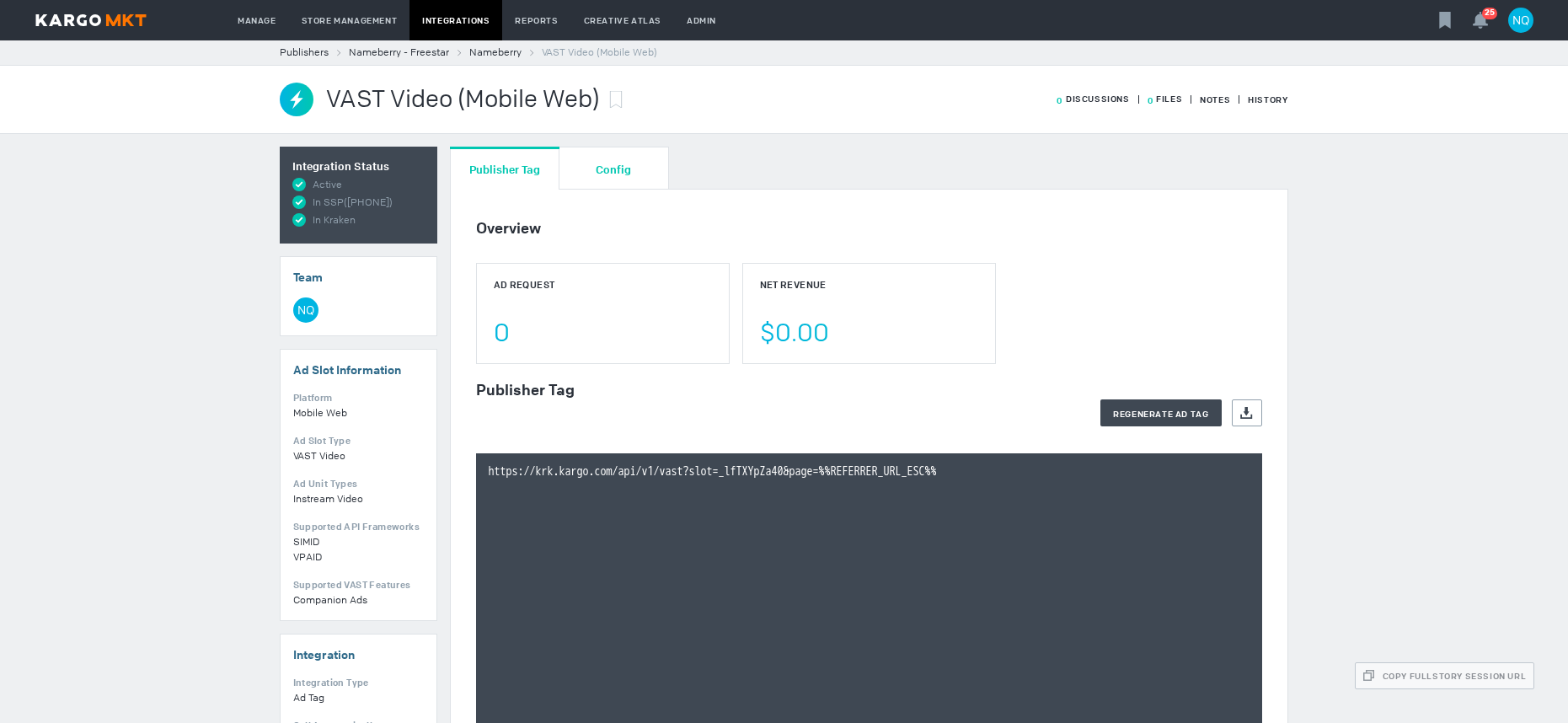 click on "Config" at bounding box center (613, 169) 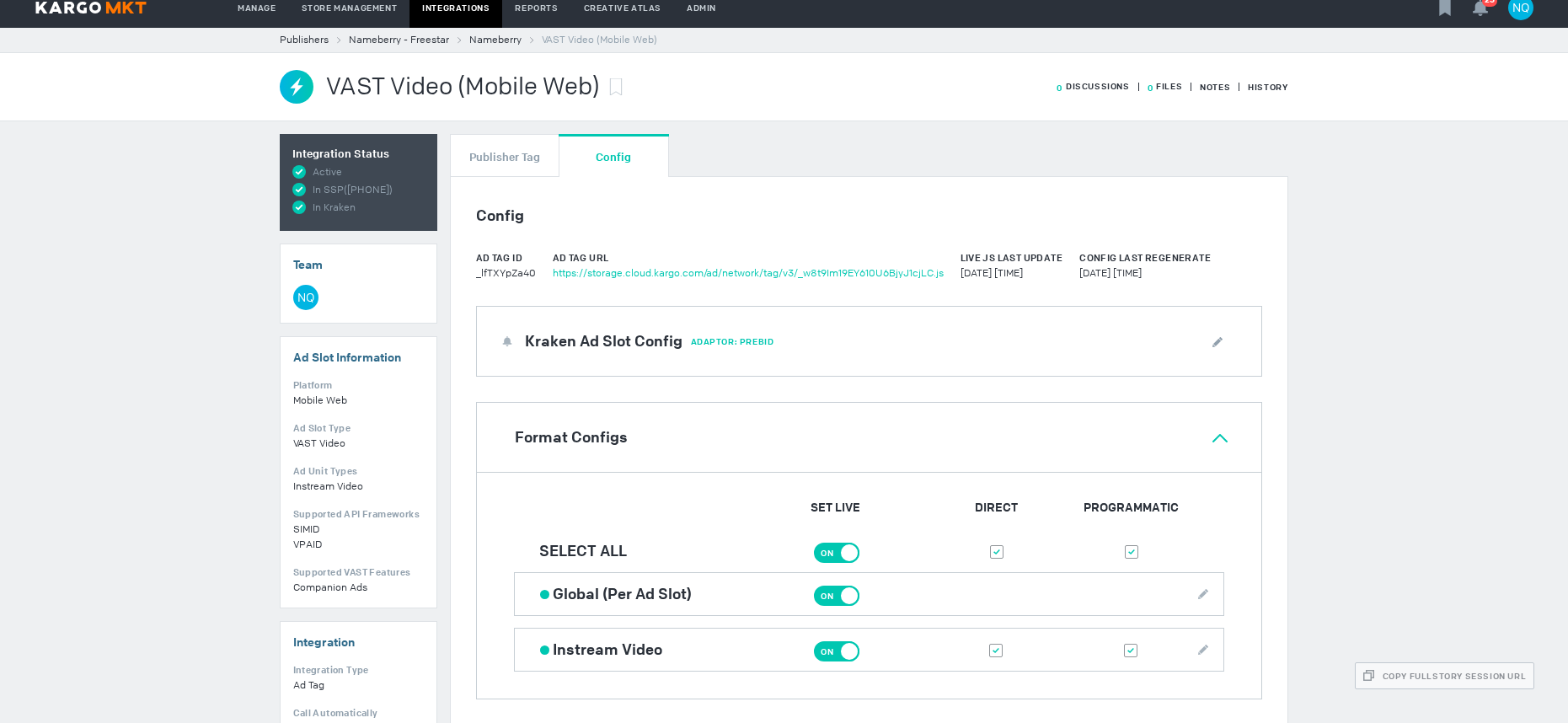 scroll, scrollTop: 0, scrollLeft: 0, axis: both 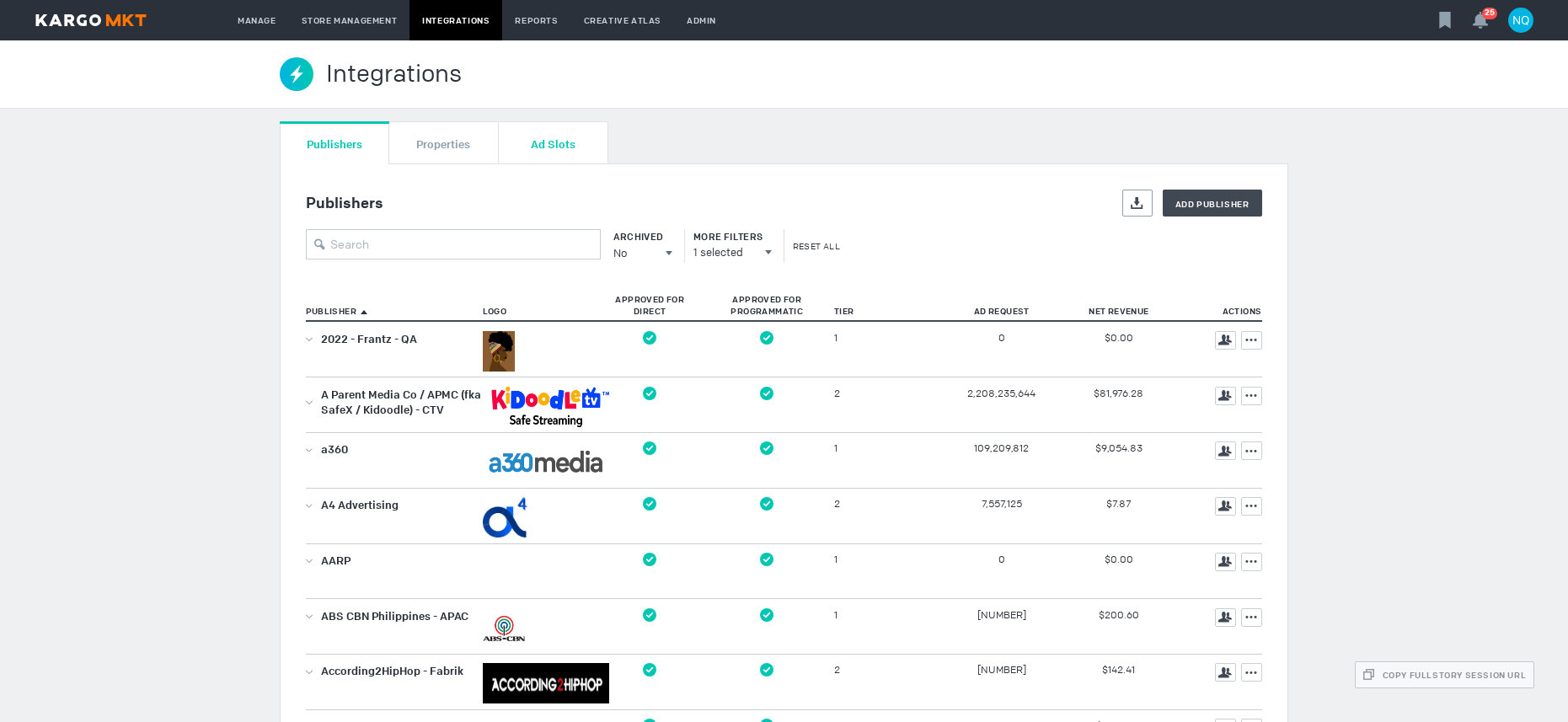 click on "Ad Slots" at bounding box center (553, 143) 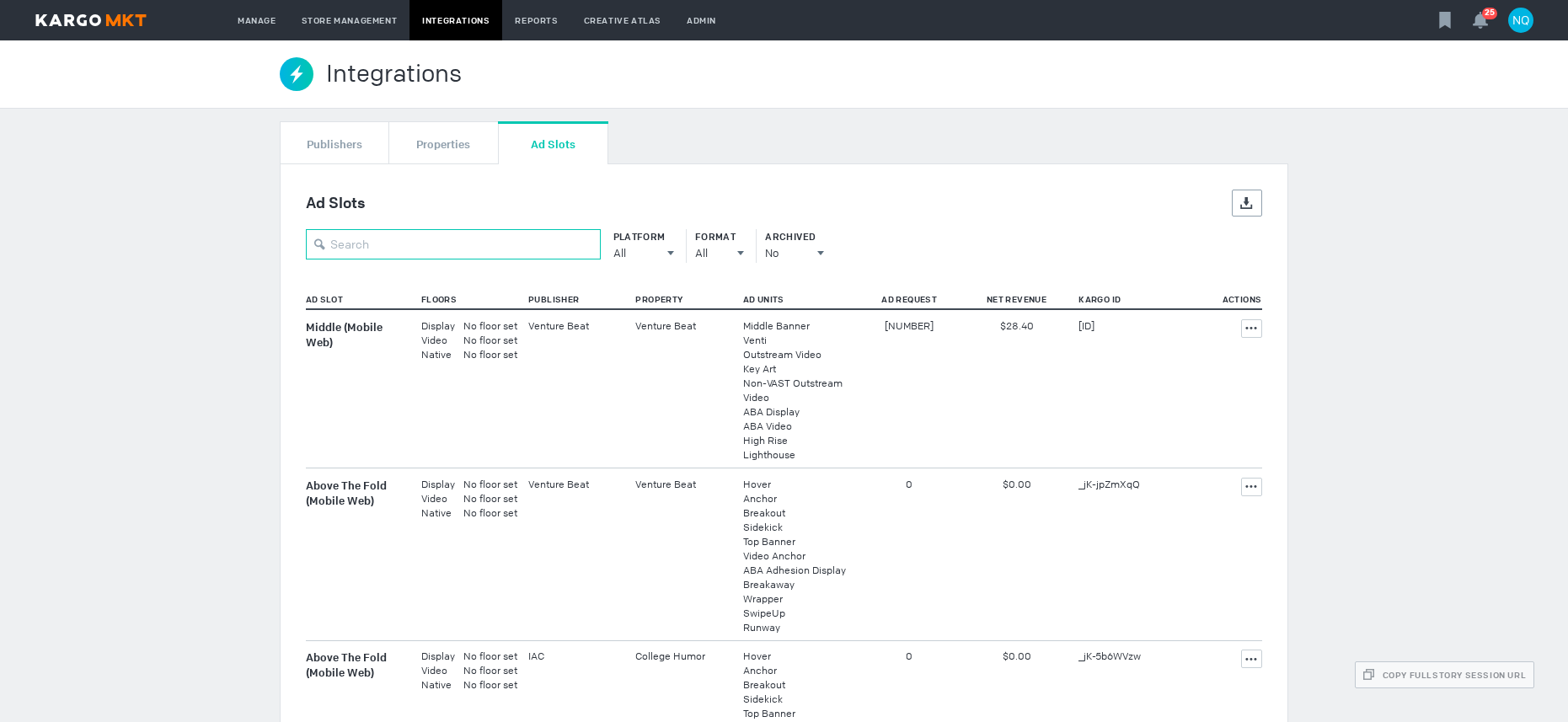 click at bounding box center [453, 244] 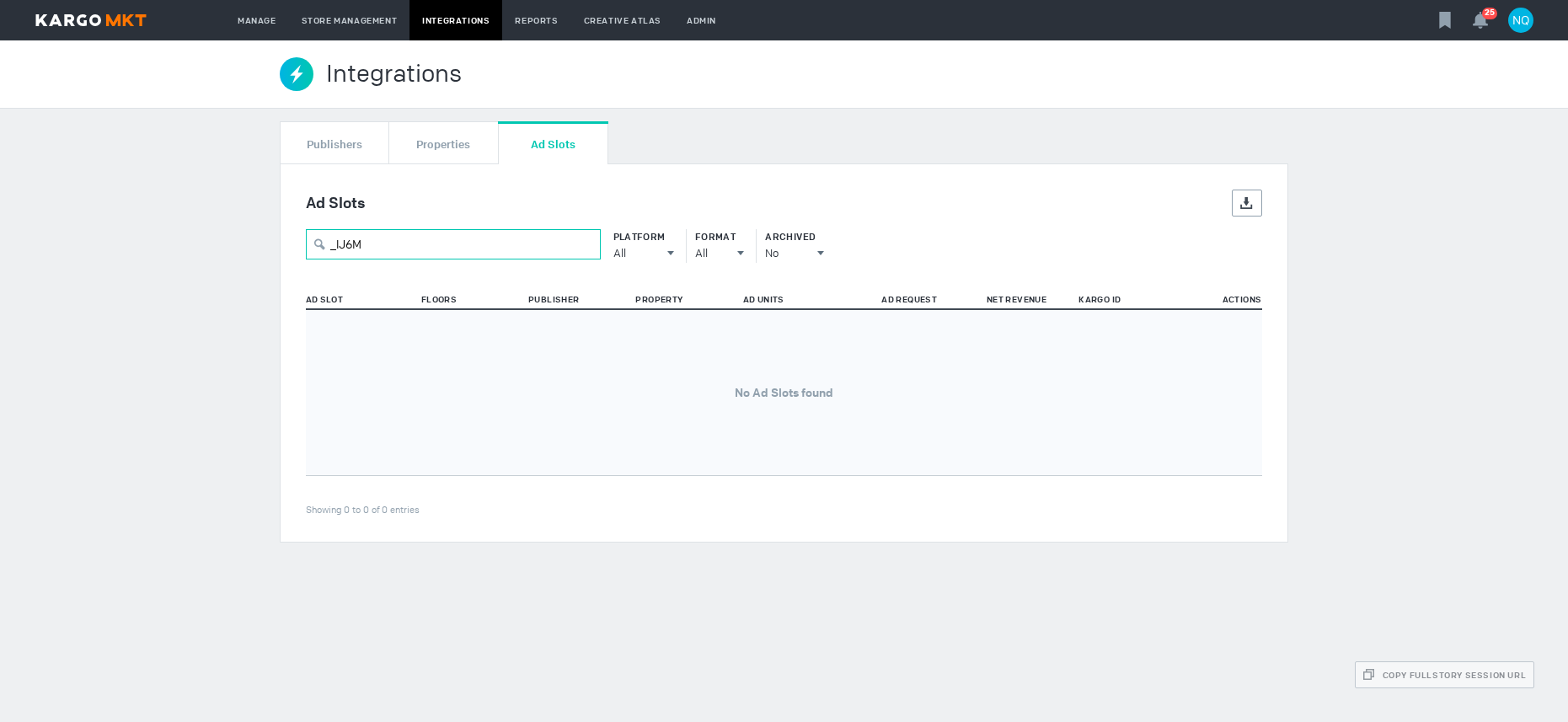 click on "_lJ6M" at bounding box center [453, 244] 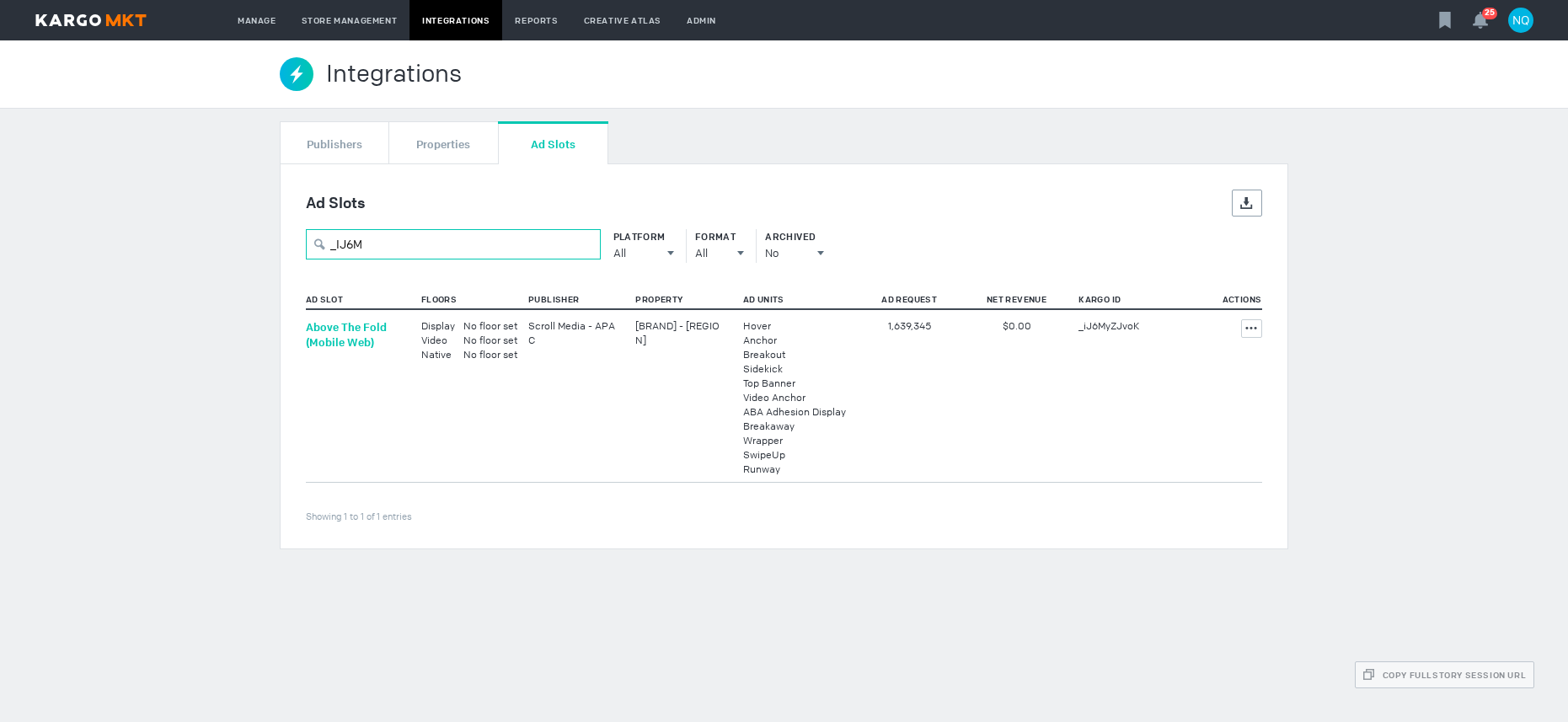 type on "_IJ6M" 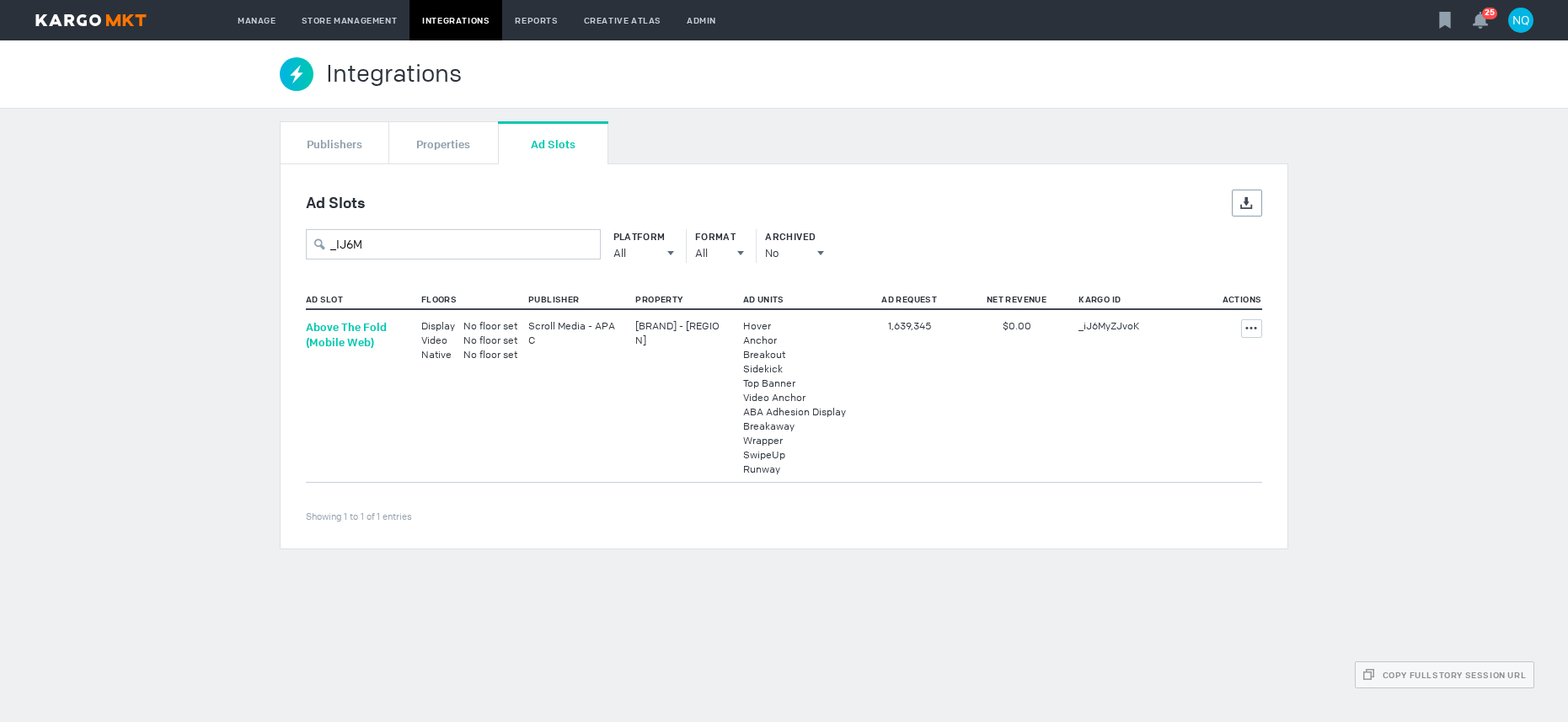 click on "Above The Fold (Mobile Web)" at bounding box center [346, 334] 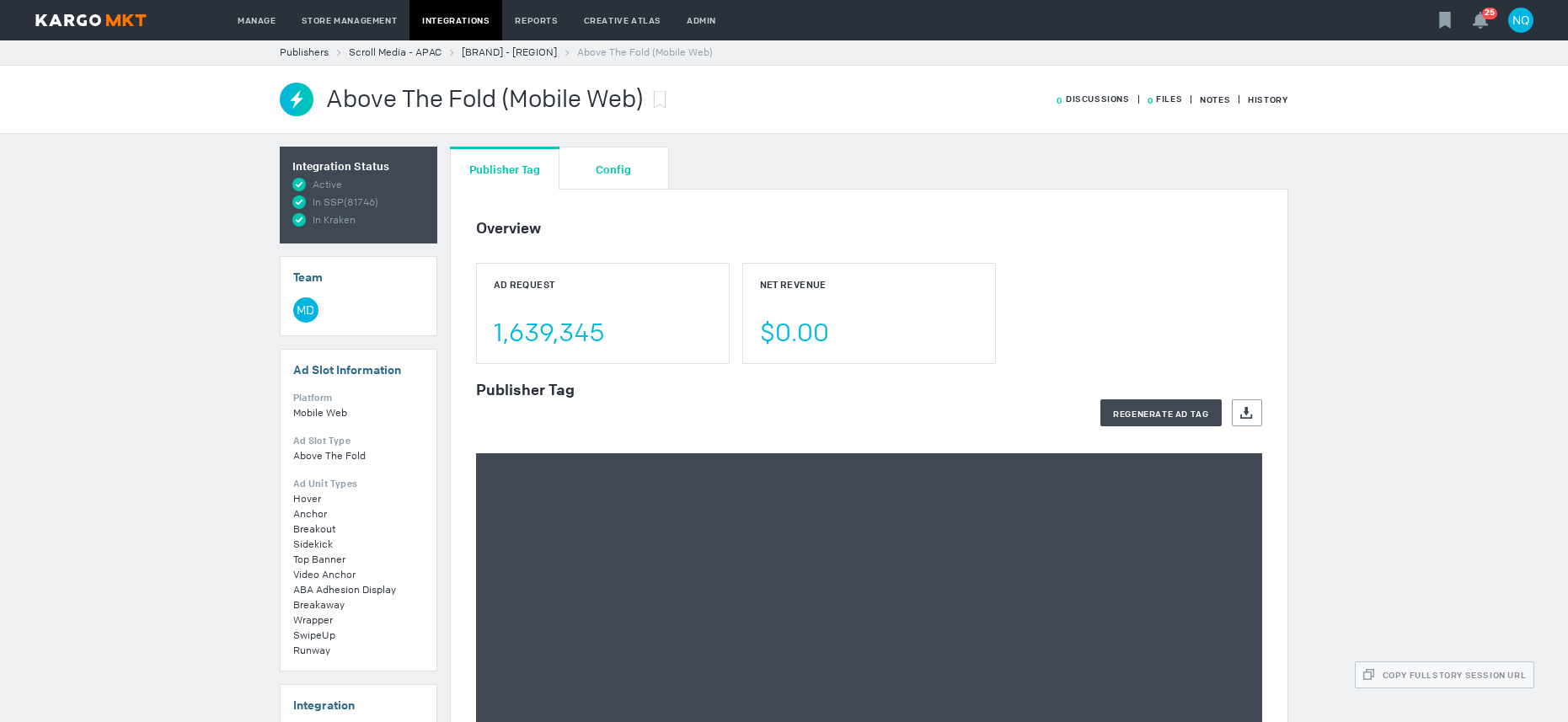 click on "Config" at bounding box center [613, 168] 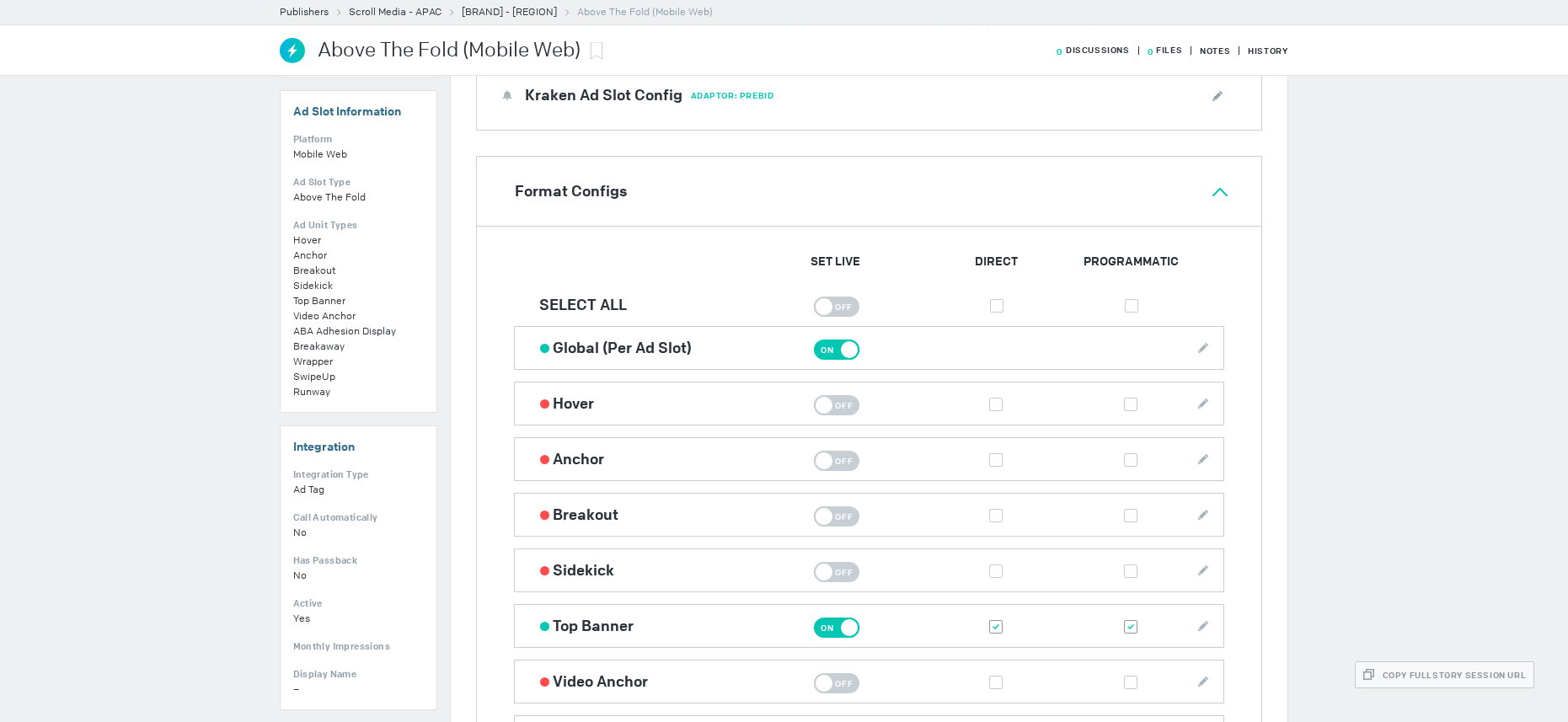 scroll, scrollTop: 0, scrollLeft: 0, axis: both 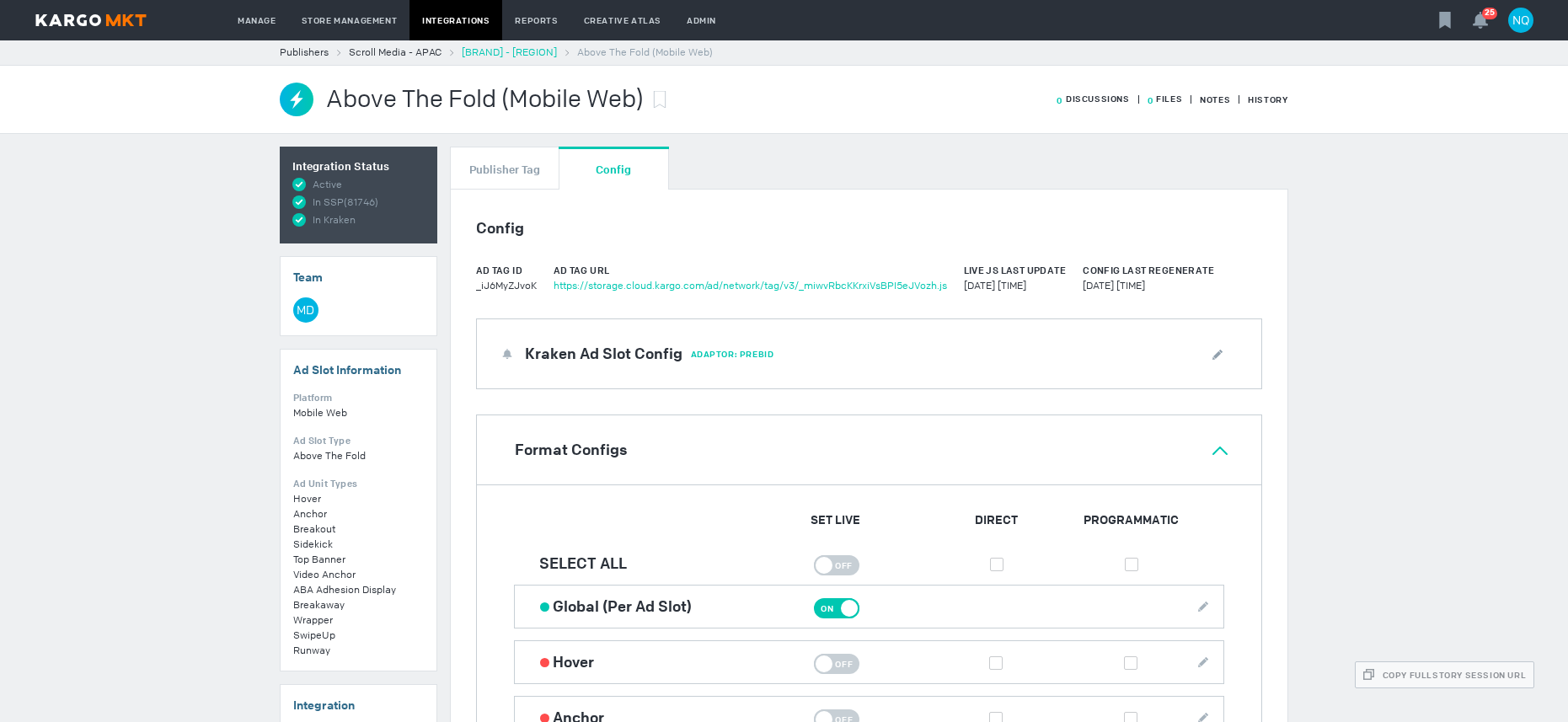 click on "The Roar - APAC" at bounding box center (509, 52) 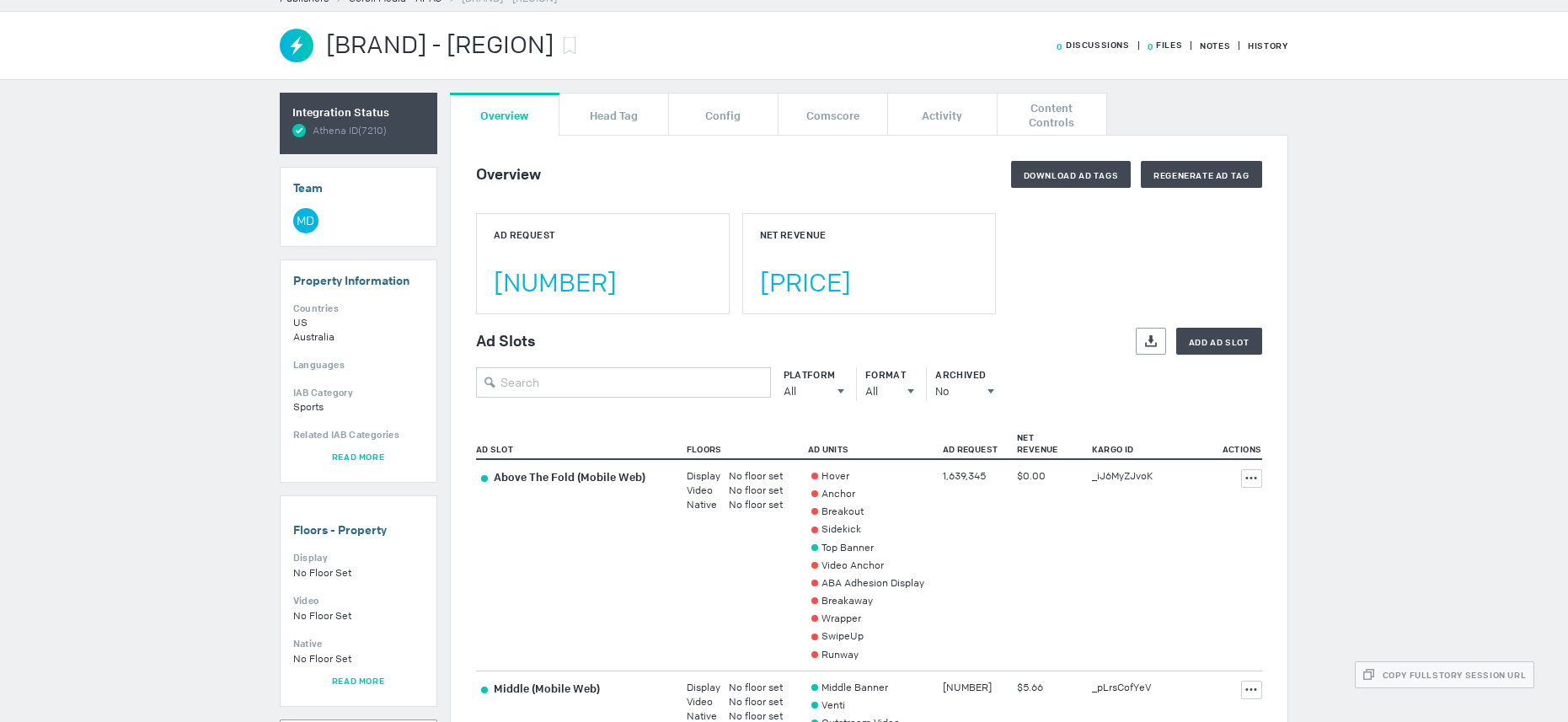 scroll, scrollTop: 551, scrollLeft: 0, axis: vertical 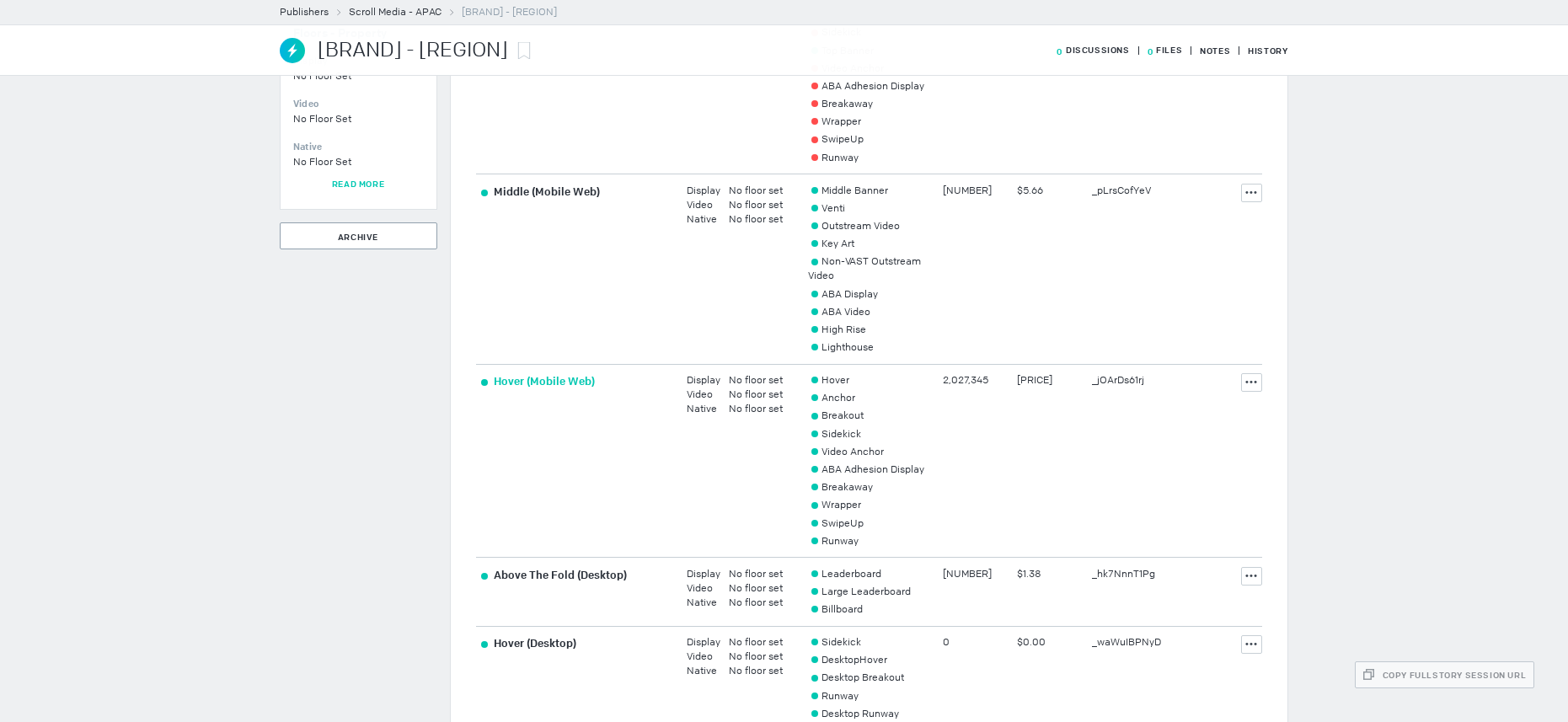 click on "Hover (Mobile Web)" at bounding box center [544, 381] 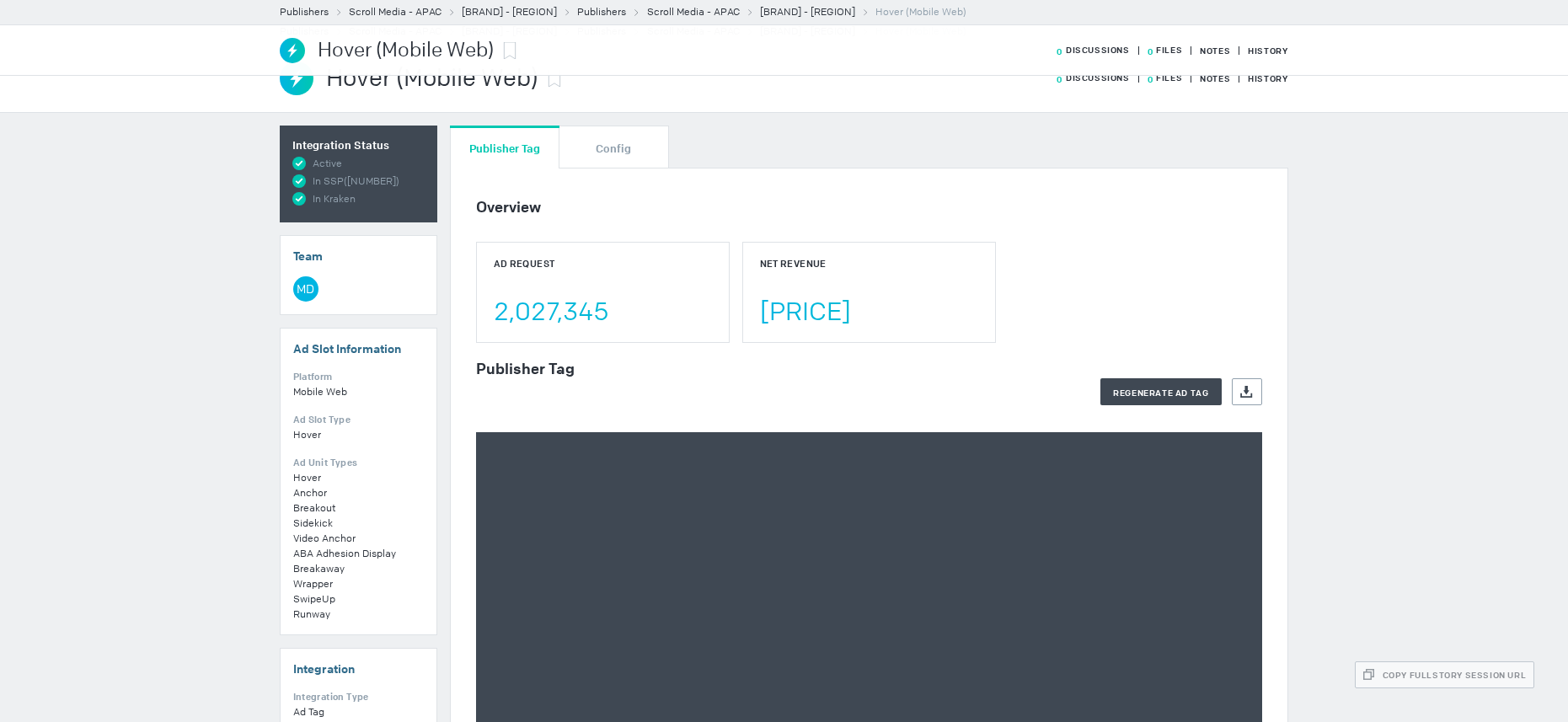 scroll, scrollTop: 0, scrollLeft: 0, axis: both 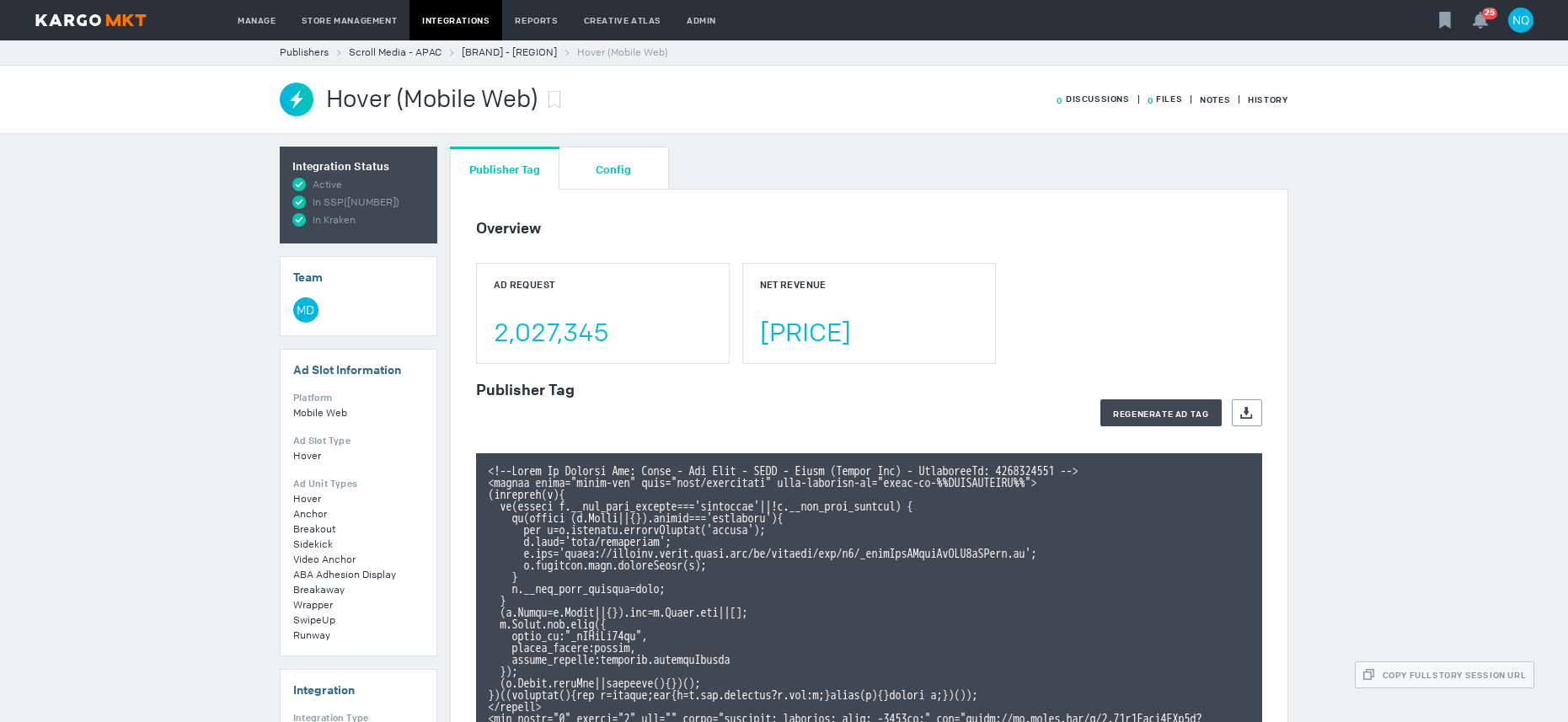 click on "Config" at bounding box center (613, 168) 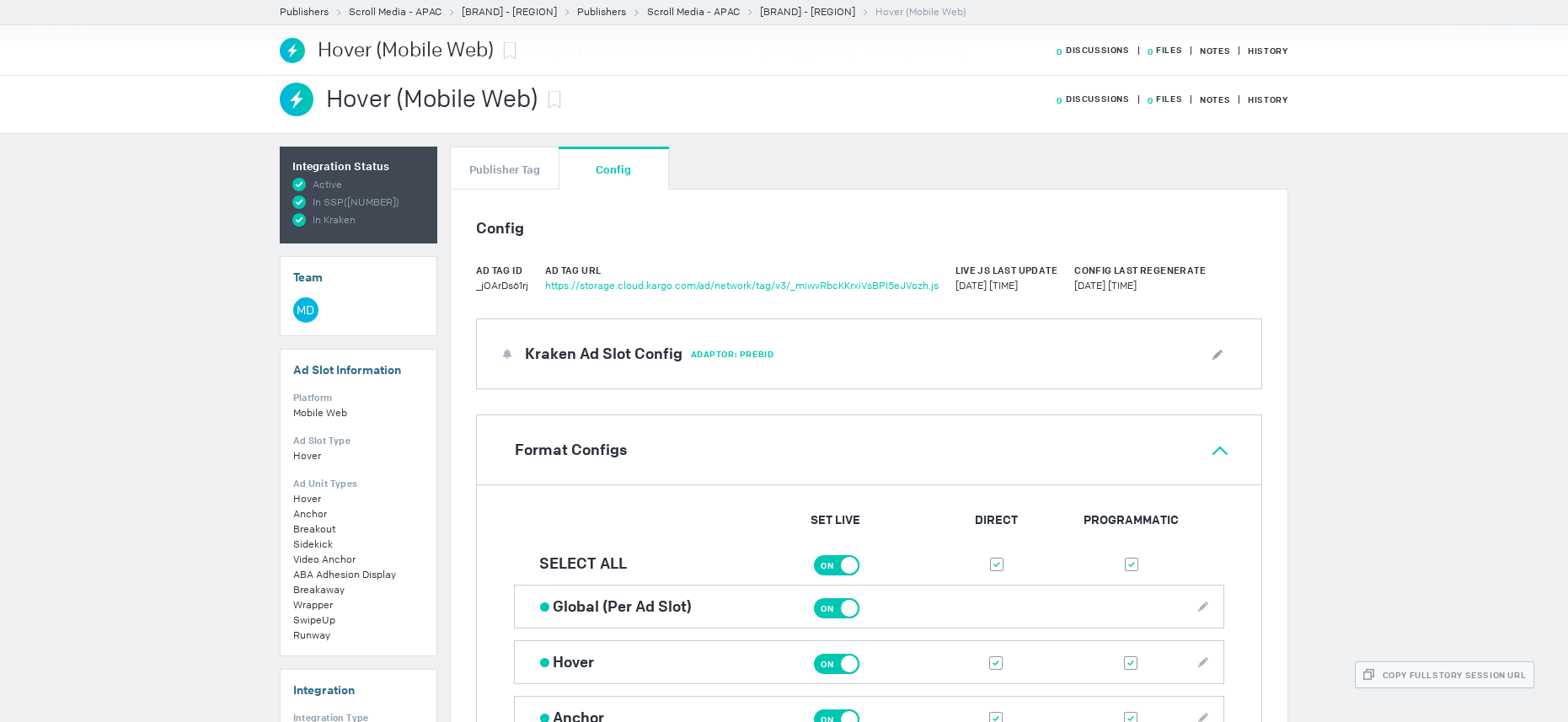 scroll, scrollTop: 628, scrollLeft: 0, axis: vertical 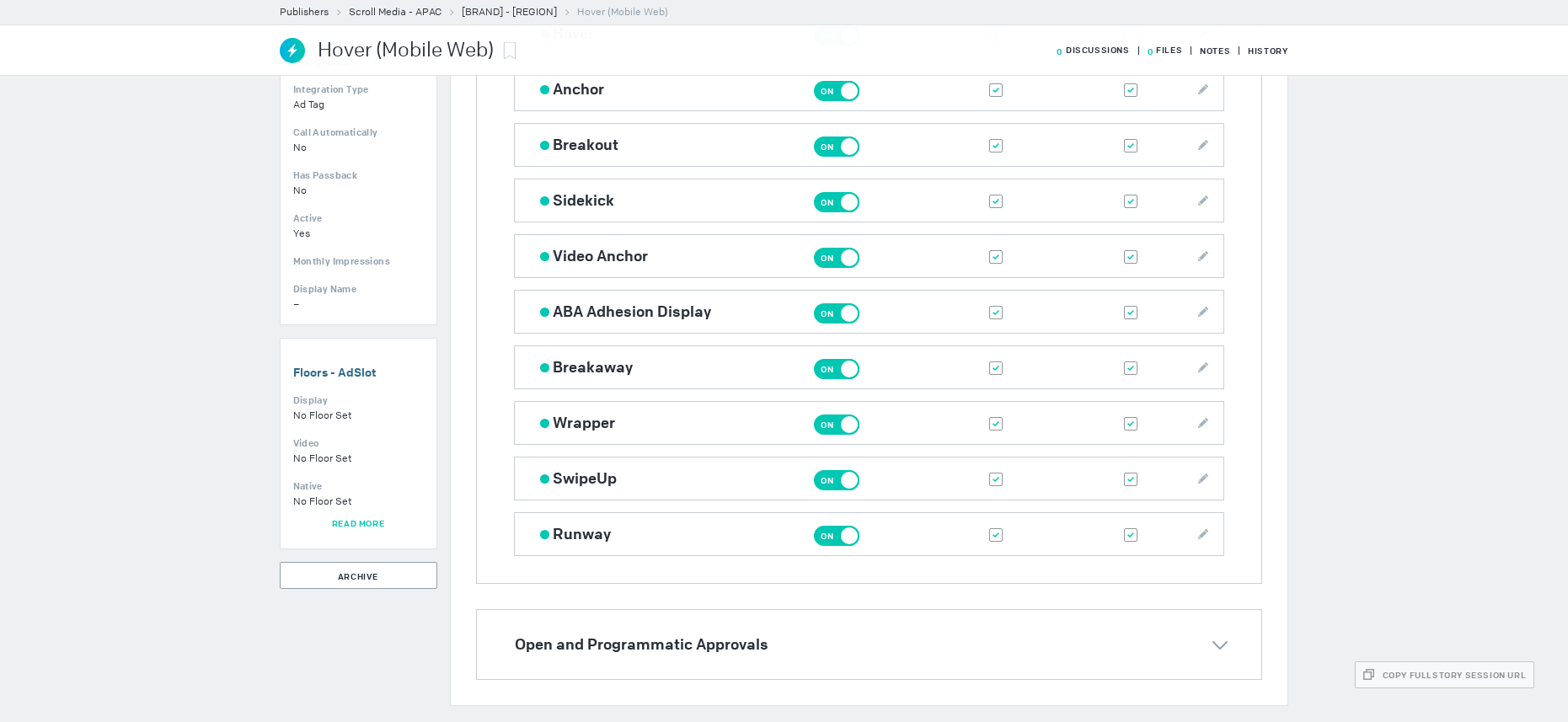 click on "Open and Programmatic Approvals" at bounding box center (641, 644) 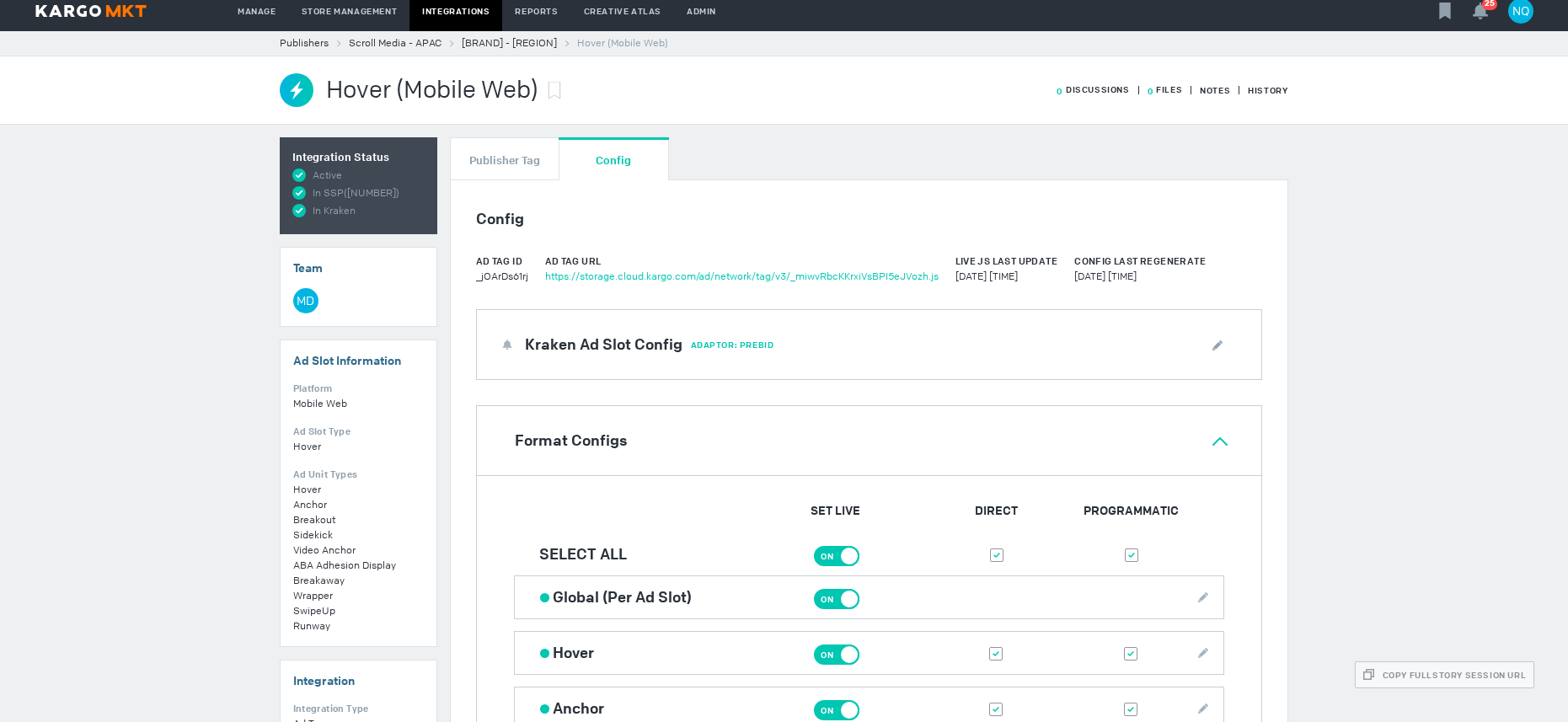 scroll, scrollTop: 0, scrollLeft: 0, axis: both 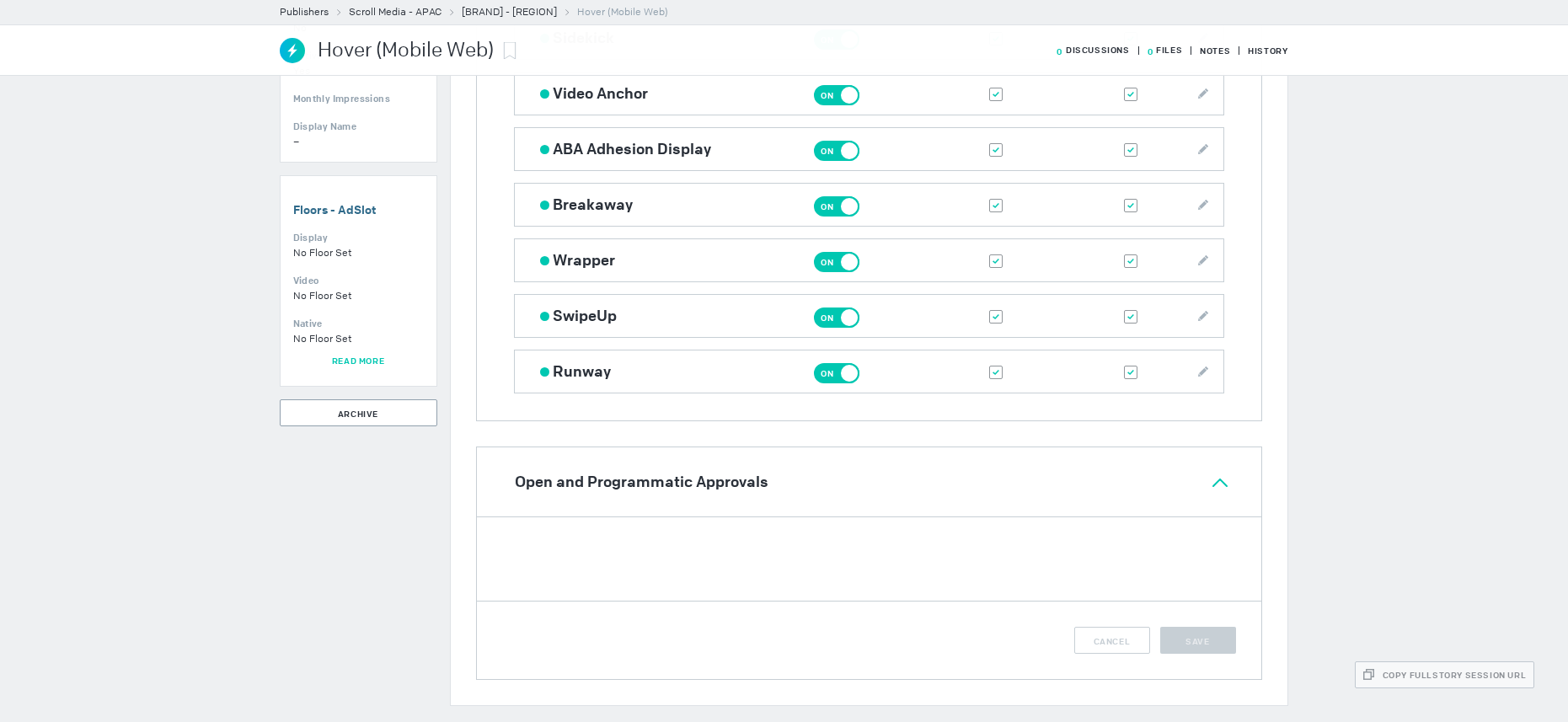click at bounding box center [1220, 483] 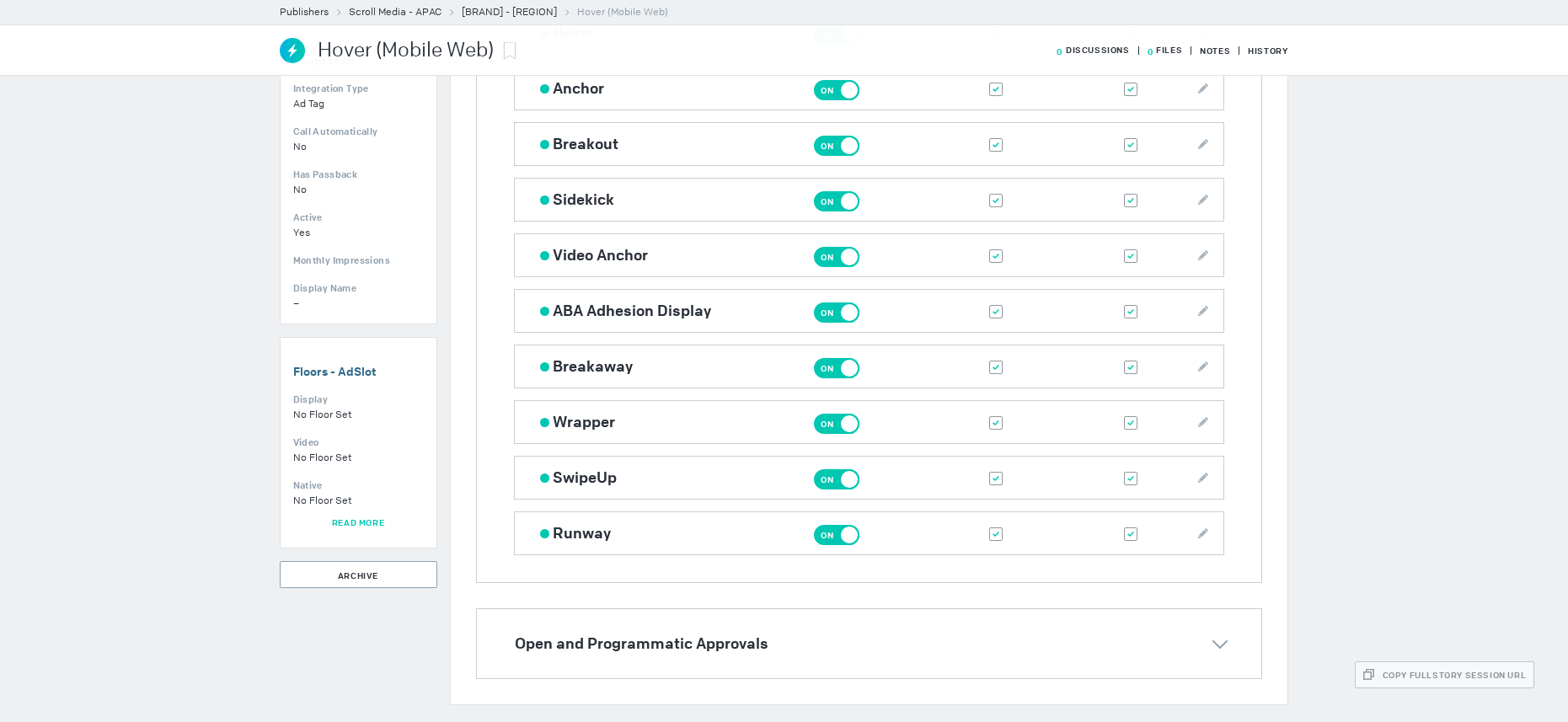 scroll, scrollTop: 628, scrollLeft: 0, axis: vertical 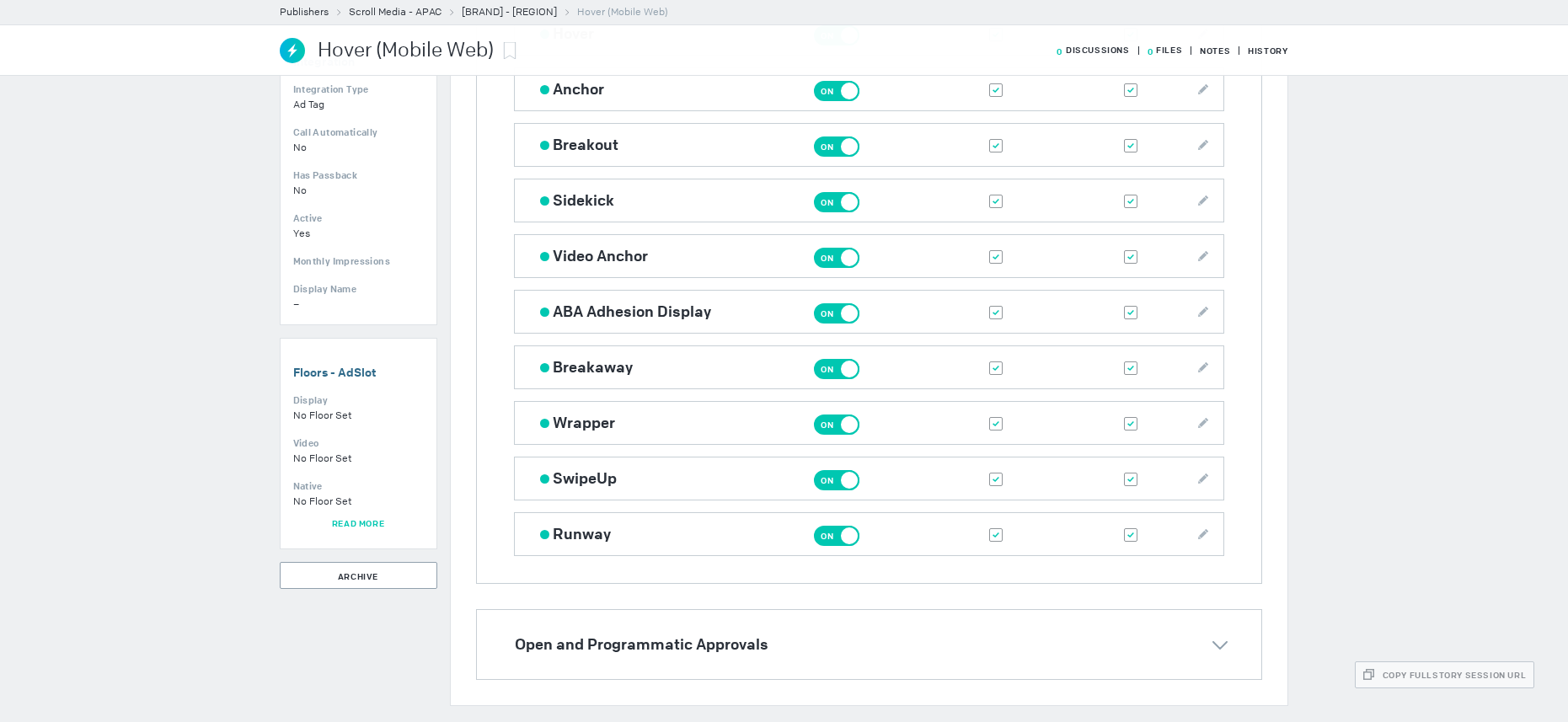 click on "SET LIVE DIRECT PROGRAMMATIC SELECT ALL On Off Integration Status 'Ad Slot' is LIVE Global (Per Ad Slot) On Off The following settings are global to all ad unit types under this ad slot Preview Settings  Check  CSS  Pre Draw JS  Post Draw JS  Fail JS  Passback  Width Responsive On Off Logo Tag Kargo Ad  Advertisement  		 		 		 		 		 Disable Passback 		 Cancel   Update Integration Status 'Hover' is LIVE Hover On Off The Following css/js will be executed if: 1. The ad request for this ad slot is successful 2. The returned ad self-identifies as Hover Preview Wrapper Override Ad Wrapper Type Auto Element ID Function Wrapper ID Wrapper Function 				 Hug Side Bottom Bottom Top Bottom Height Offset Include Wrapper Fill Ignore global ad slot css      Ignore global ad slot pre js      Ignore global ad slot post js      Cancel   Update Integration Status 'Anchor' is LIVE Anchor On Off The Following css/js will be executed if: 1. The ad request for this ad slot is successful 2. The returned ad self-identifies as Anchor" at bounding box center [869, 220] 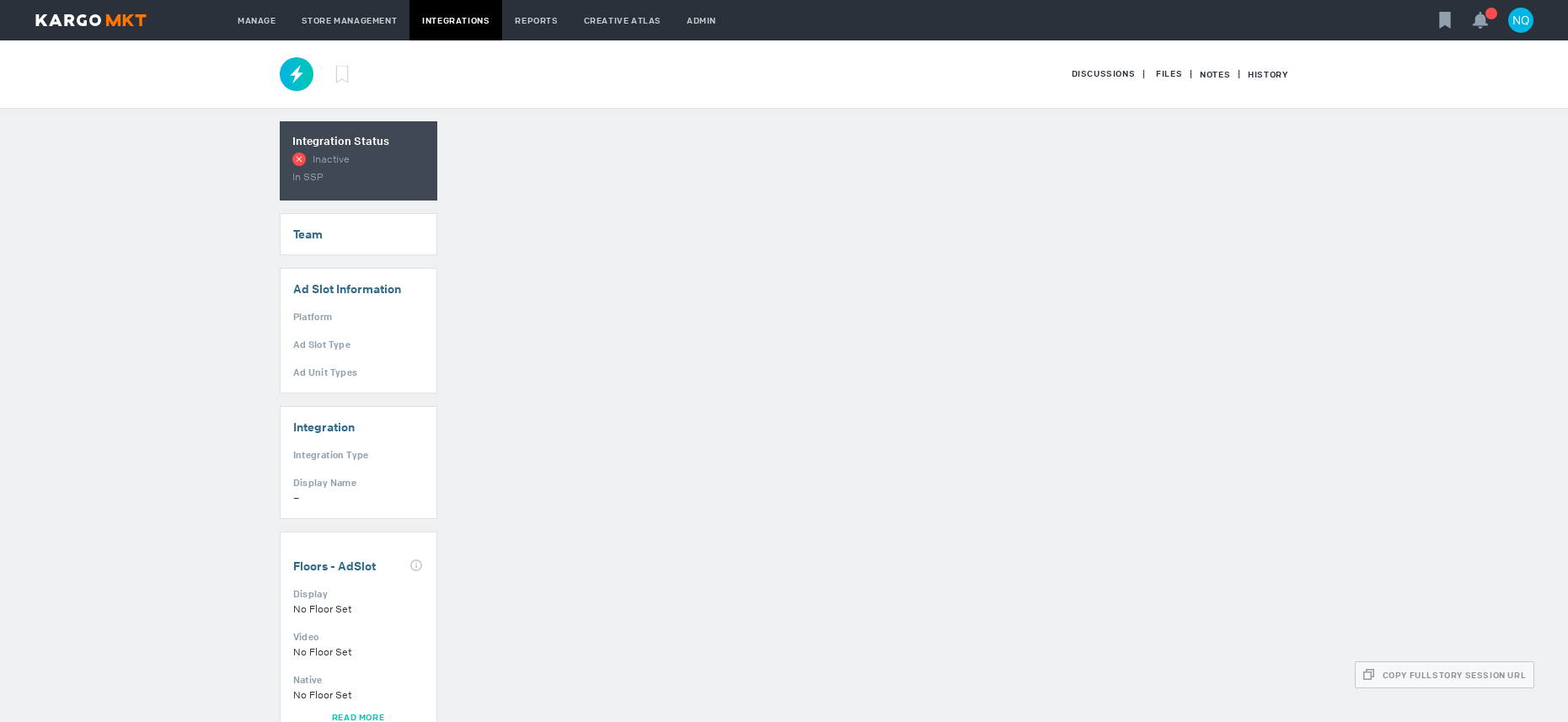 scroll, scrollTop: 0, scrollLeft: 0, axis: both 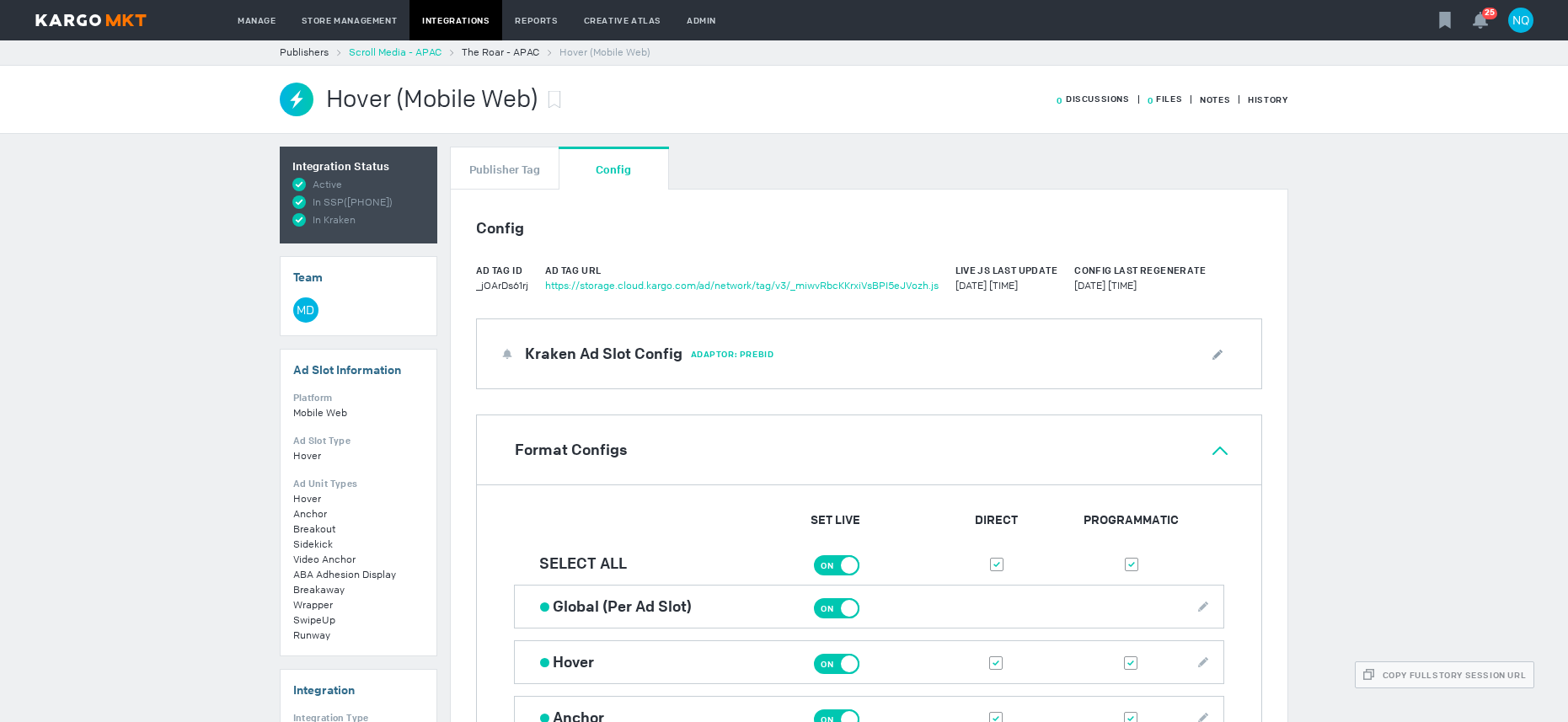 click on "Scroll Media - APAC" at bounding box center (395, 52) 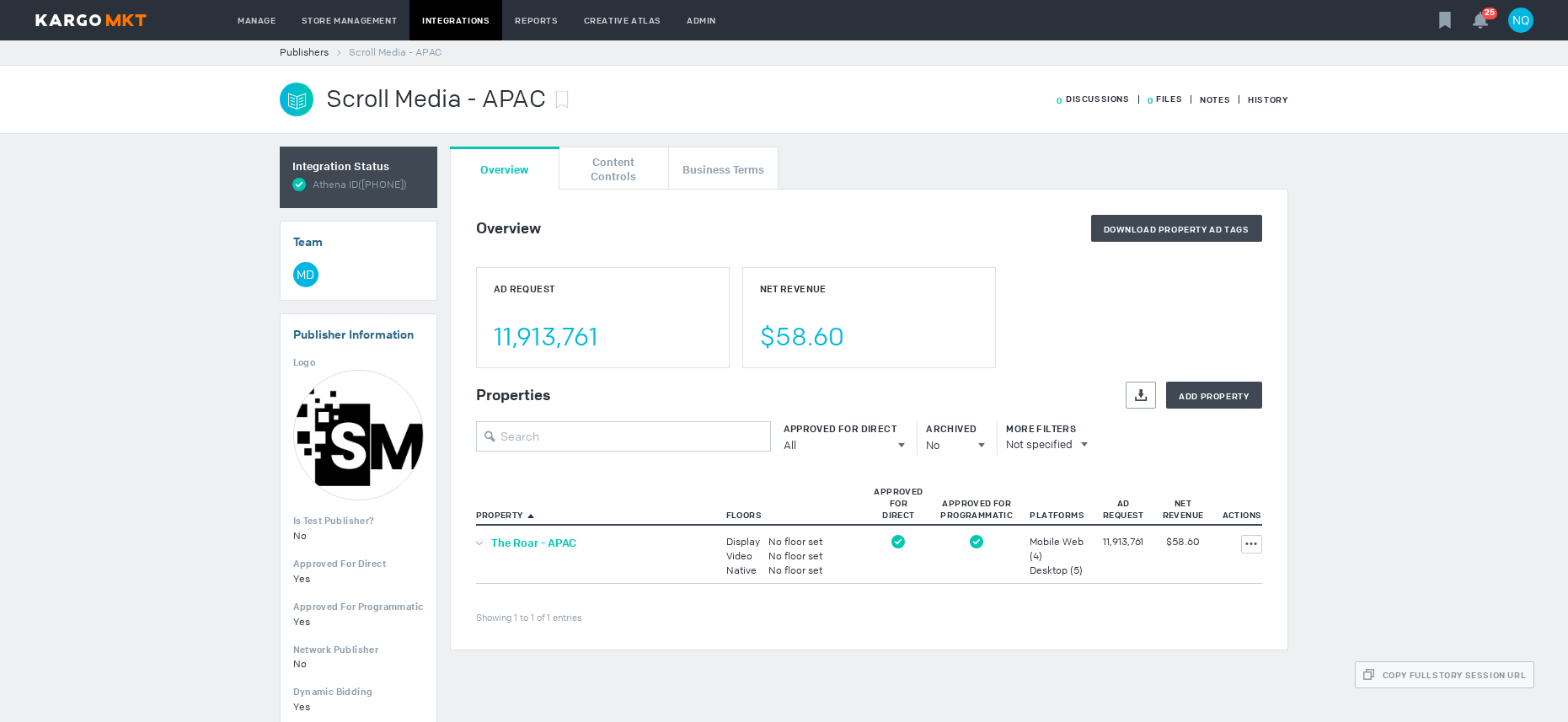 click on "The Roar - APAC" at bounding box center [533, 543] 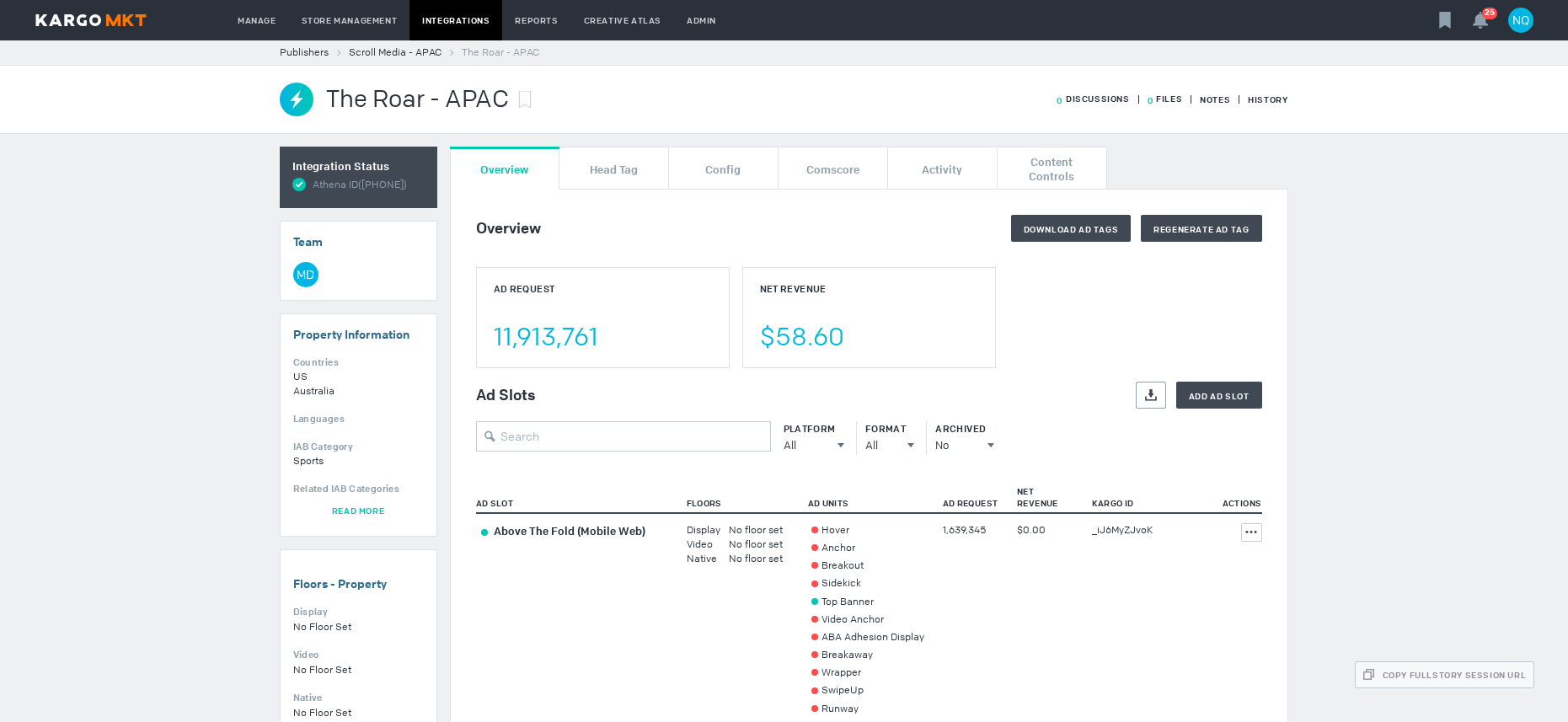 click on "Publishers Scroll Media - APAC The Roar - APAC" at bounding box center [784, 52] 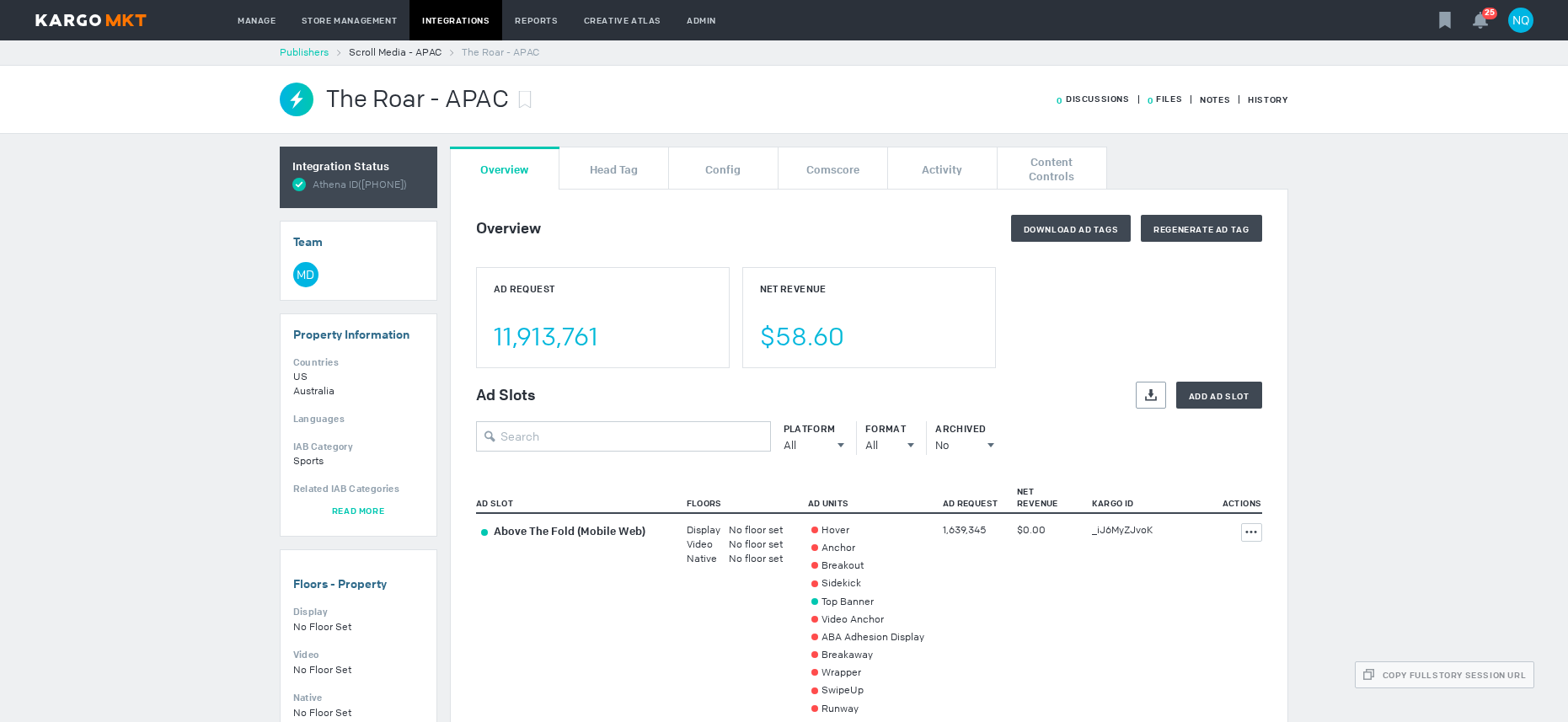 click on "Publishers" at bounding box center [304, 52] 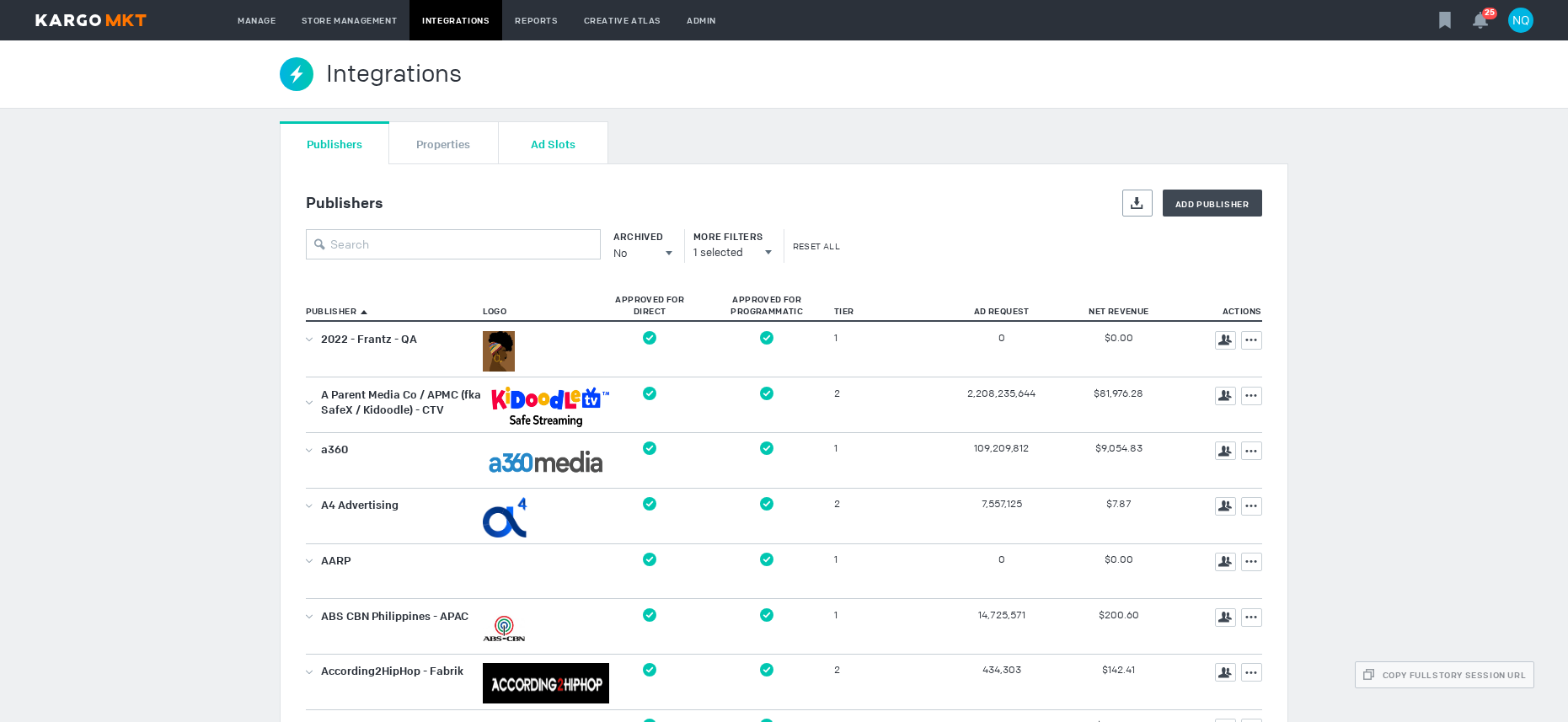 click on "Ad Slots" at bounding box center [553, 143] 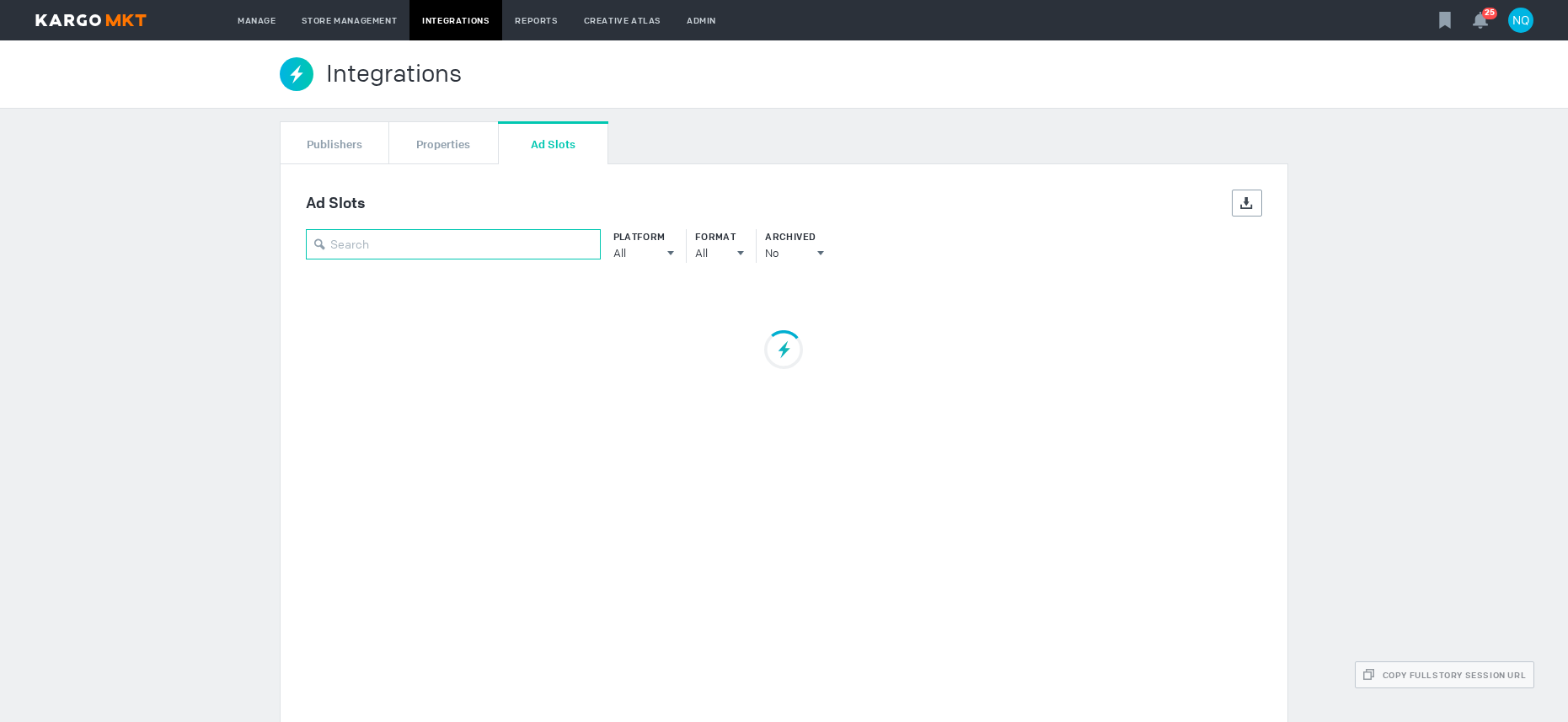click at bounding box center [453, 244] 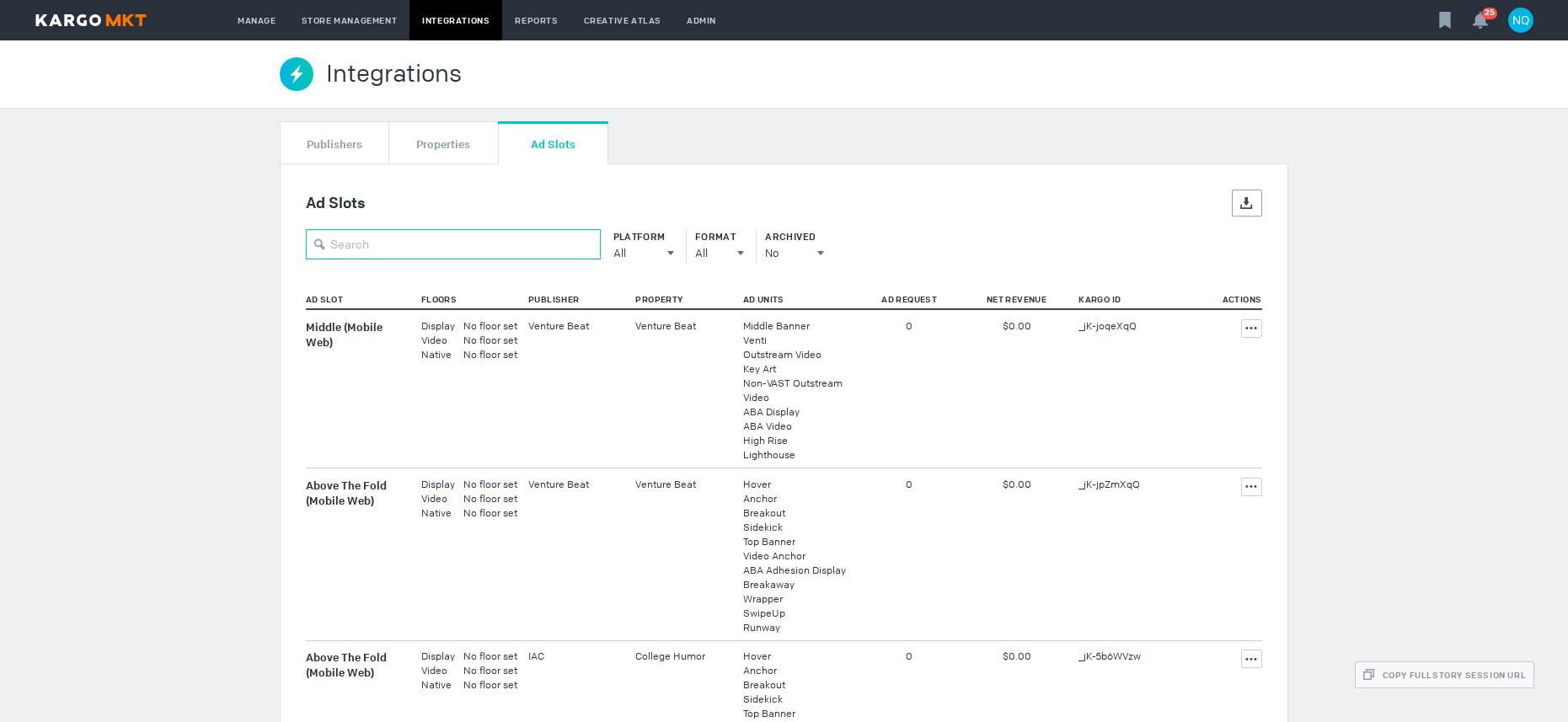 paste on "_iJ6MyZJvoK" 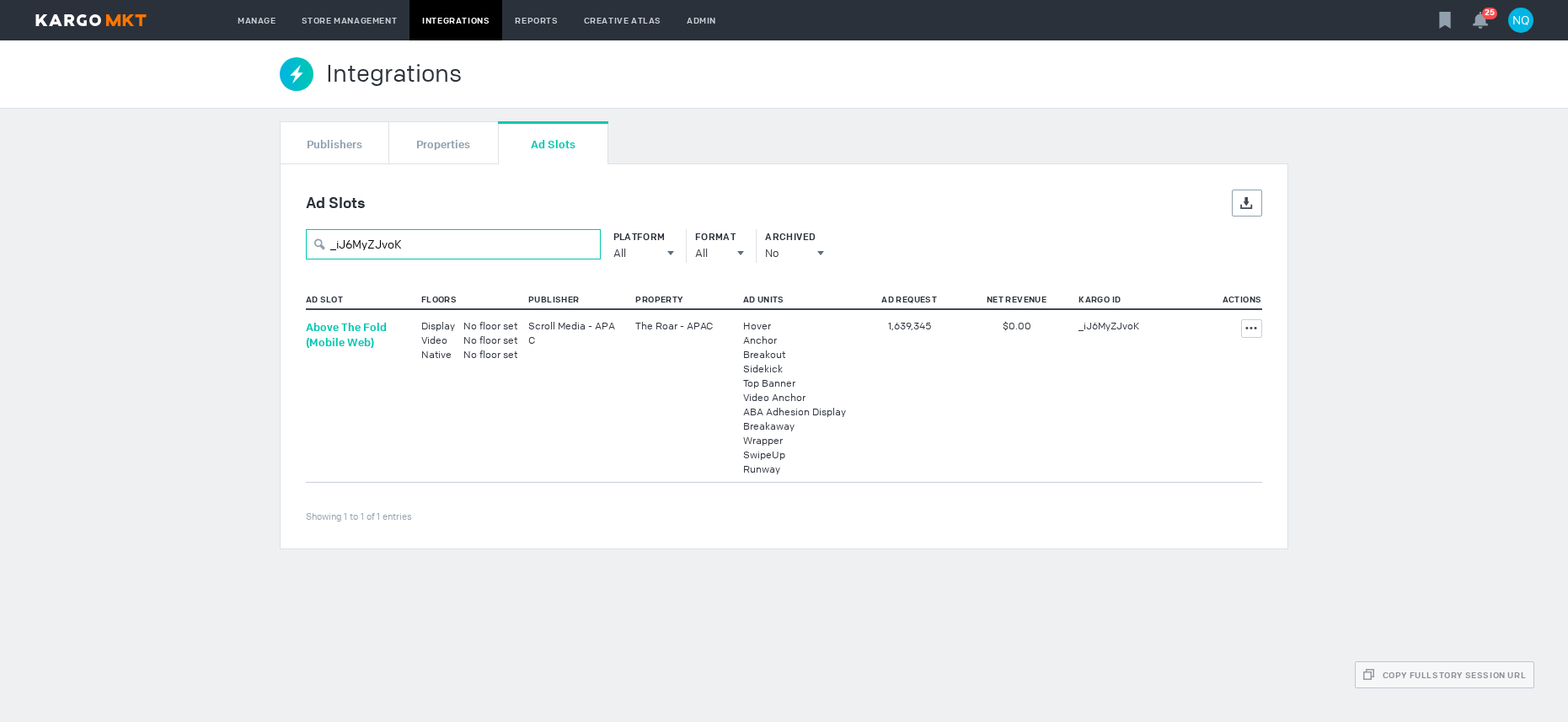 type on "_iJ6MyZJvoK" 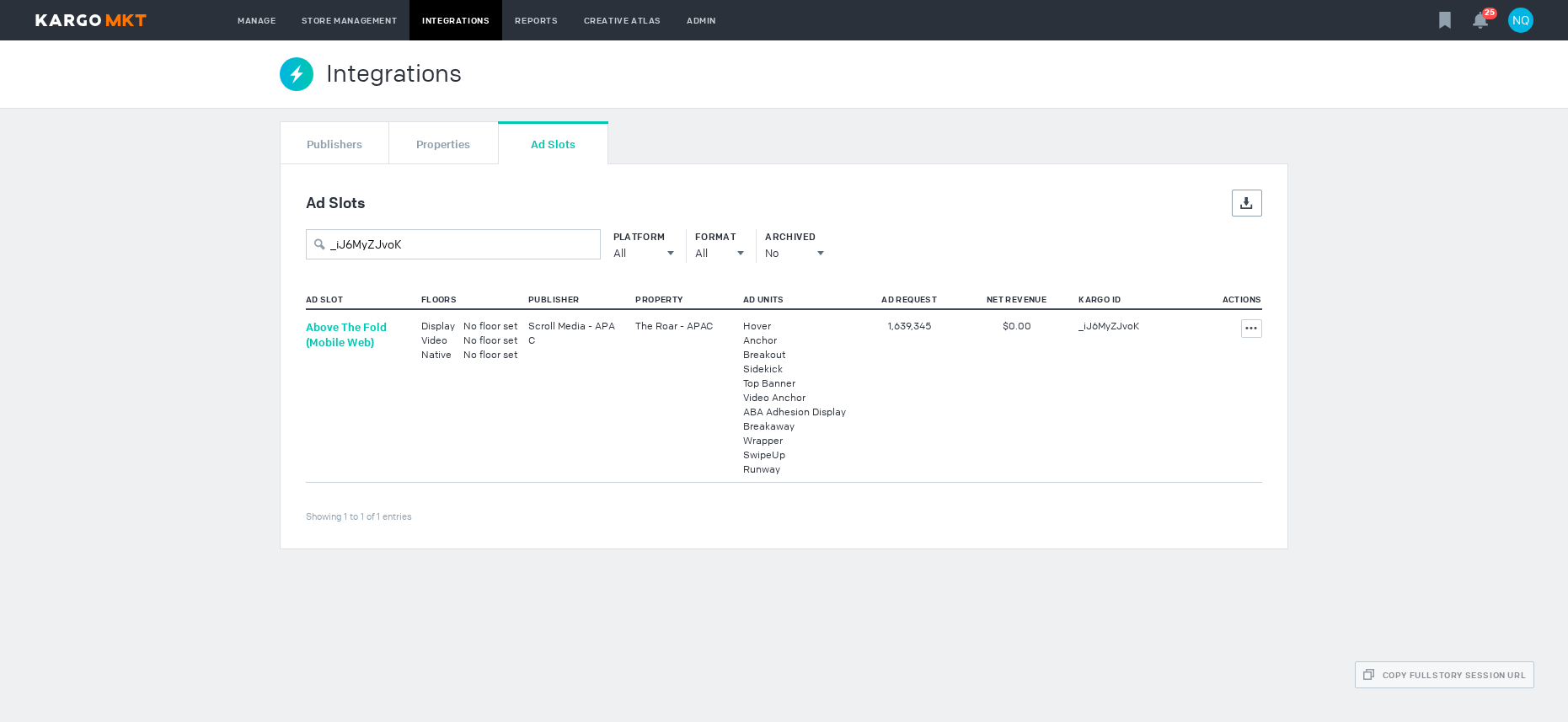 click on "Above The Fold (Mobile Web)" at bounding box center [346, 334] 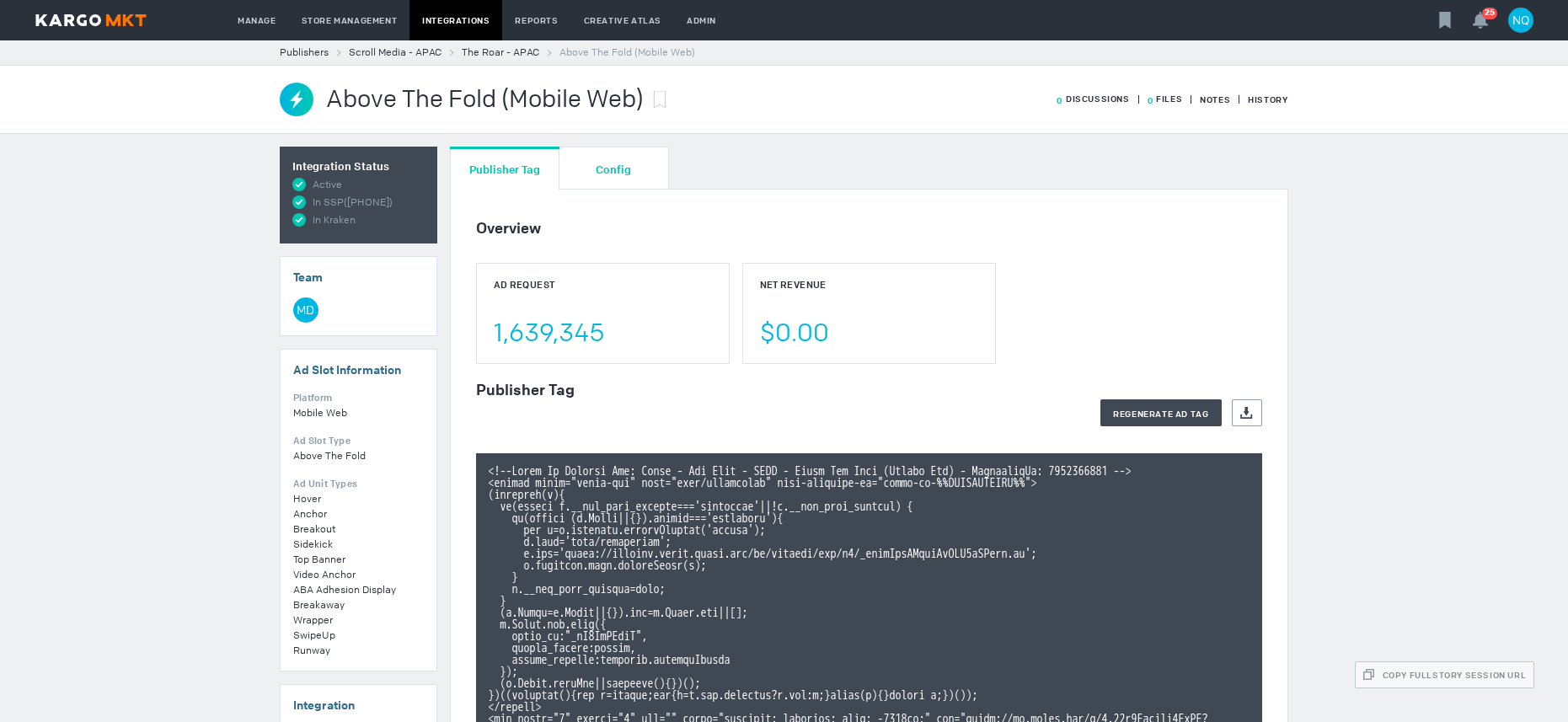 click on "Config" at bounding box center [613, 168] 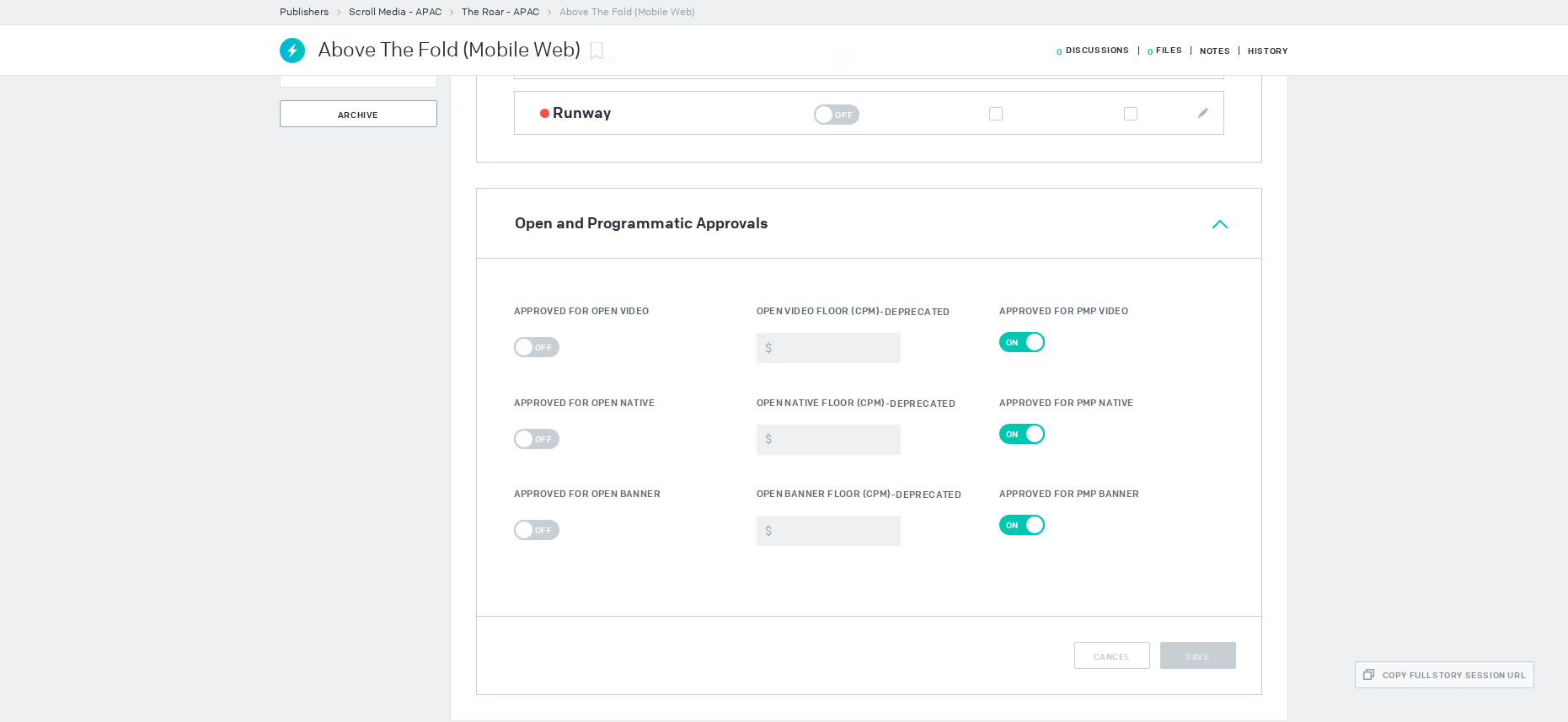 scroll, scrollTop: 1118, scrollLeft: 0, axis: vertical 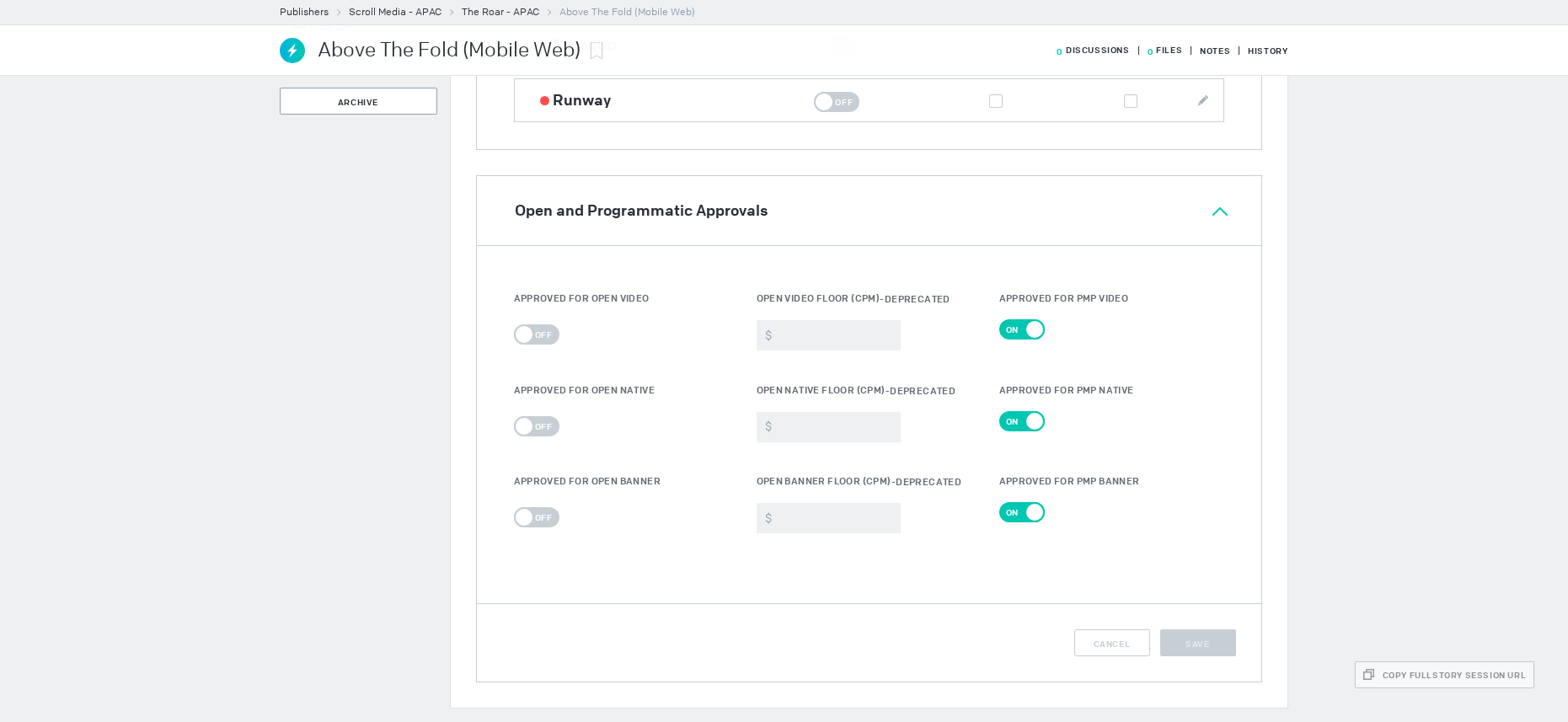 drag, startPoint x: 524, startPoint y: 340, endPoint x: 529, endPoint y: 415, distance: 75.166482 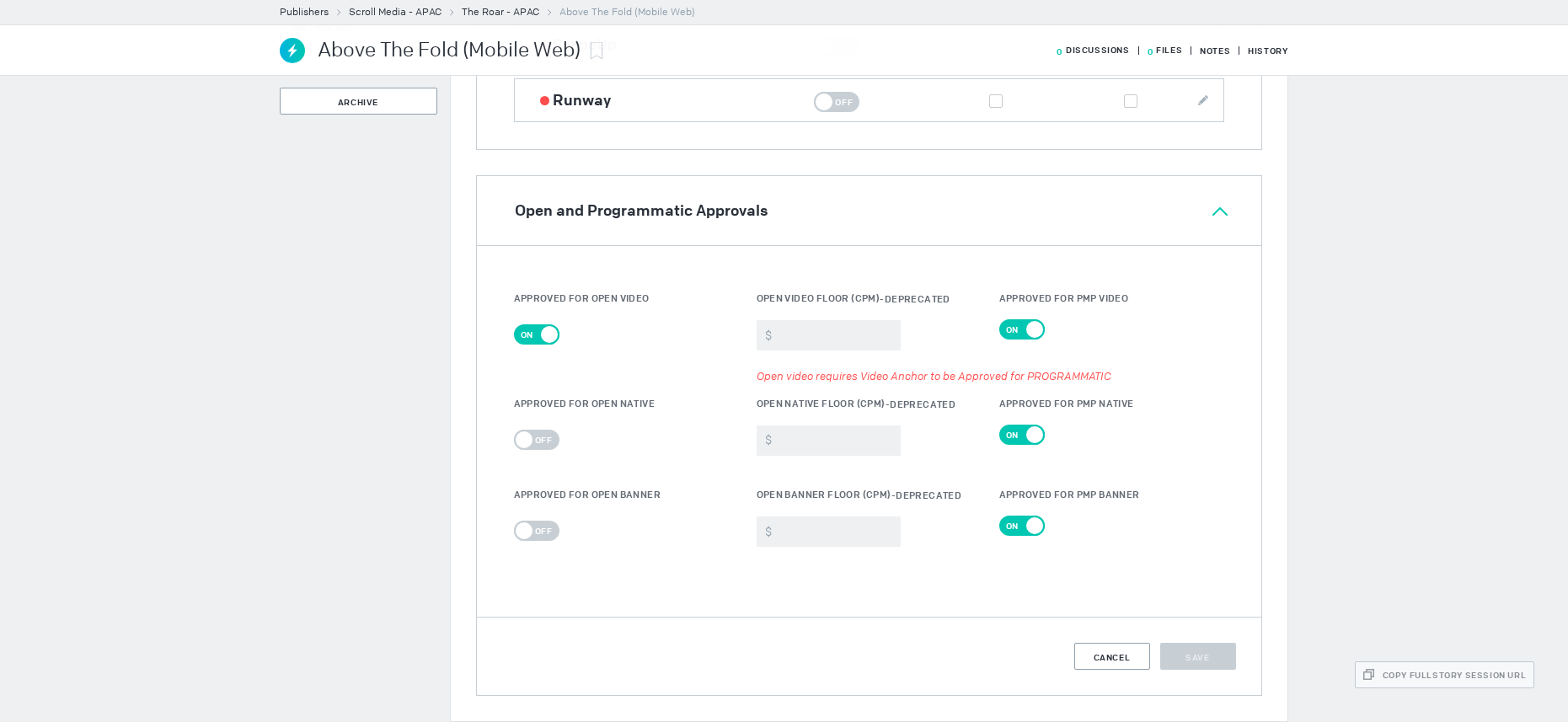 click on "On Off" at bounding box center (537, 334) 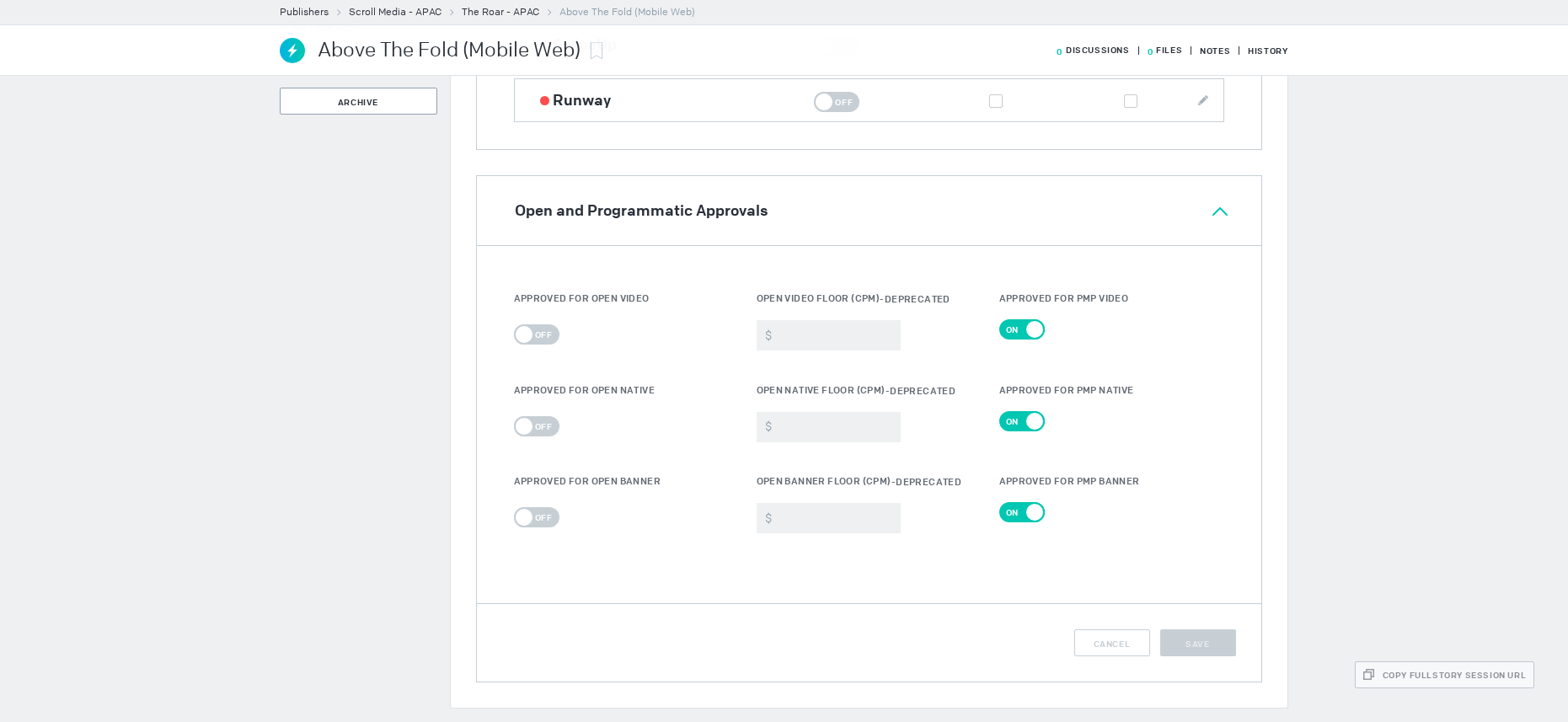 click on "Off" at bounding box center (543, 334) 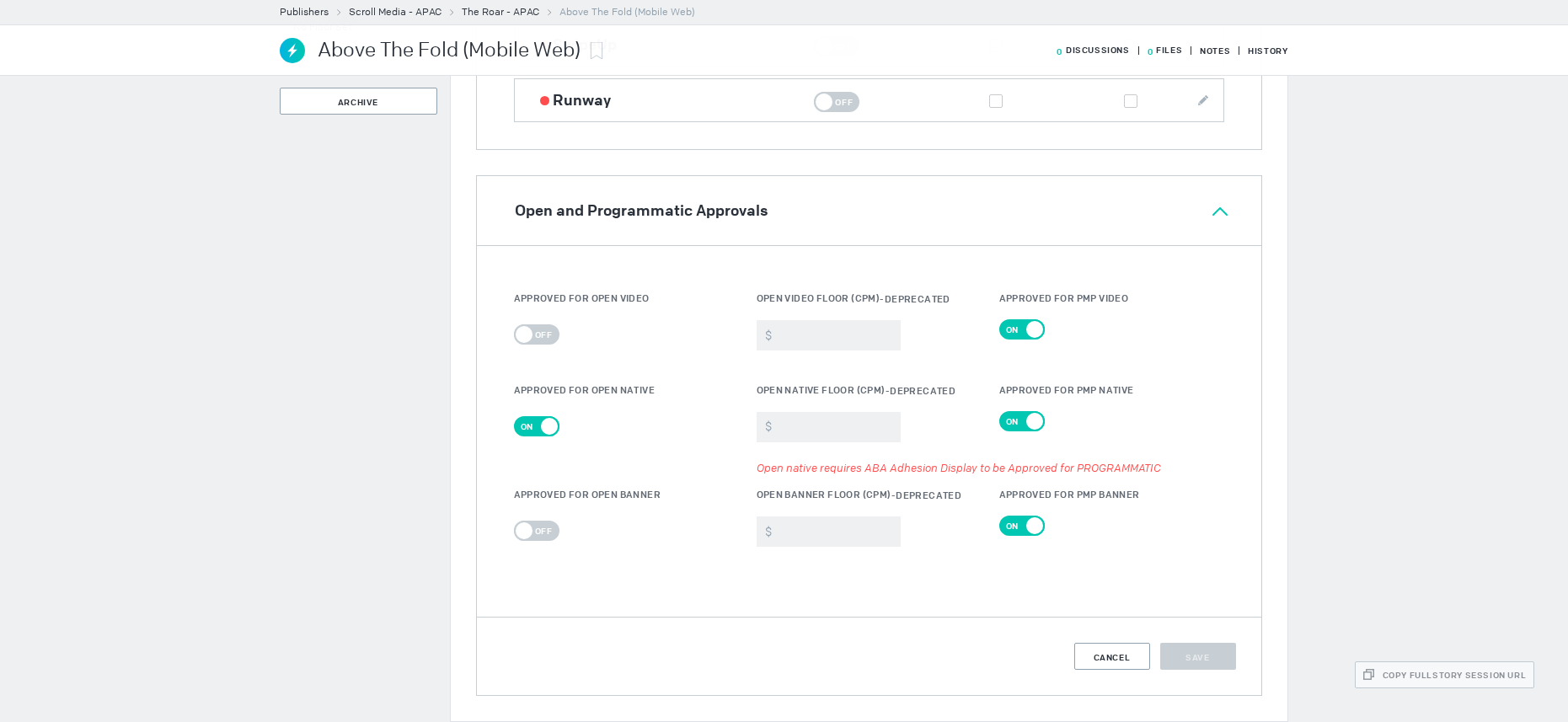 click on "On Off" at bounding box center (537, 531) 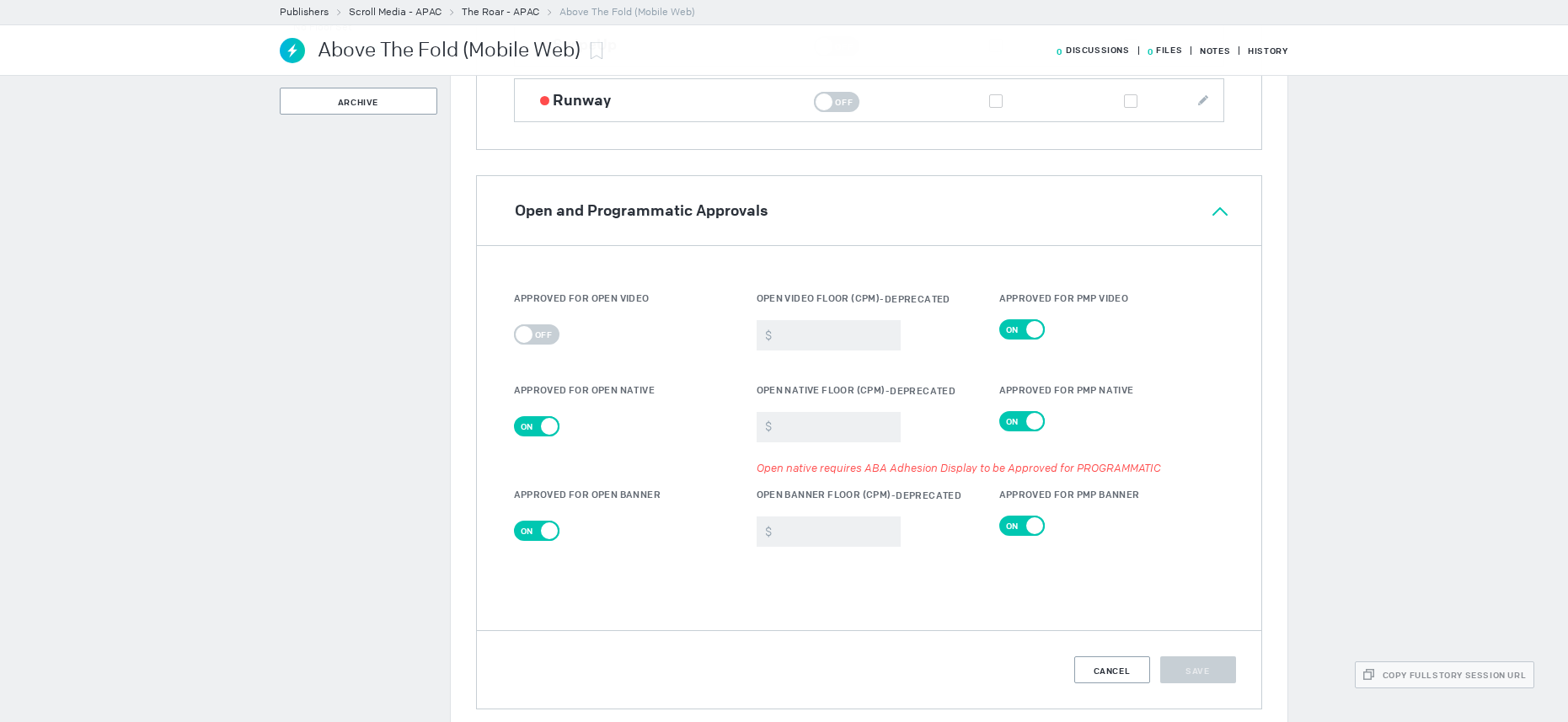 click on "Off" at bounding box center (543, 531) 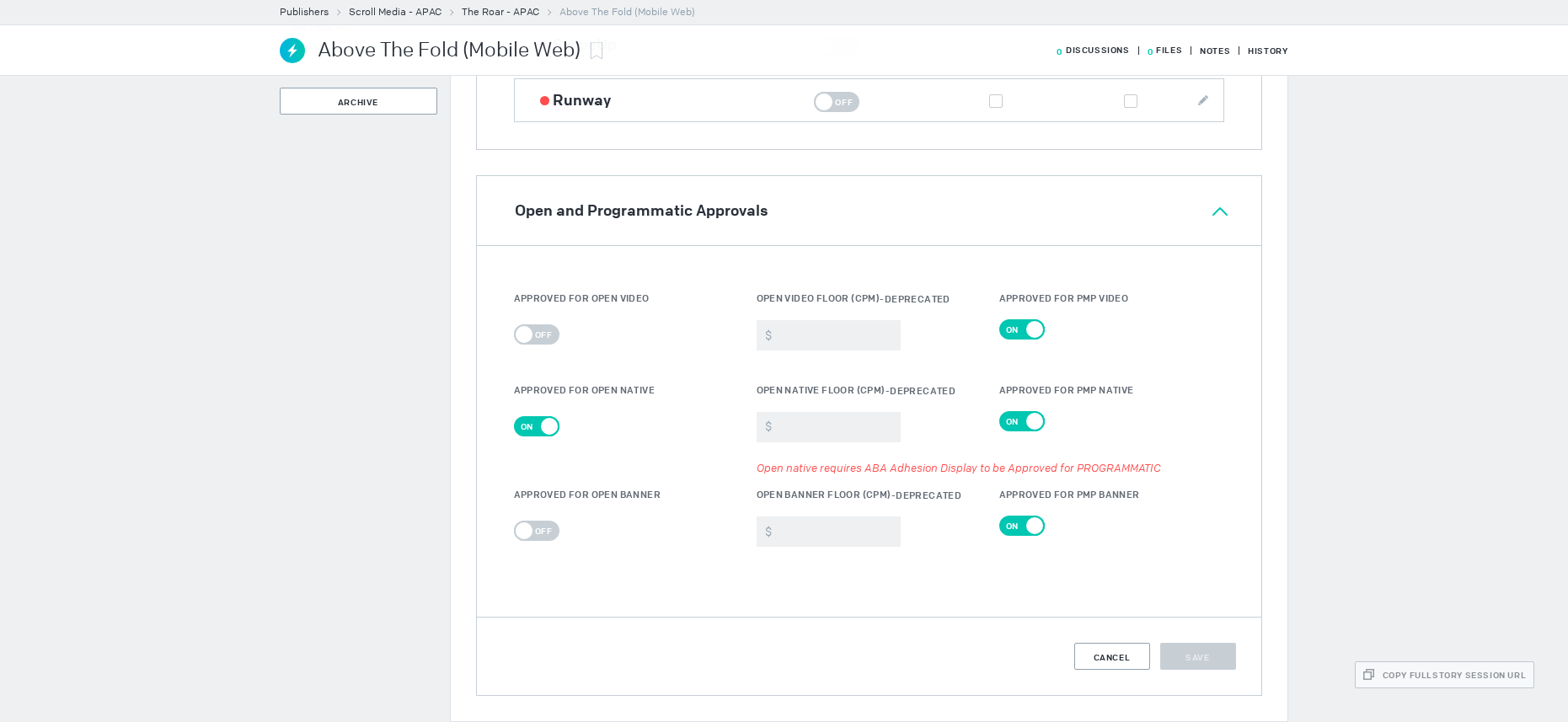 click on "Off" at bounding box center [543, 531] 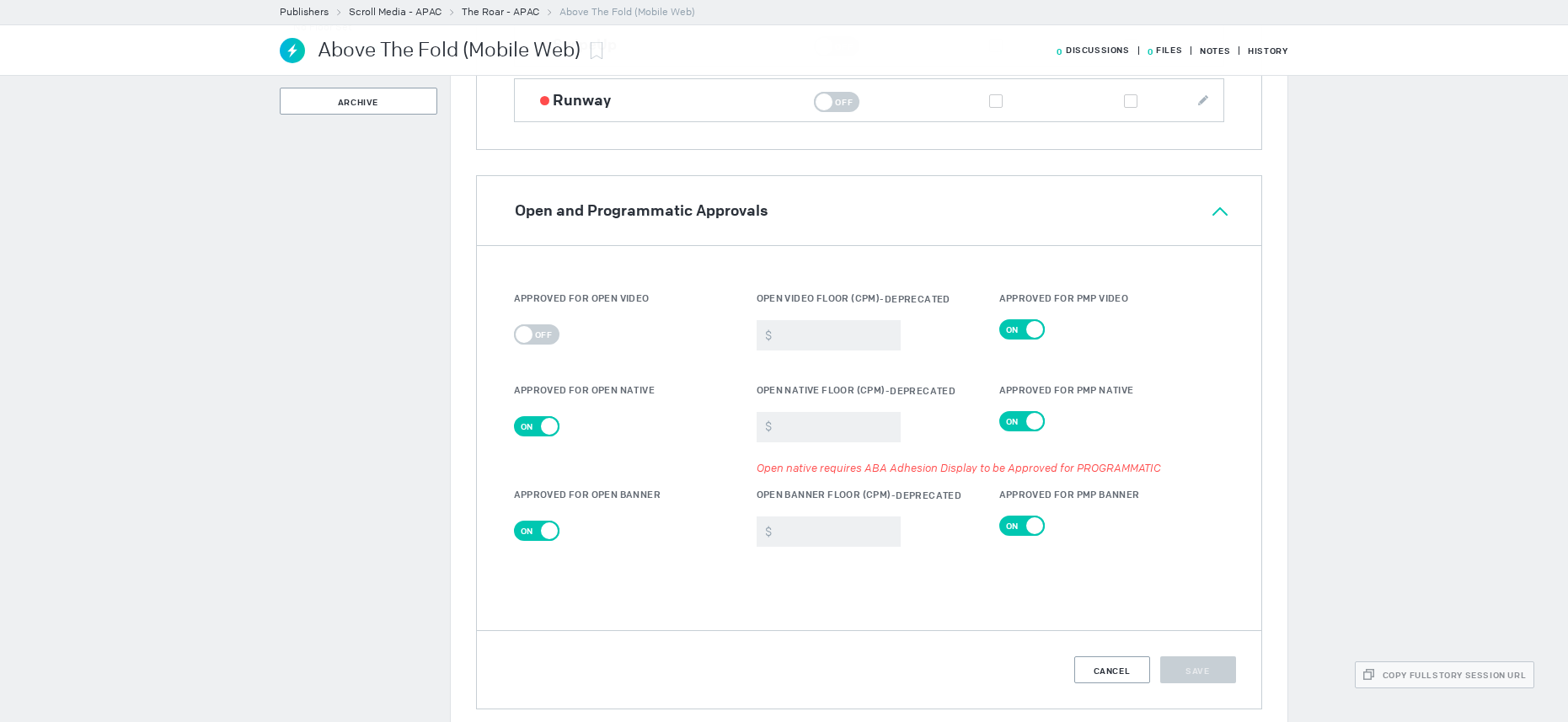 click on "Off" at bounding box center (543, 426) 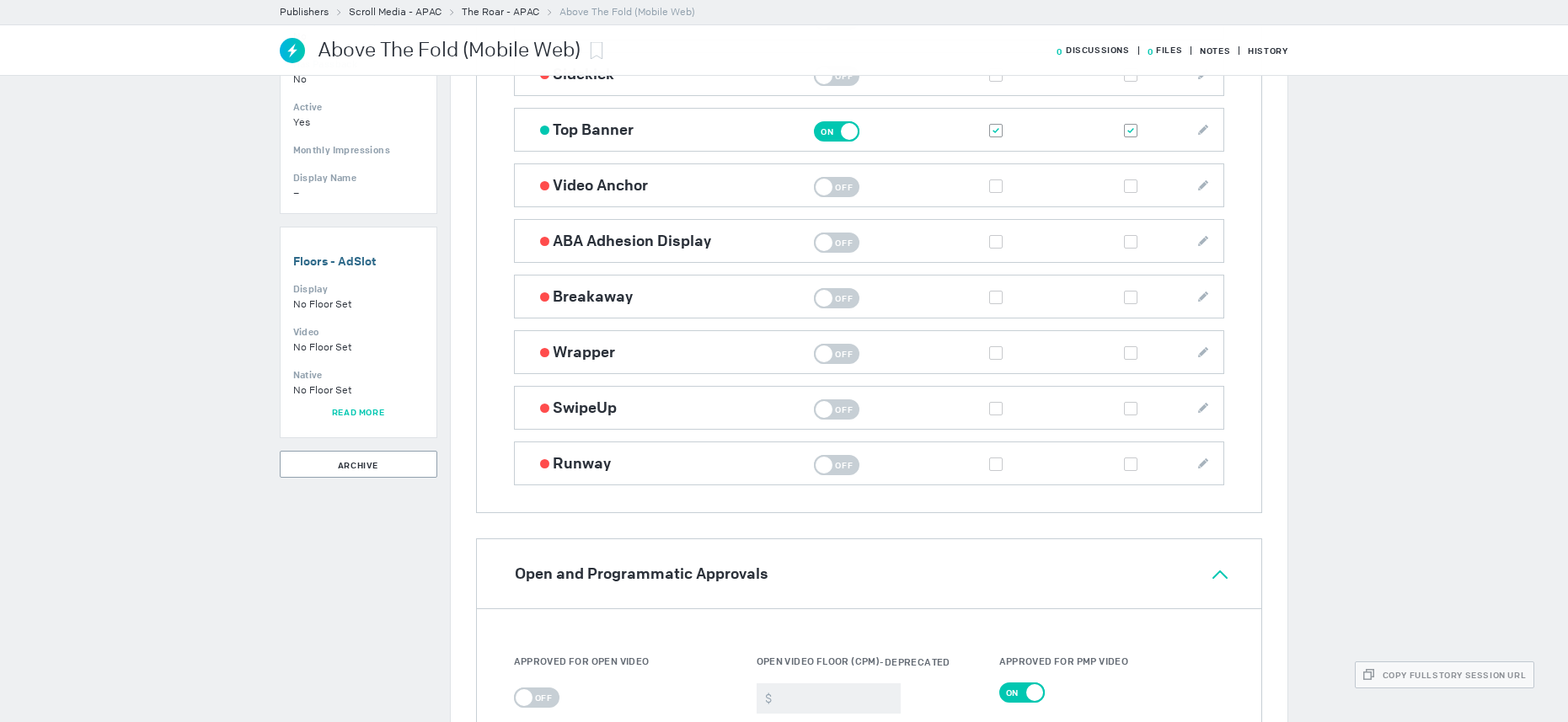 scroll, scrollTop: 1131, scrollLeft: 0, axis: vertical 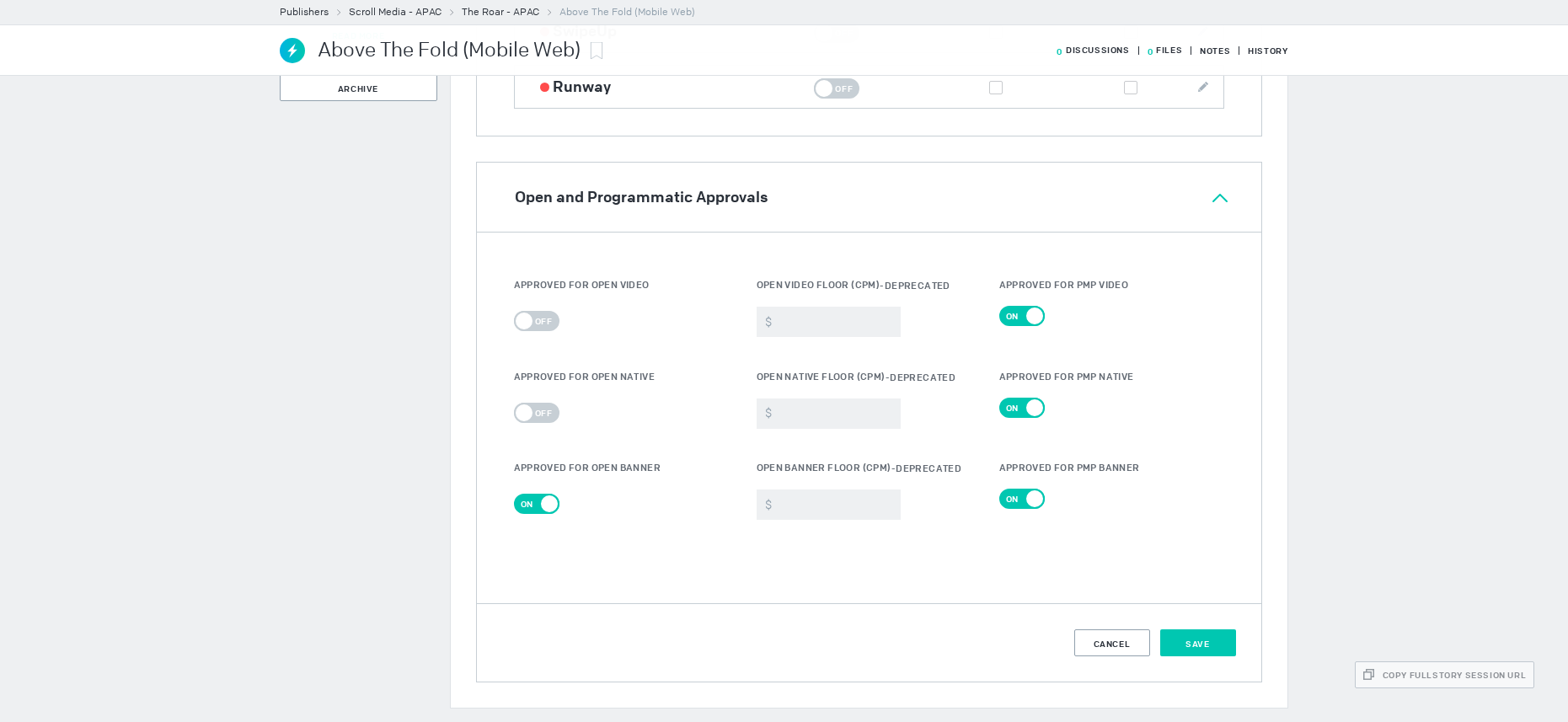 click on "Save" at bounding box center [1197, 644] 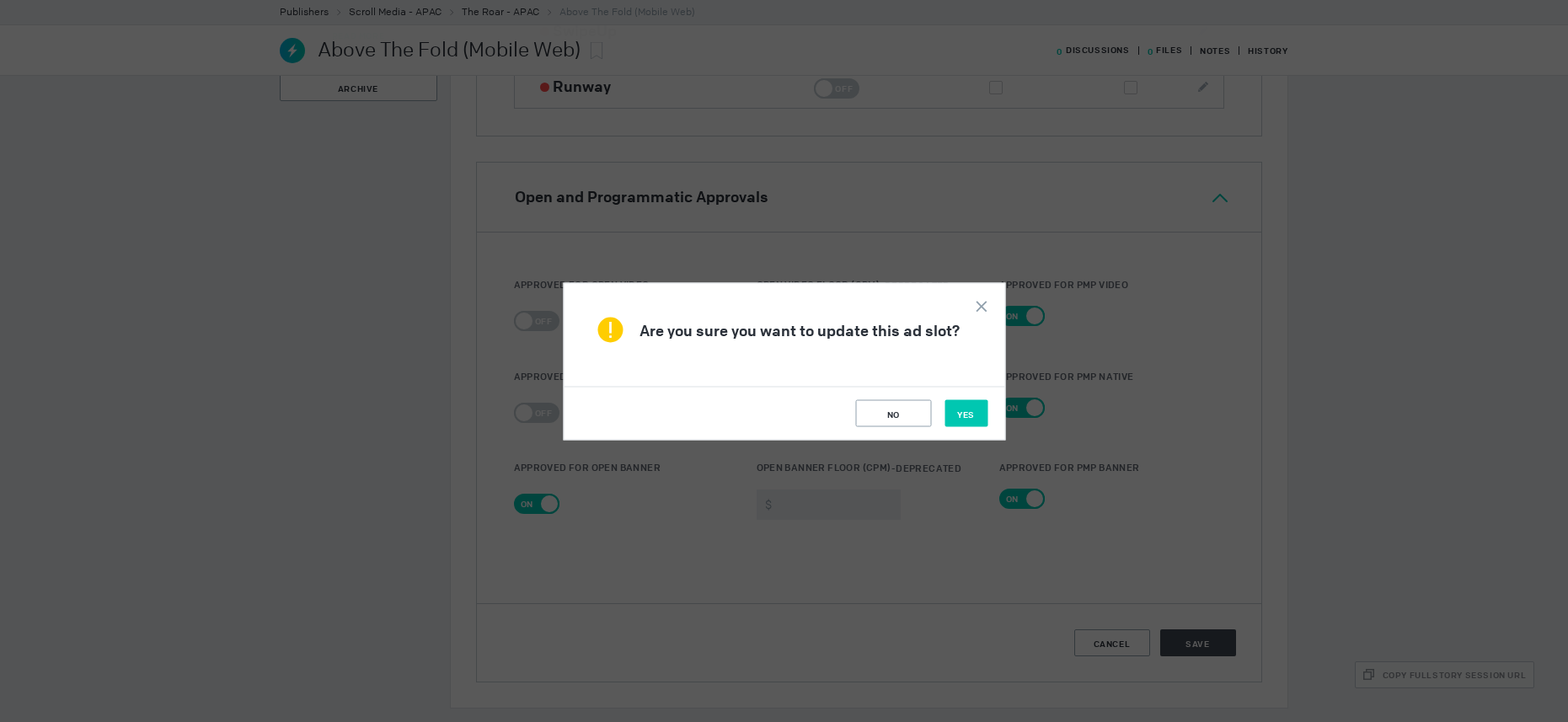click on "Yes" at bounding box center [966, 414] 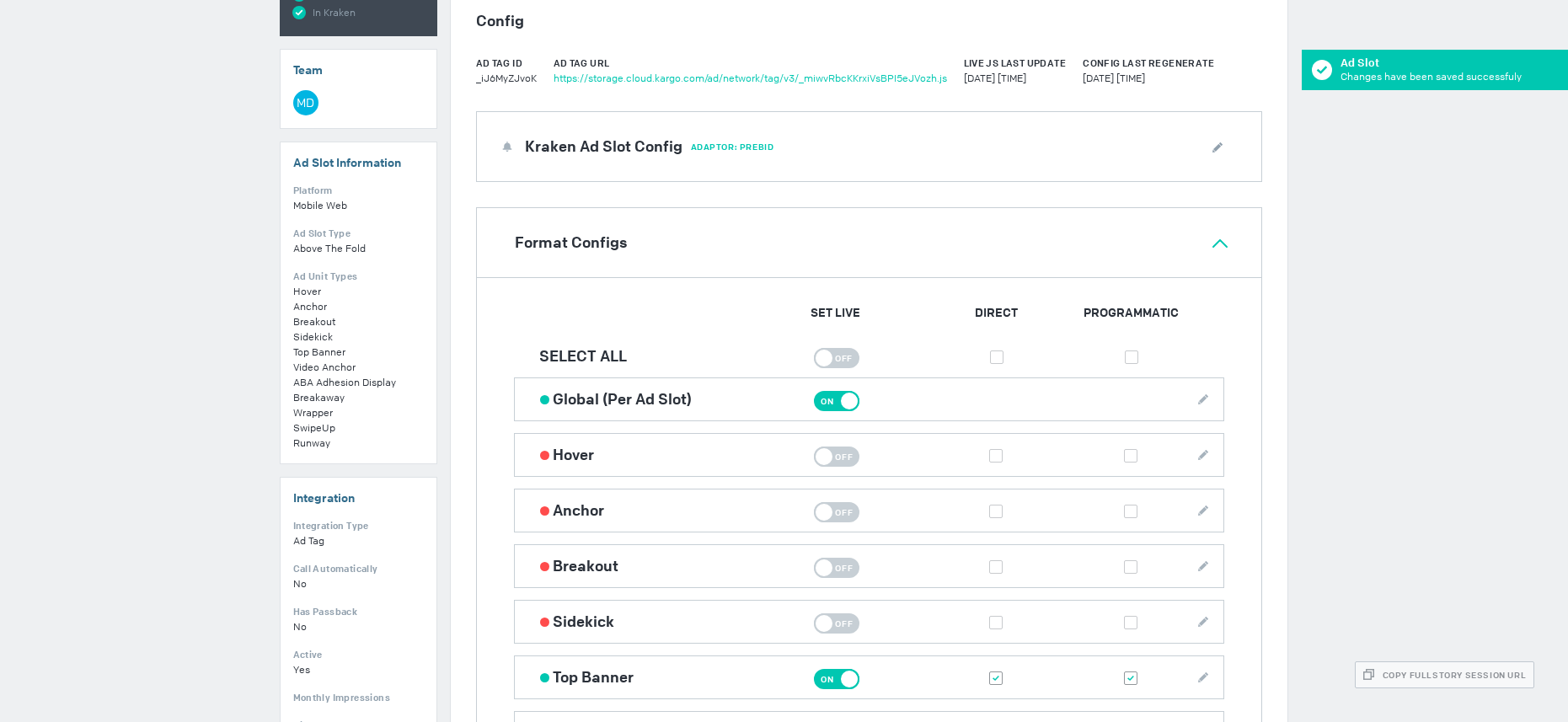scroll, scrollTop: 0, scrollLeft: 0, axis: both 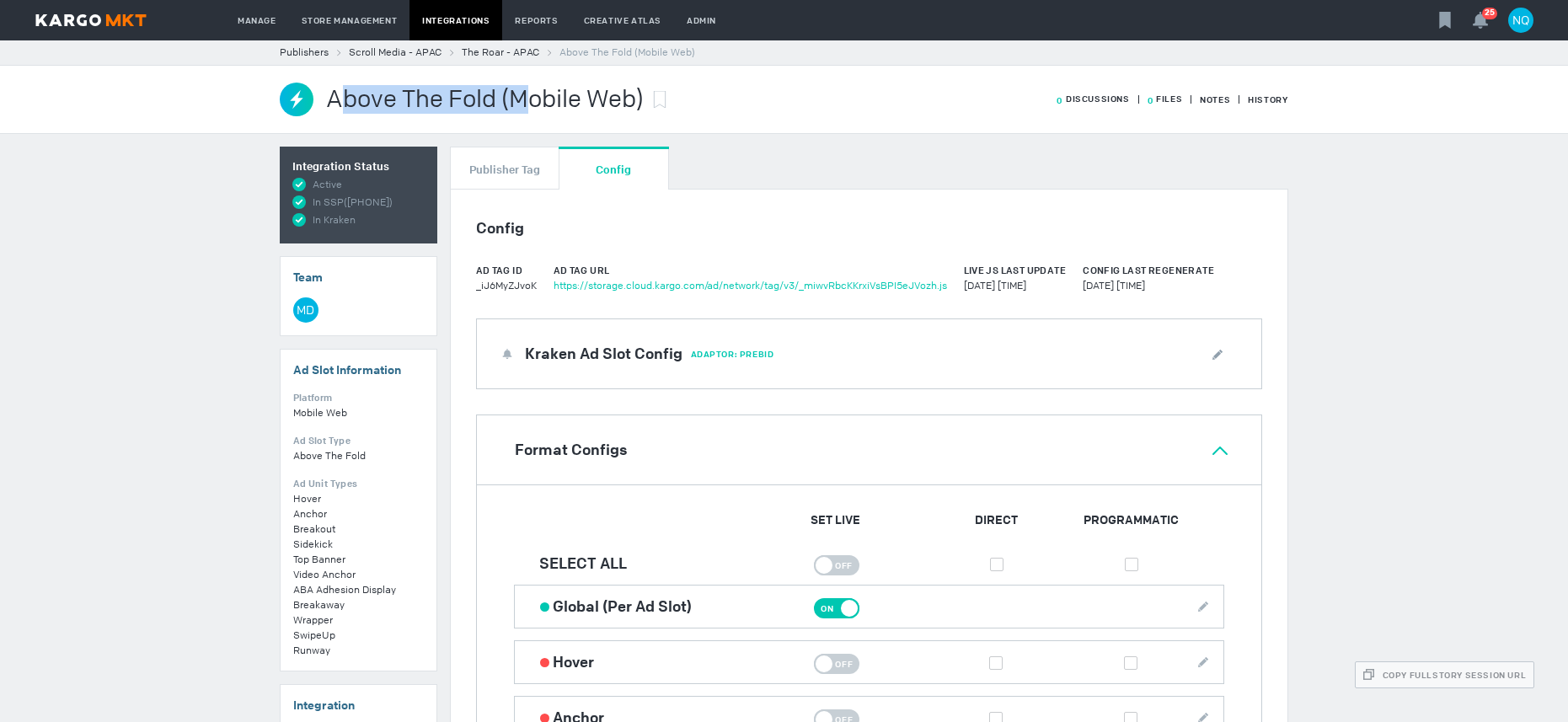 drag, startPoint x: 333, startPoint y: 104, endPoint x: 527, endPoint y: 105, distance: 194.00258 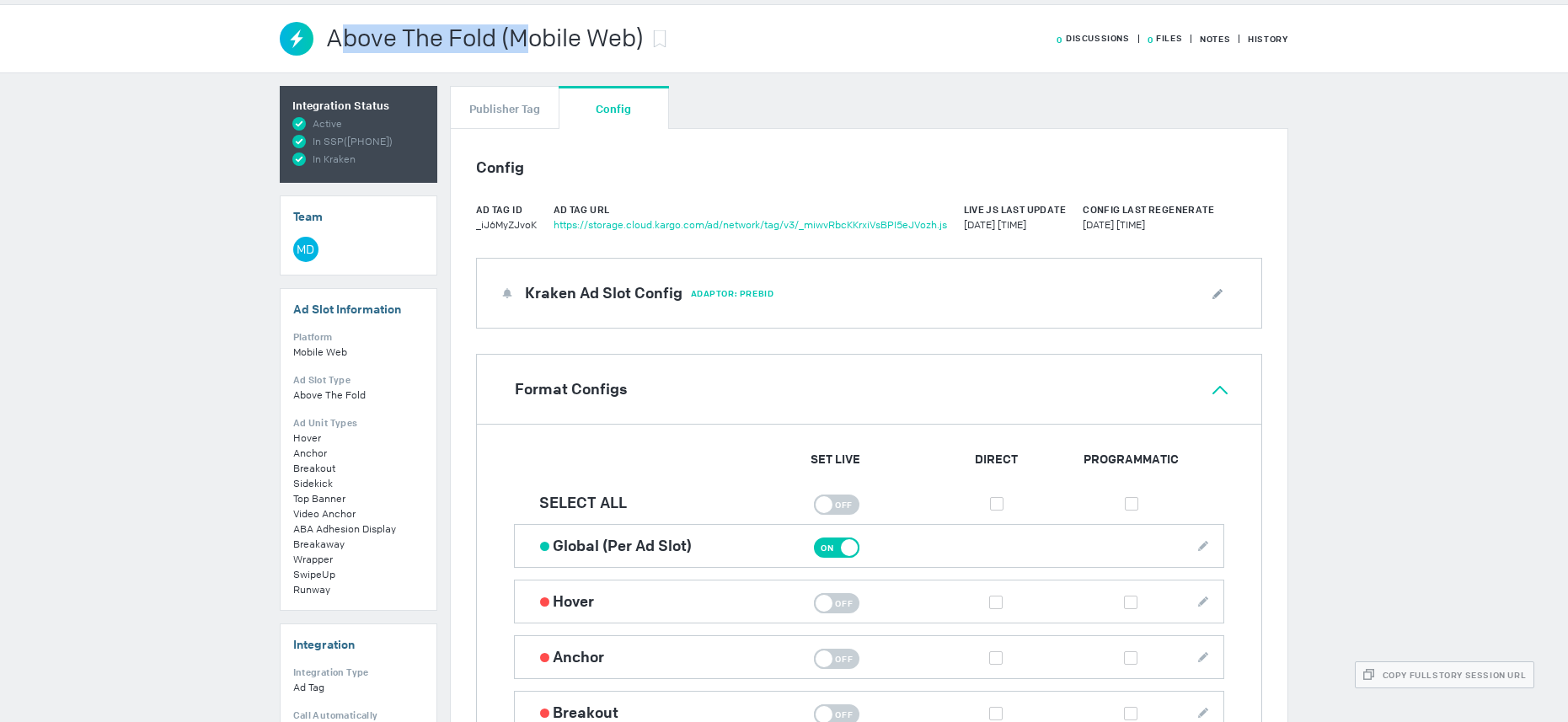 scroll, scrollTop: 0, scrollLeft: 0, axis: both 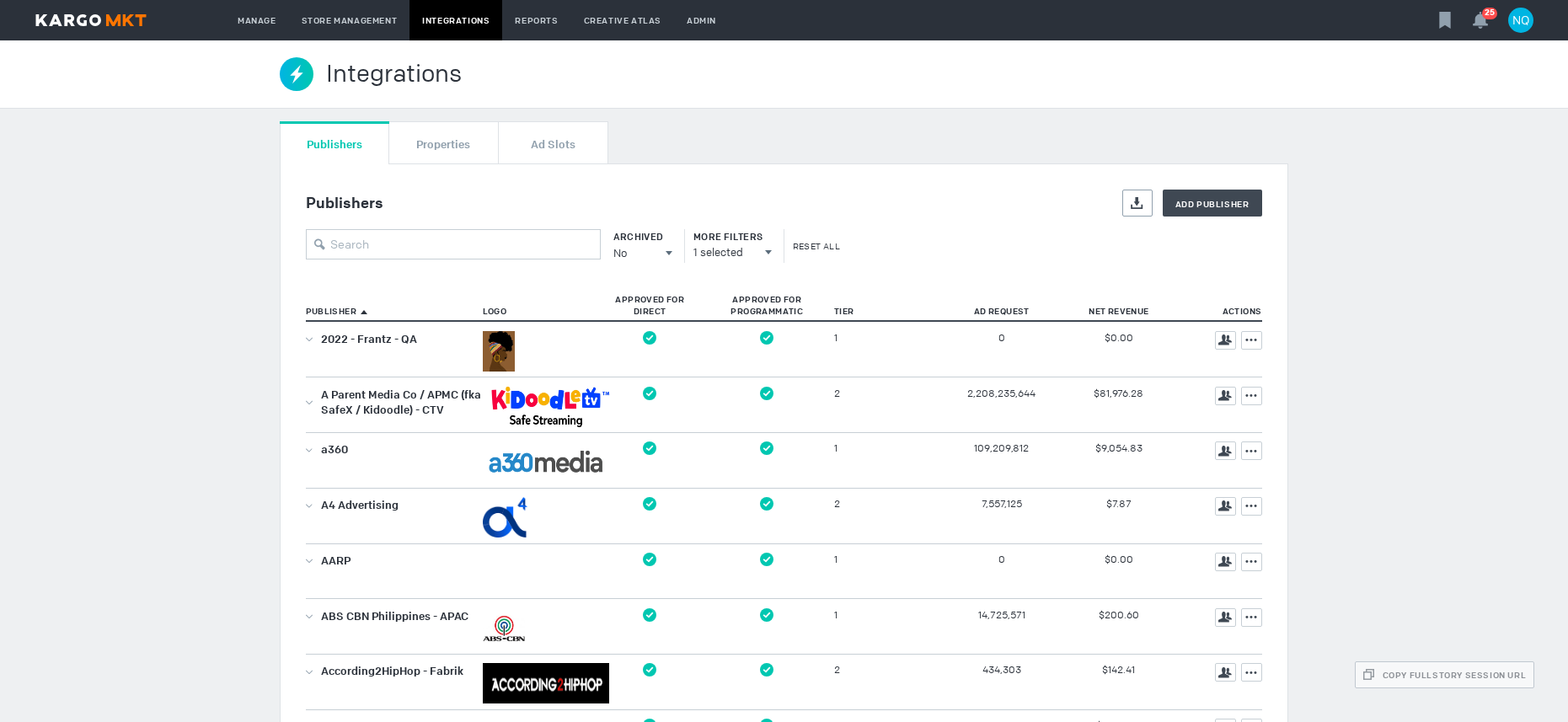 click on "Publishers Exports   Add Publisher   Archived No All All No Yes More Filters 1 selected Reset All" at bounding box center [784, 226] 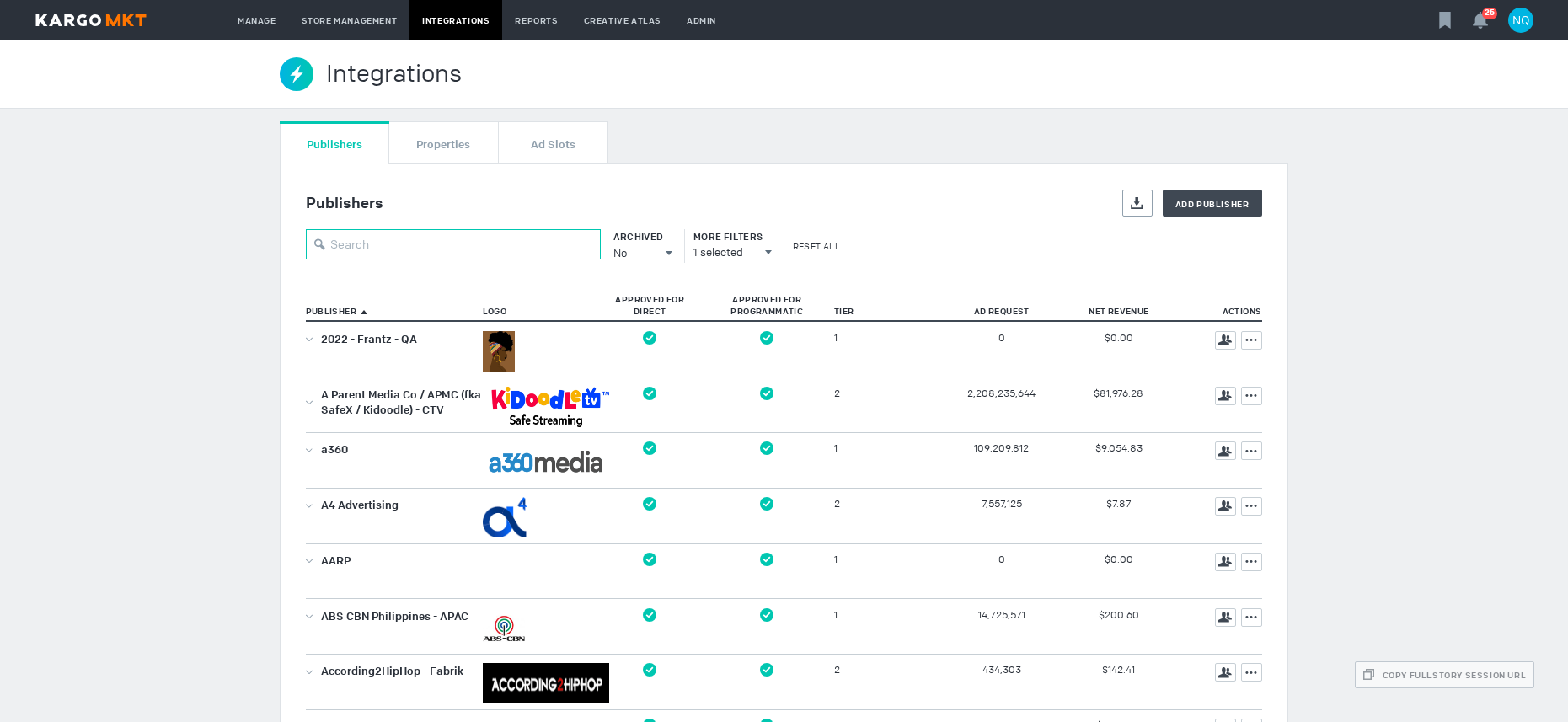 click at bounding box center [453, 244] 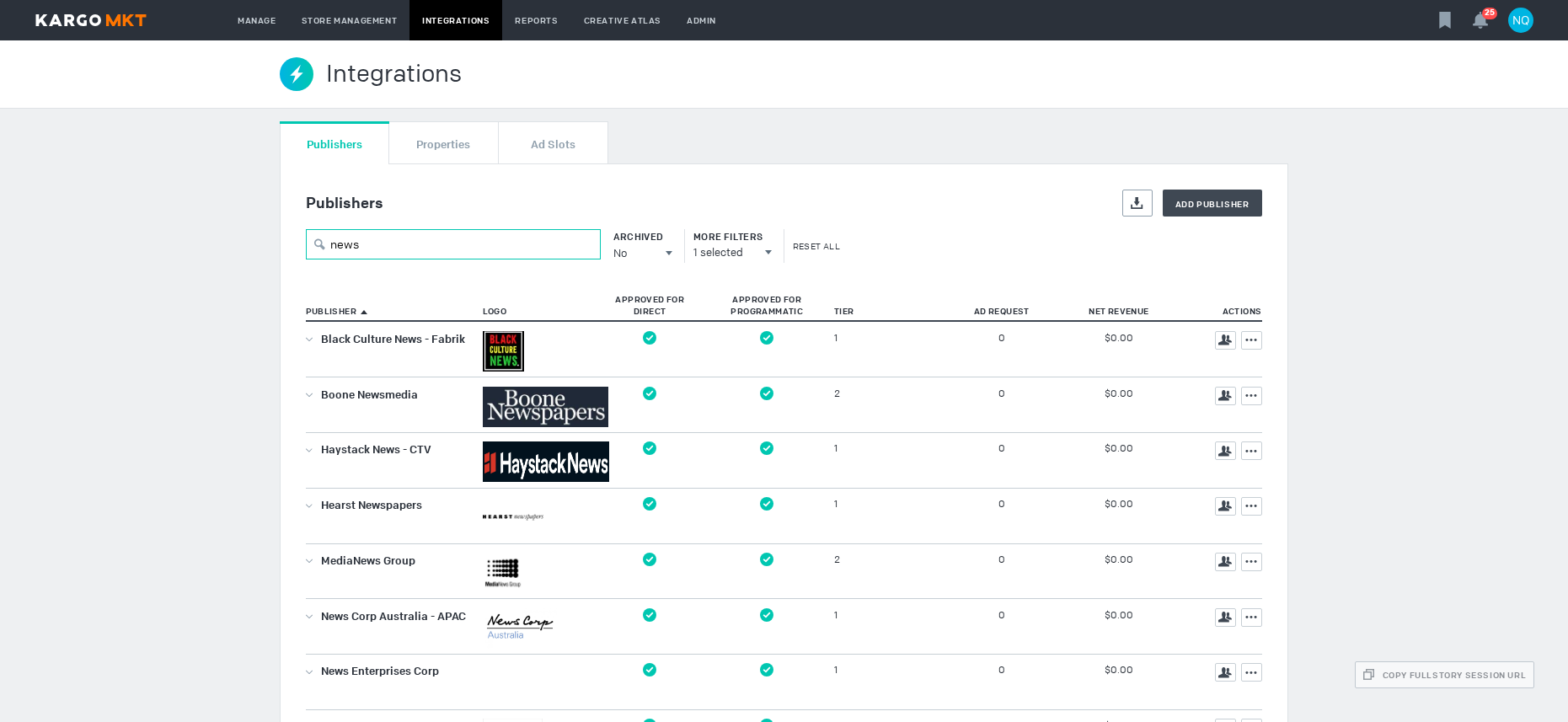 type on "news" 